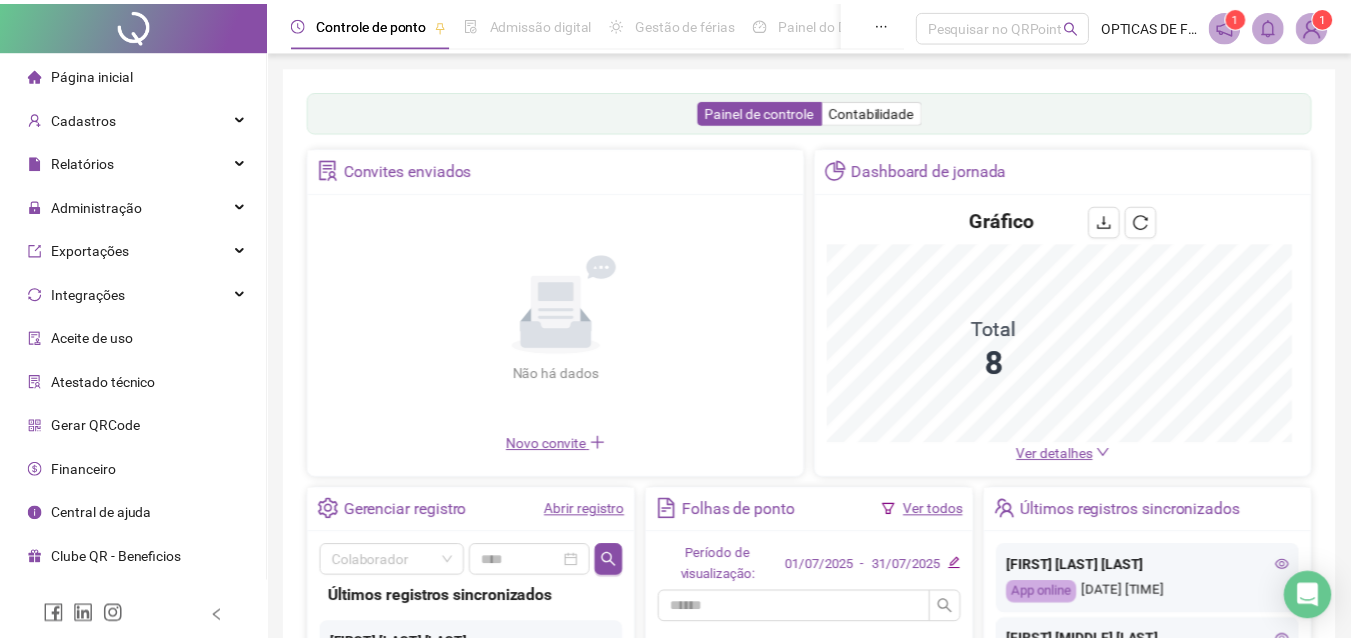 scroll, scrollTop: 0, scrollLeft: 0, axis: both 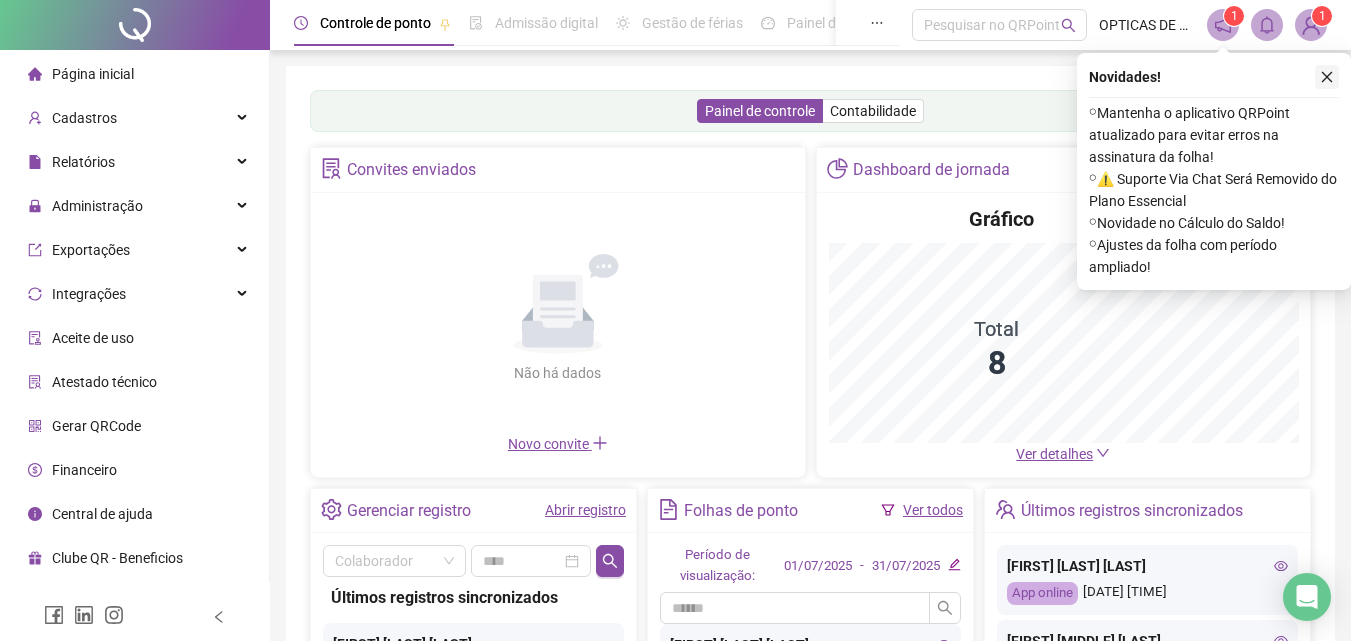 click on "Novidades ! ⚬  Mantenha o aplicativo QRPoint atualizado para evitar erros na assinatura da folha! ⚬  ⚠️ Suporte Via Chat Será Removido do Plano Essencial ⚬  Novidade no Cálculo do Saldo! ⚬  Ajustes da folha com período ampliado!" at bounding box center (1214, 171) 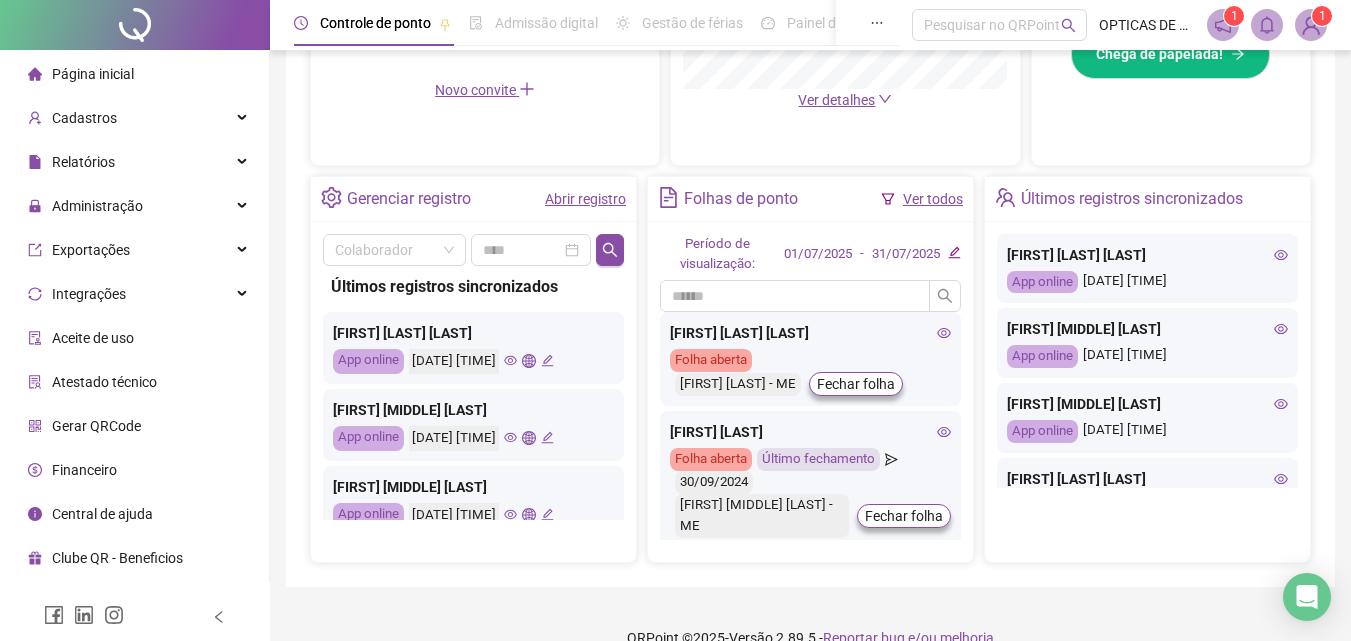 scroll, scrollTop: 681, scrollLeft: 0, axis: vertical 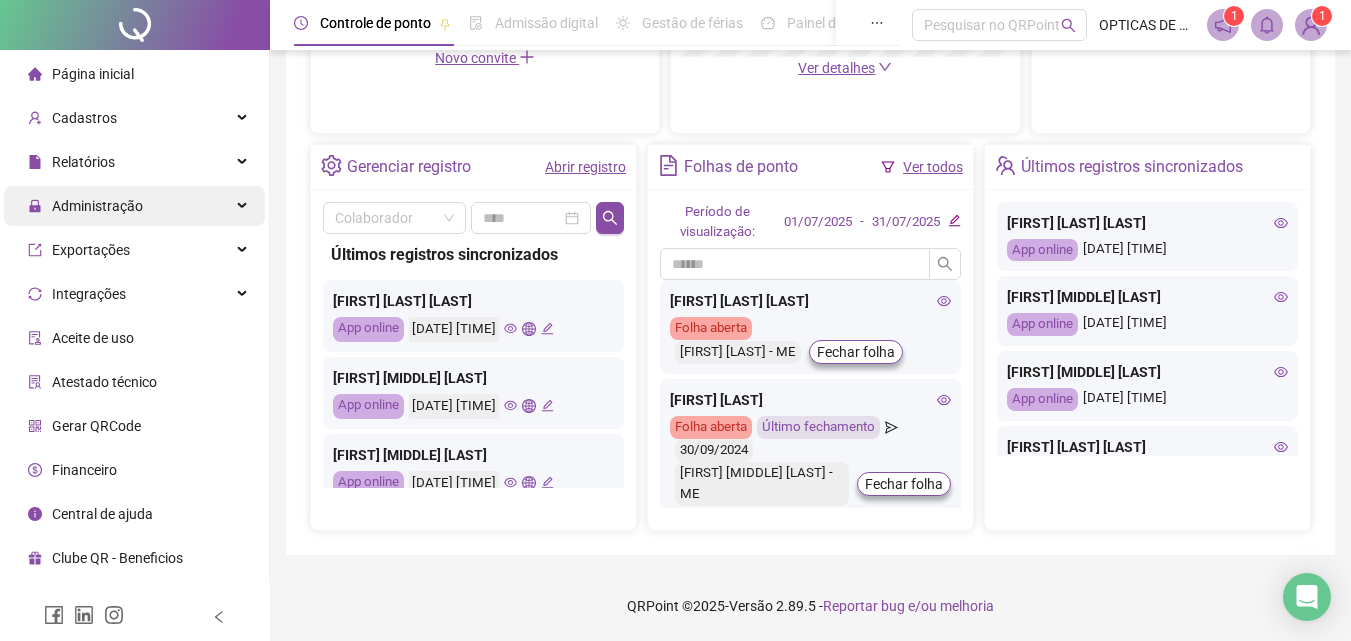 click on "Administração" at bounding box center (97, 206) 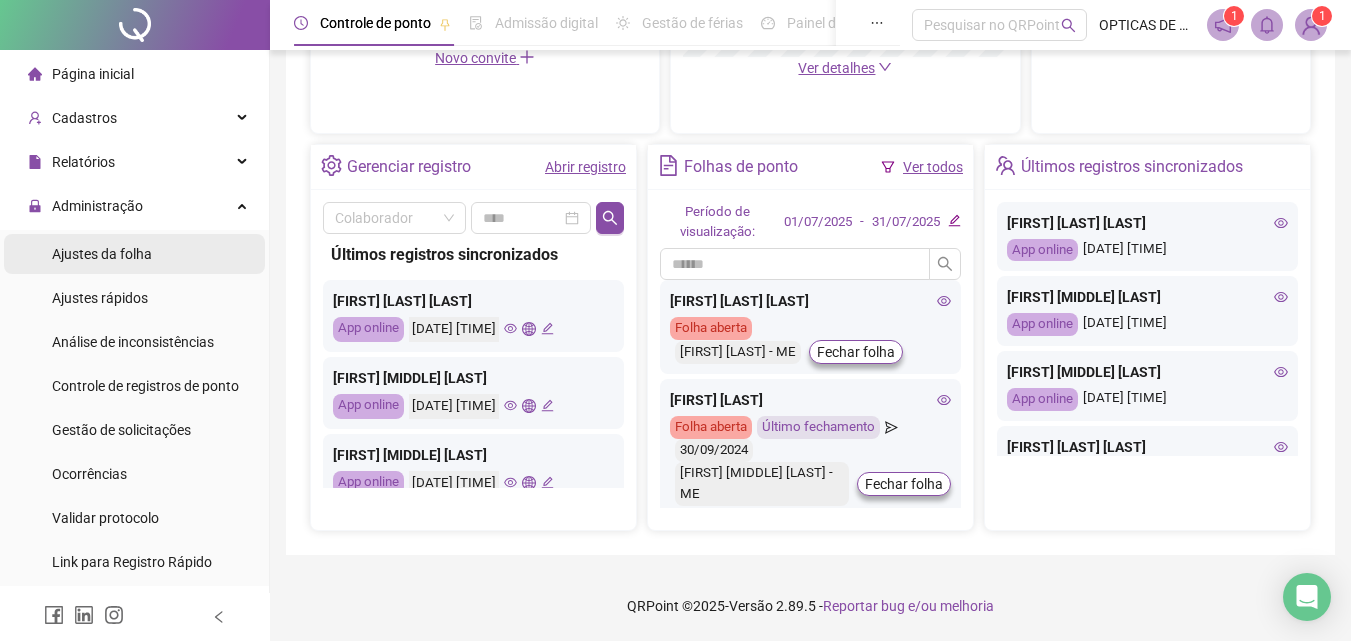click on "Ajustes da folha" at bounding box center (102, 254) 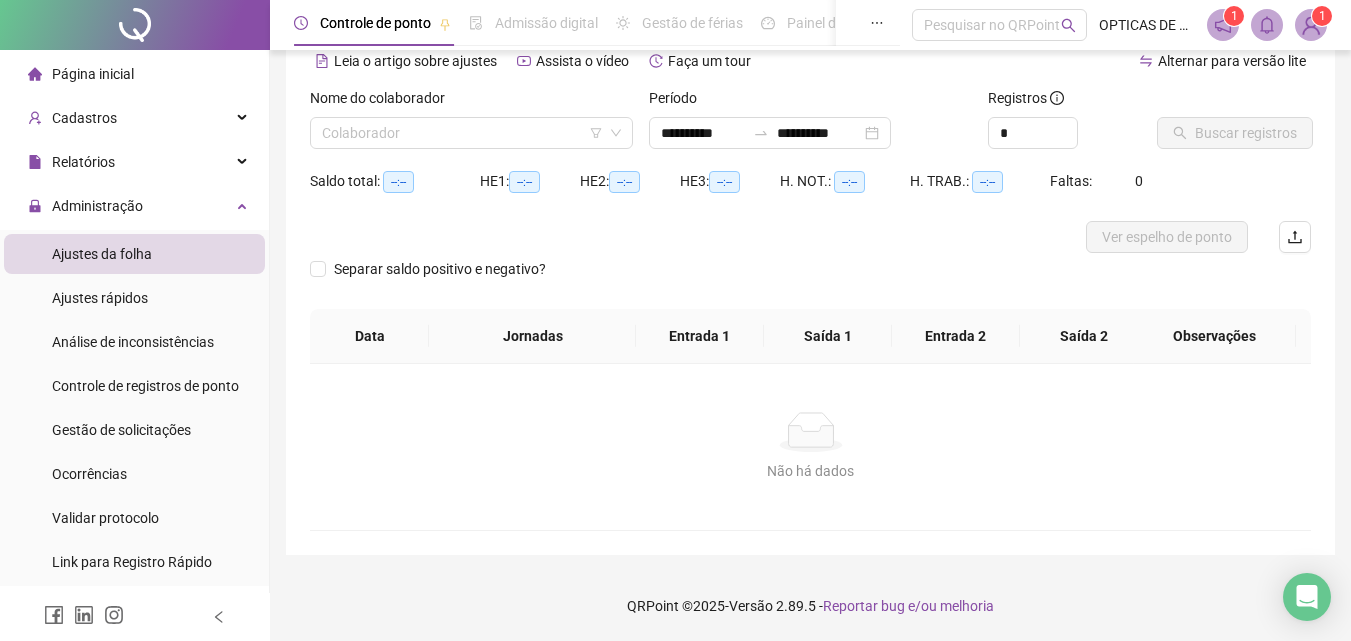 scroll, scrollTop: 97, scrollLeft: 0, axis: vertical 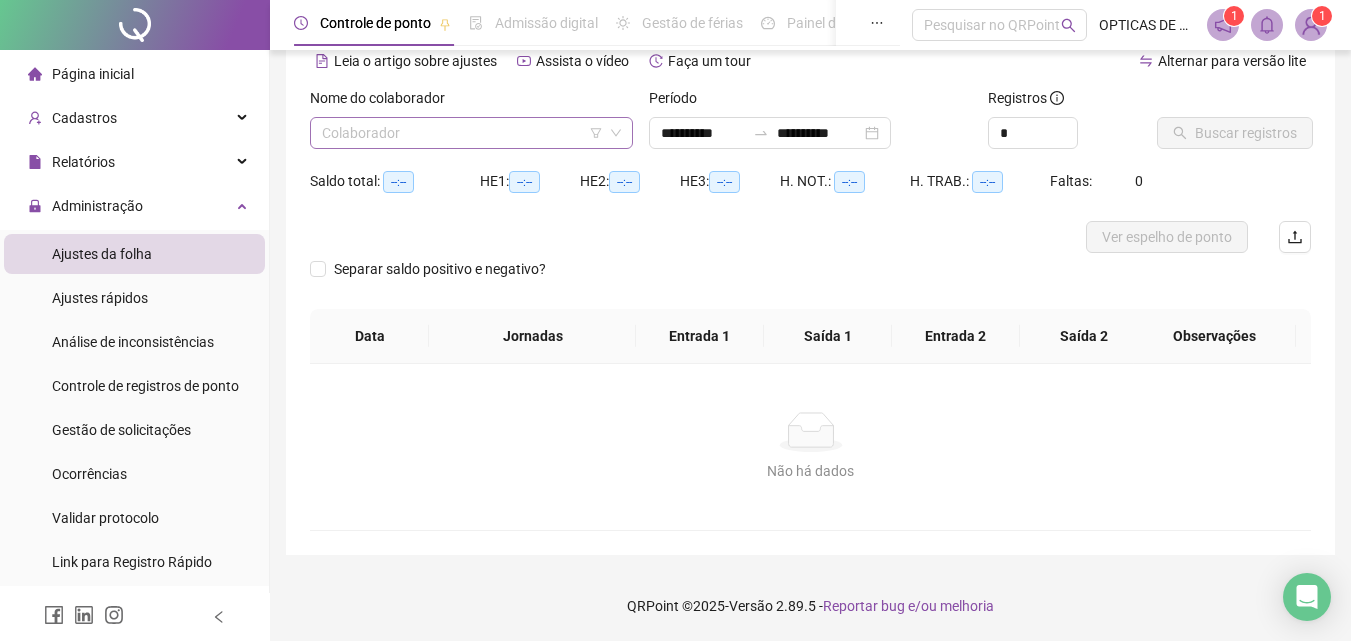 click at bounding box center [462, 133] 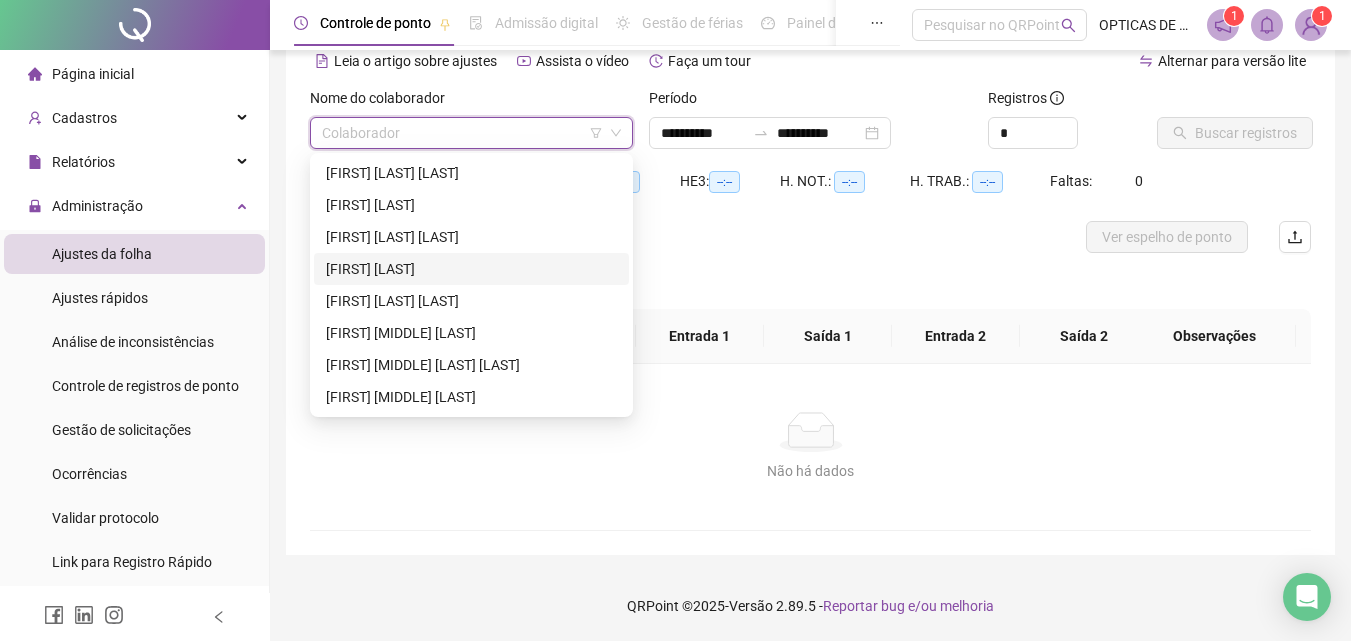 click on "[FIRST] [LAST]" at bounding box center (471, 269) 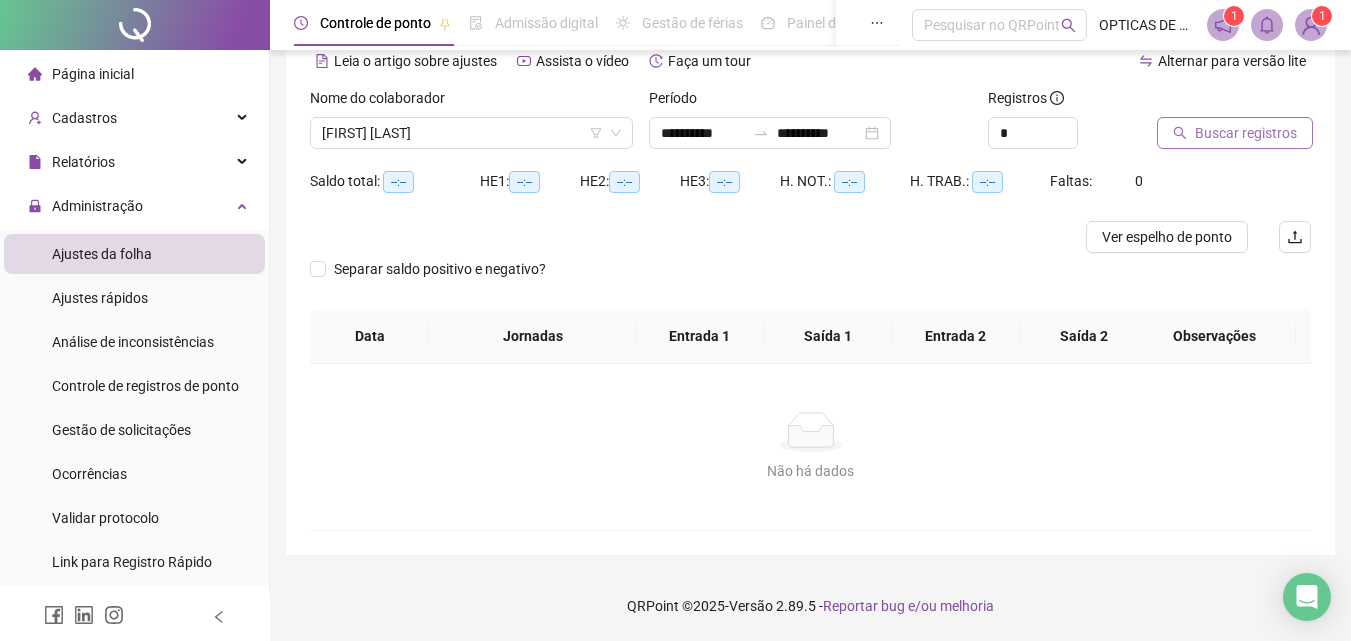 click on "Buscar registros" at bounding box center [1246, 133] 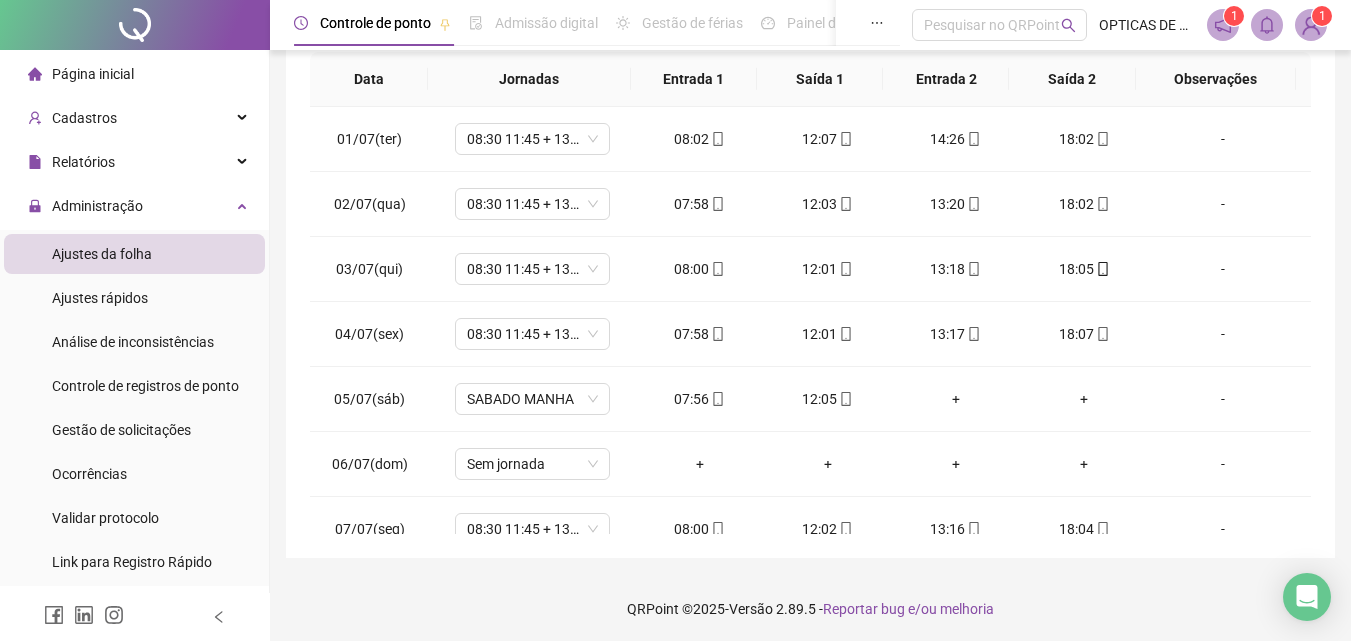 scroll, scrollTop: 381, scrollLeft: 0, axis: vertical 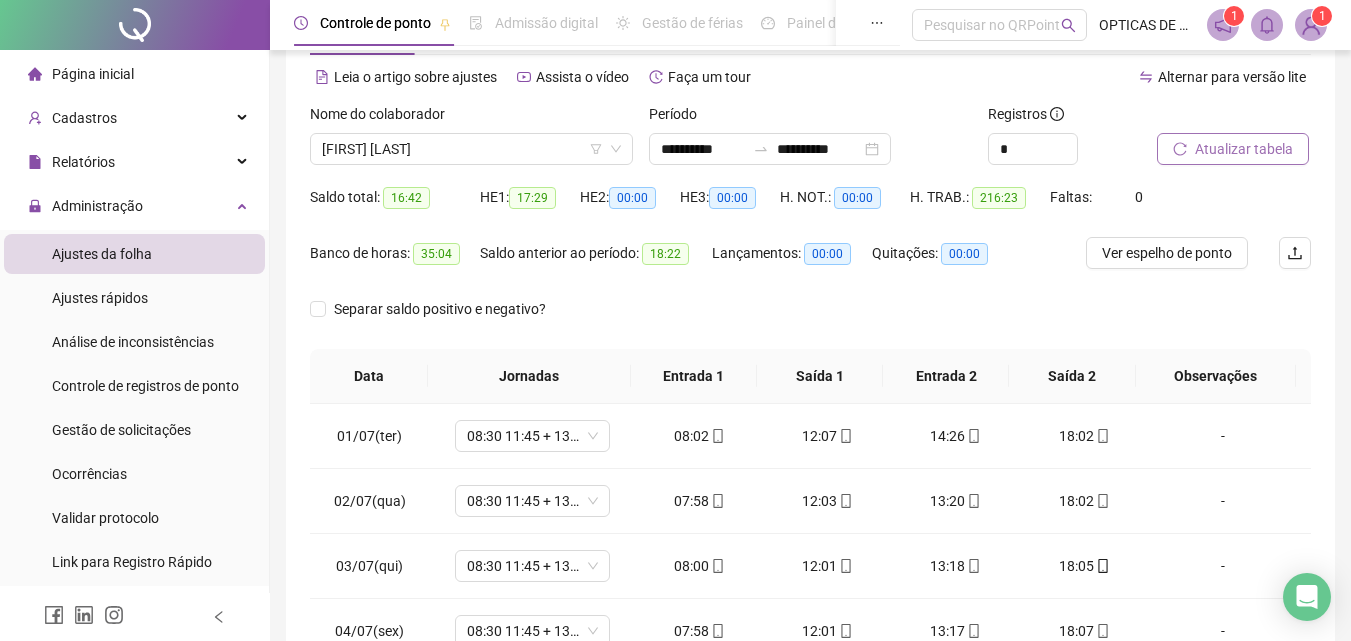 click on "35:04" at bounding box center [436, 254] 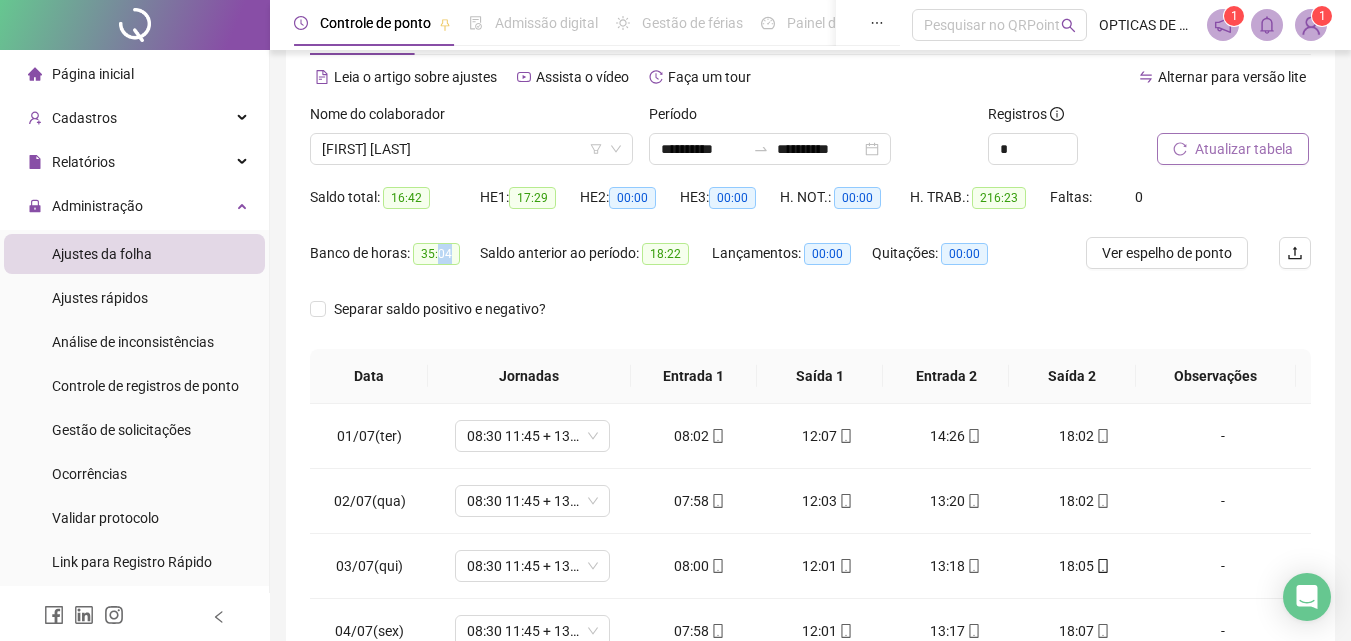 click on "35:04" at bounding box center (436, 254) 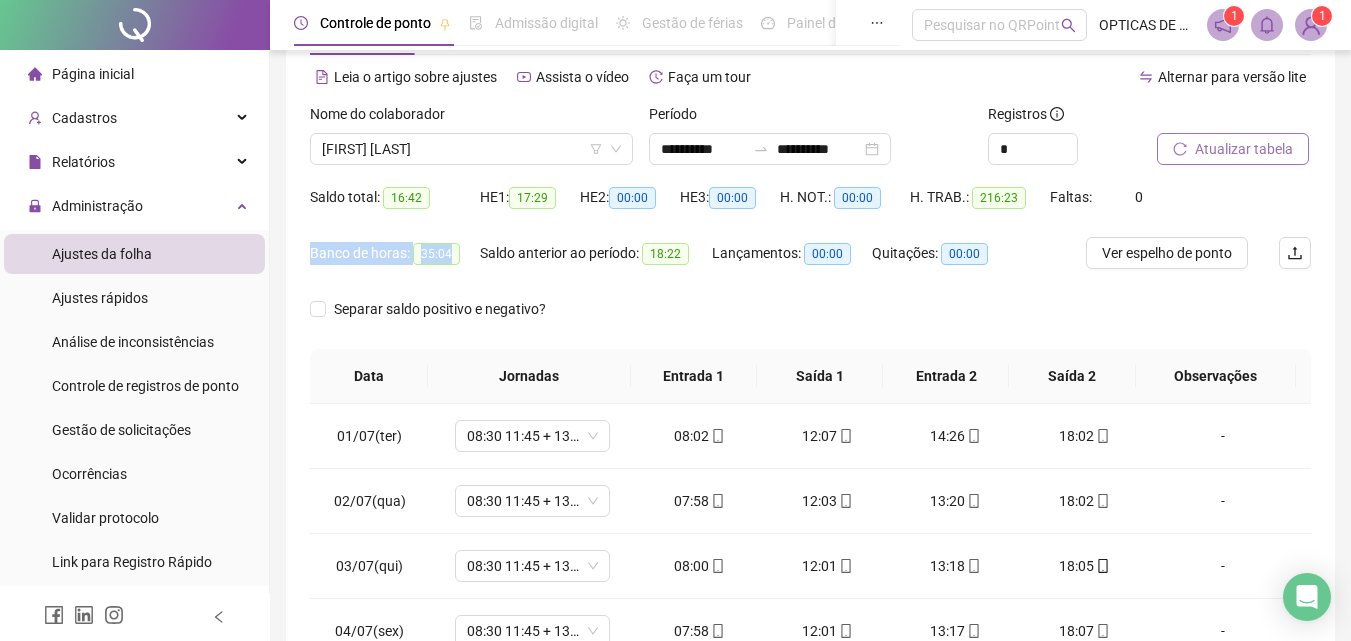 click on "35:04" at bounding box center [436, 254] 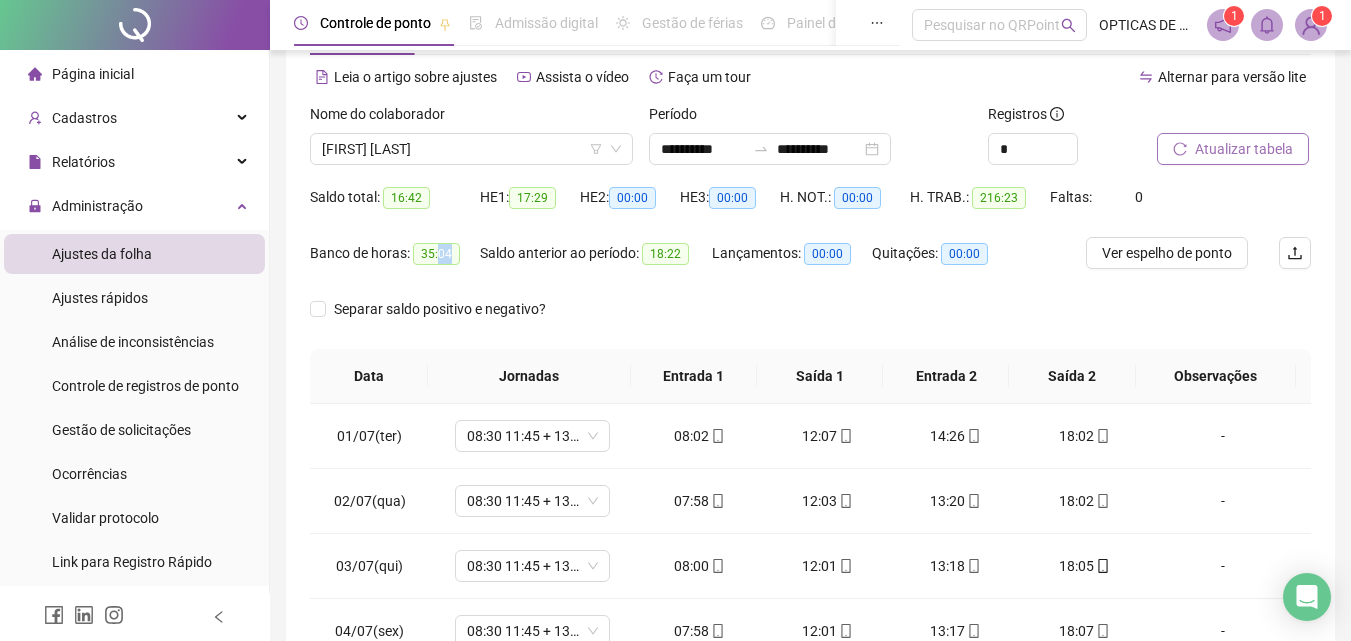 click on "35:04" at bounding box center (436, 254) 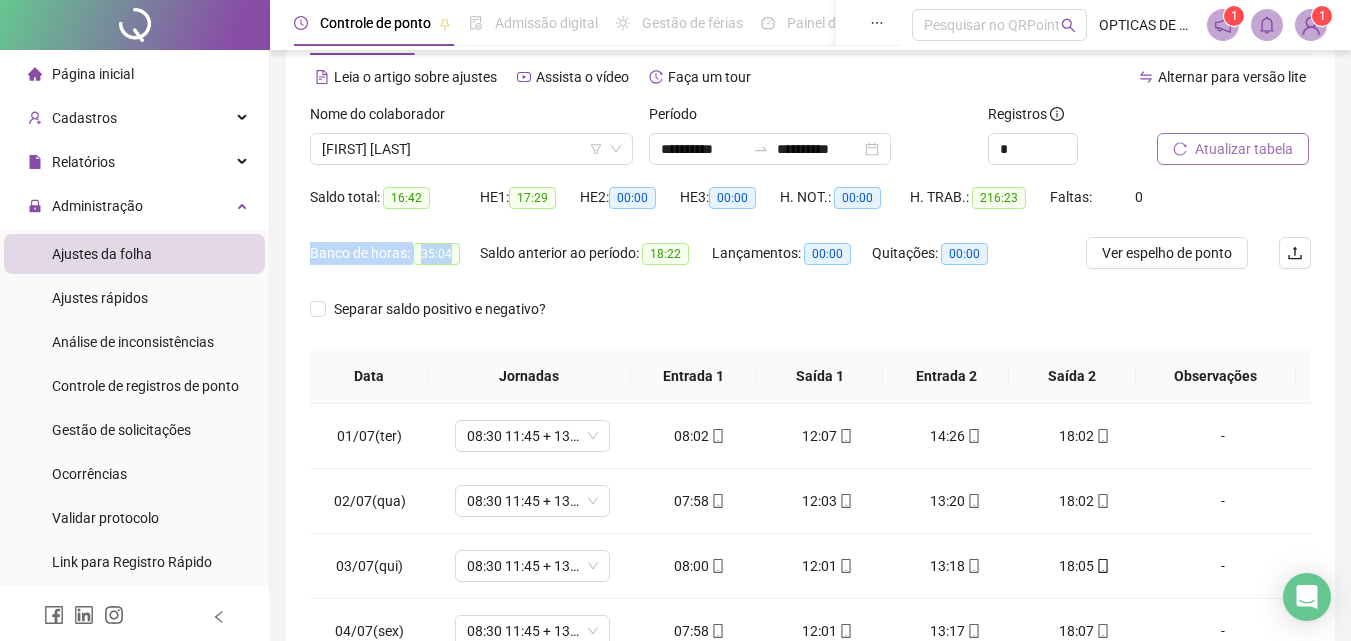 click on "35:04" at bounding box center [436, 254] 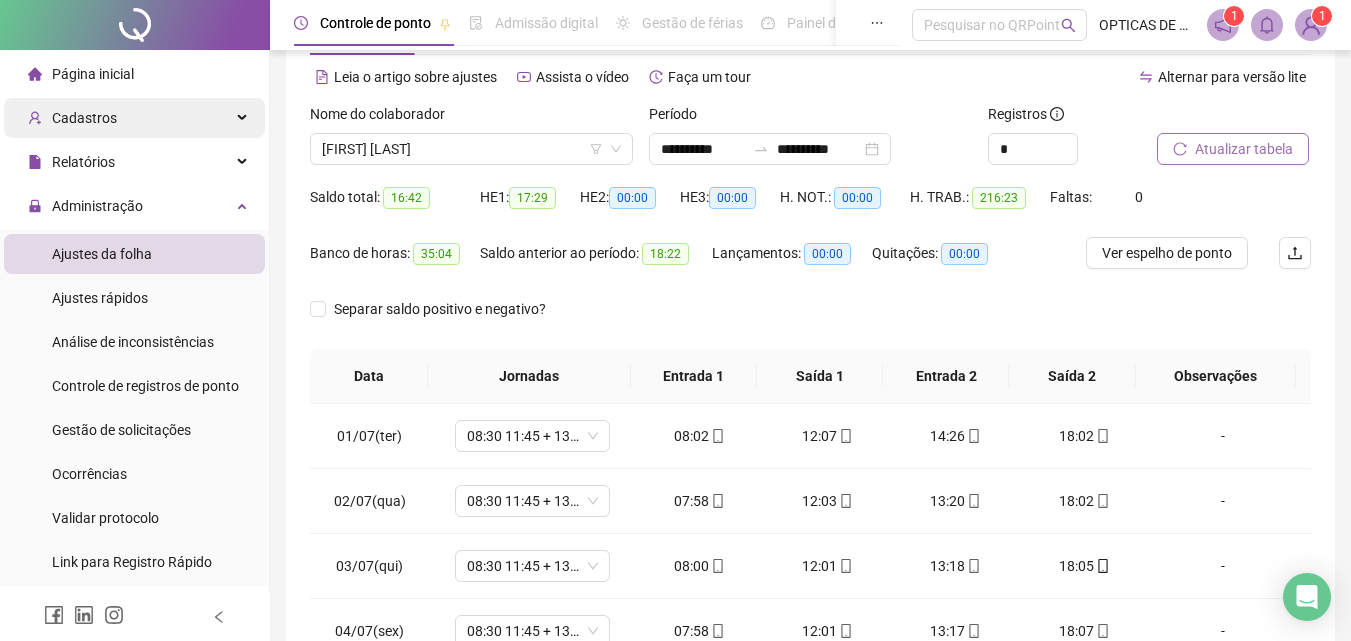 click on "Cadastros" at bounding box center [134, 118] 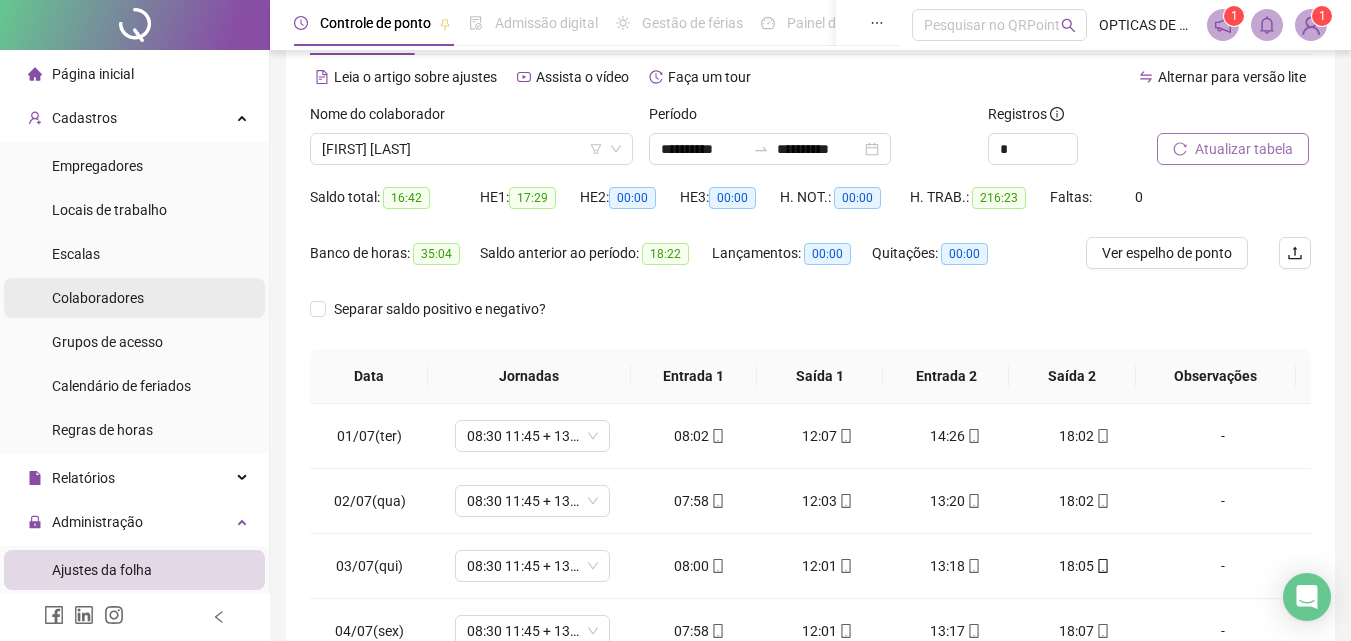 click on "Colaboradores" at bounding box center [98, 298] 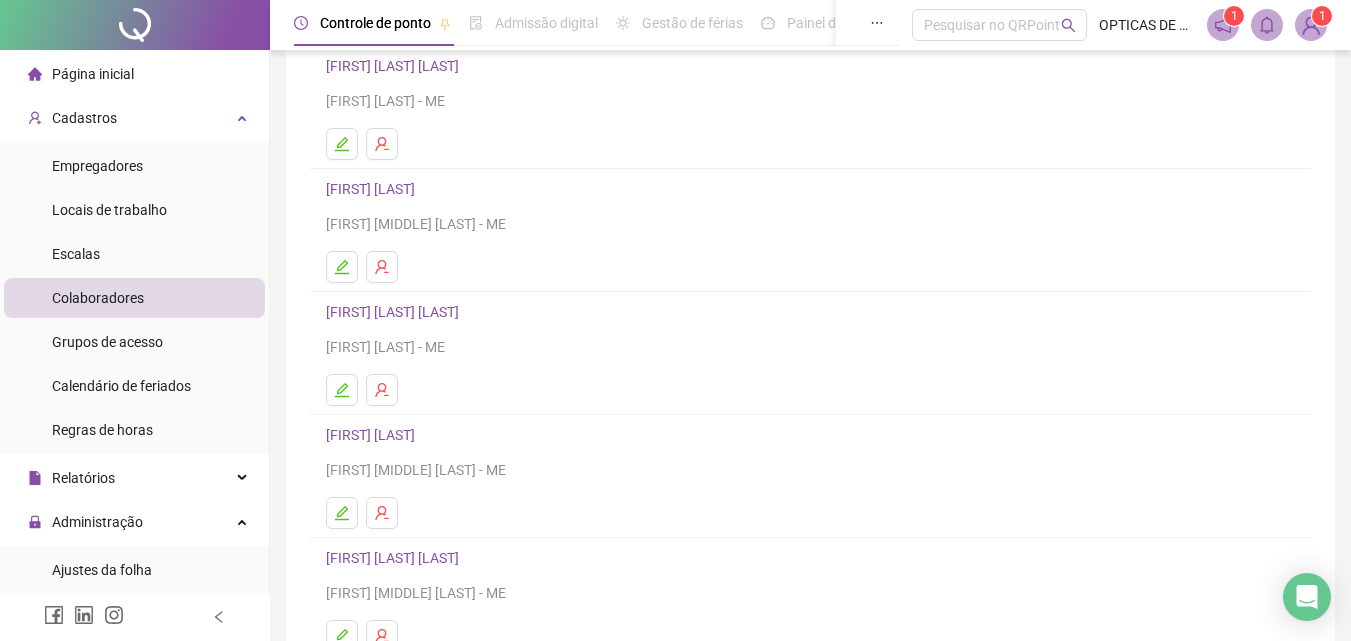 scroll, scrollTop: 200, scrollLeft: 0, axis: vertical 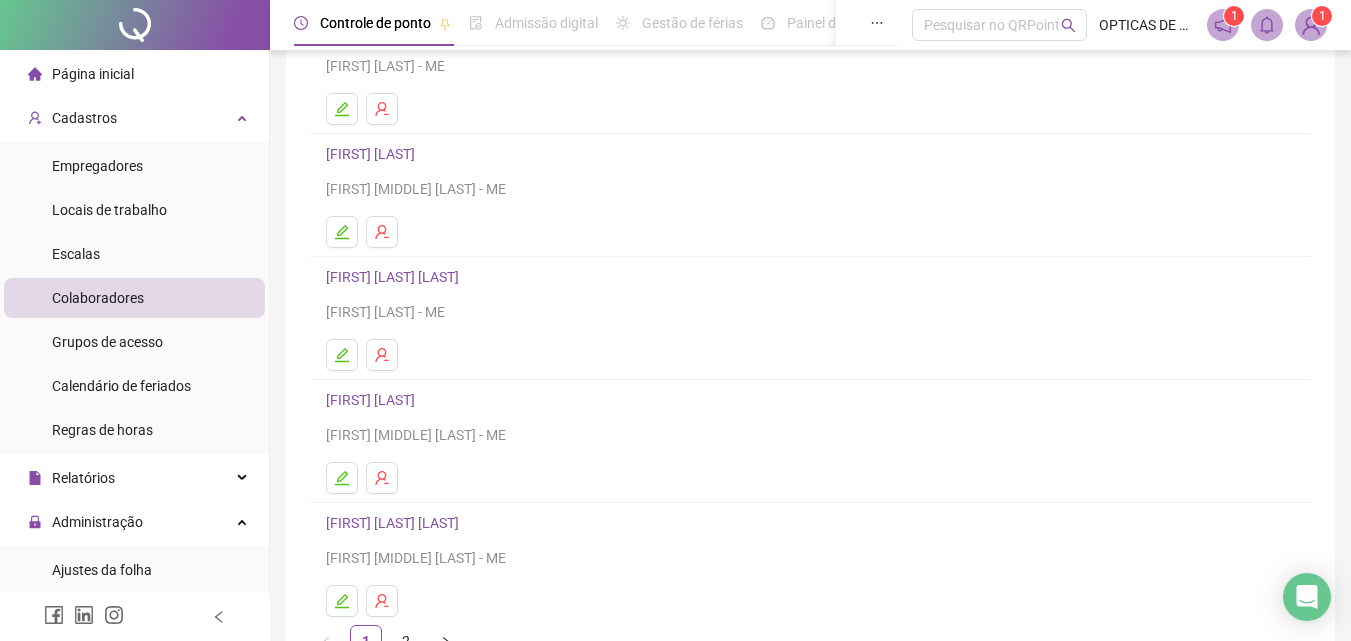 click on "[FIRST] [LAST]" at bounding box center (373, 400) 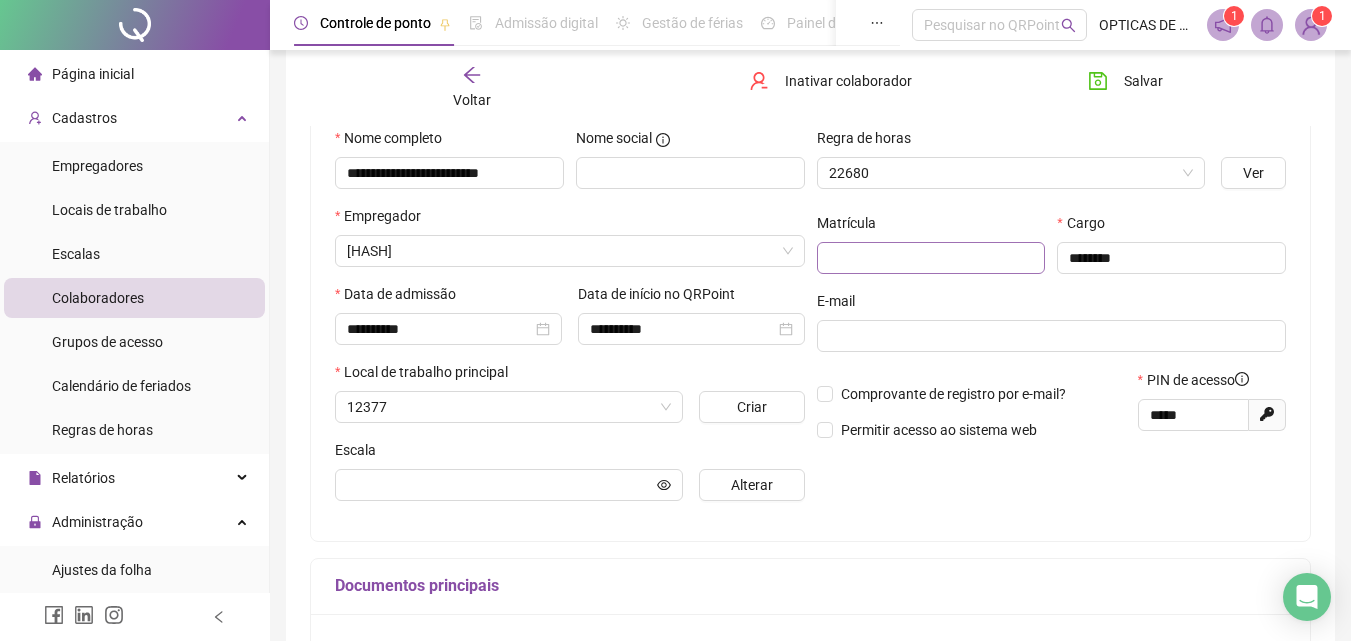 scroll, scrollTop: 210, scrollLeft: 0, axis: vertical 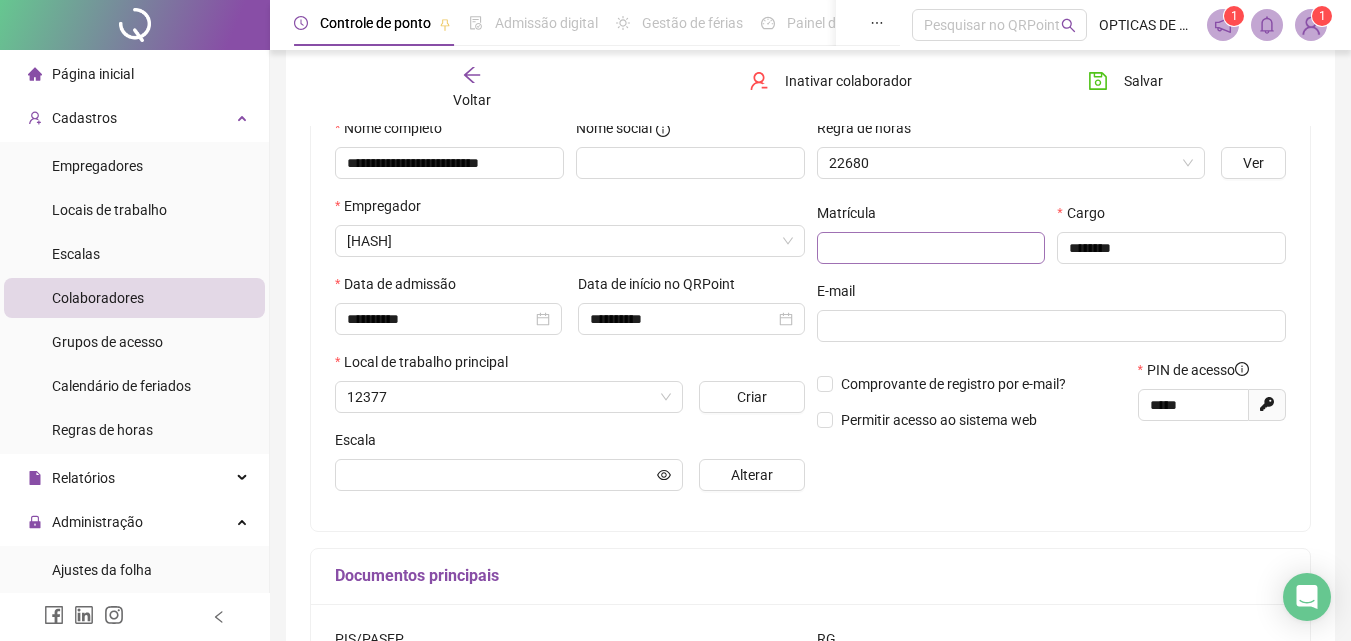 type on "**********" 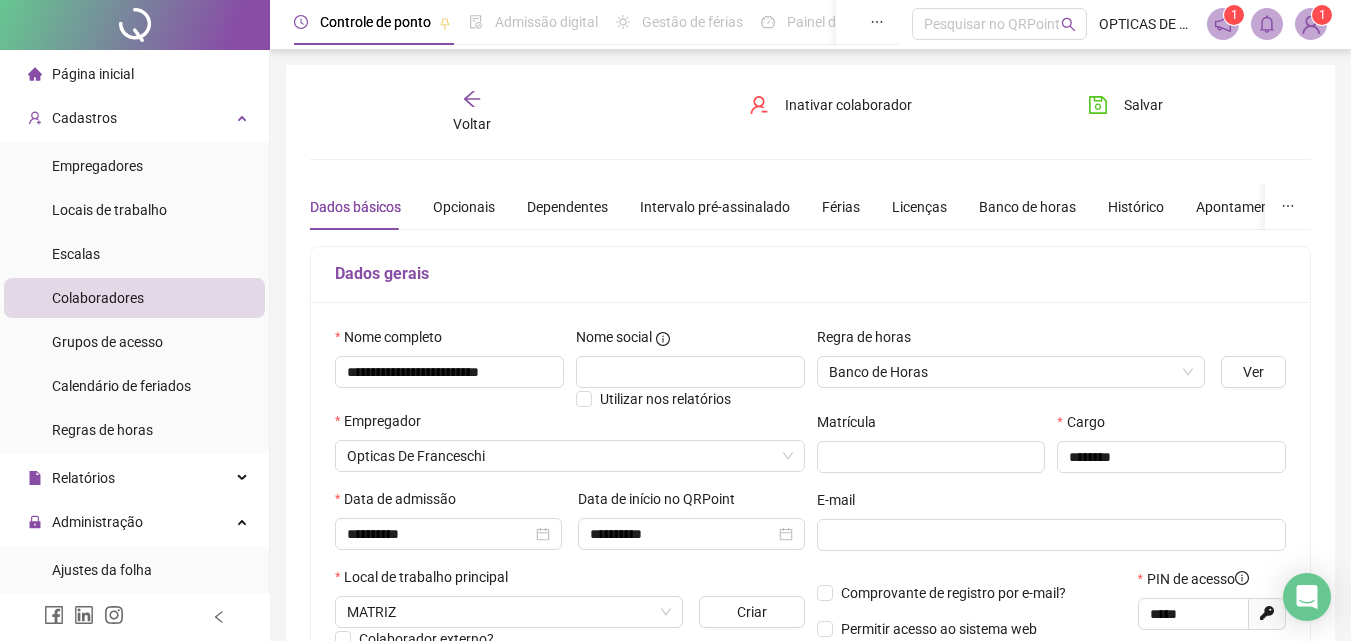 scroll, scrollTop: 0, scrollLeft: 0, axis: both 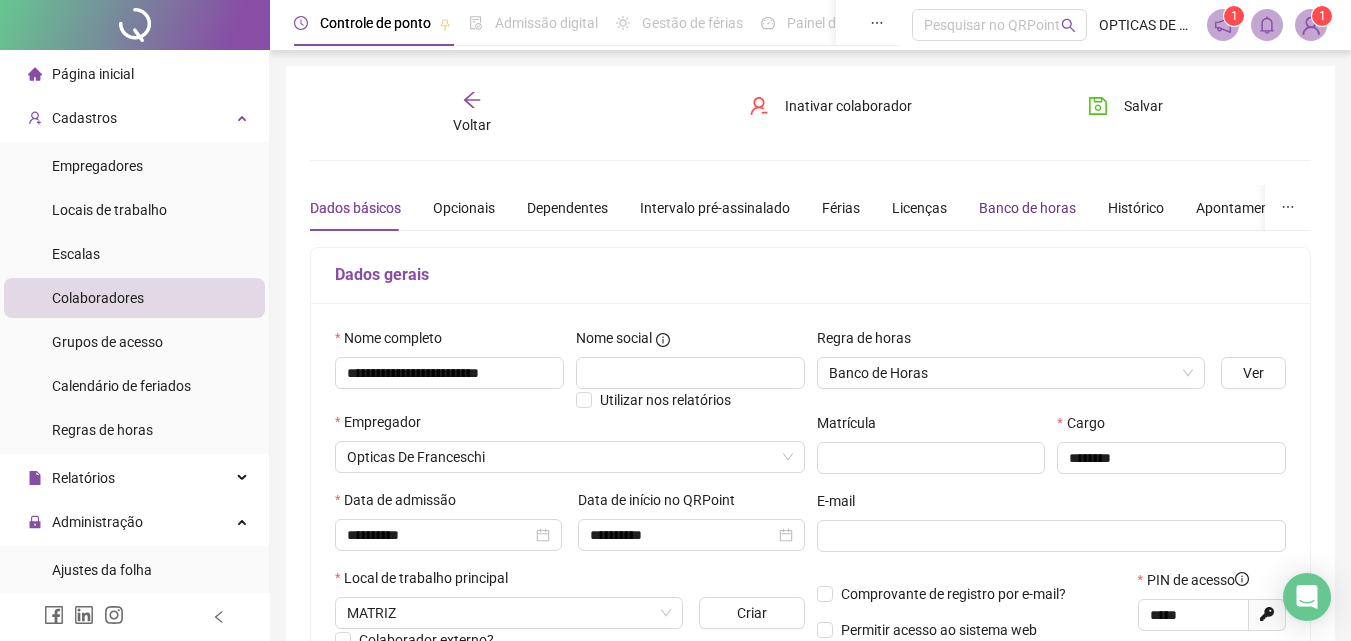 click on "Banco de horas" at bounding box center (1027, 208) 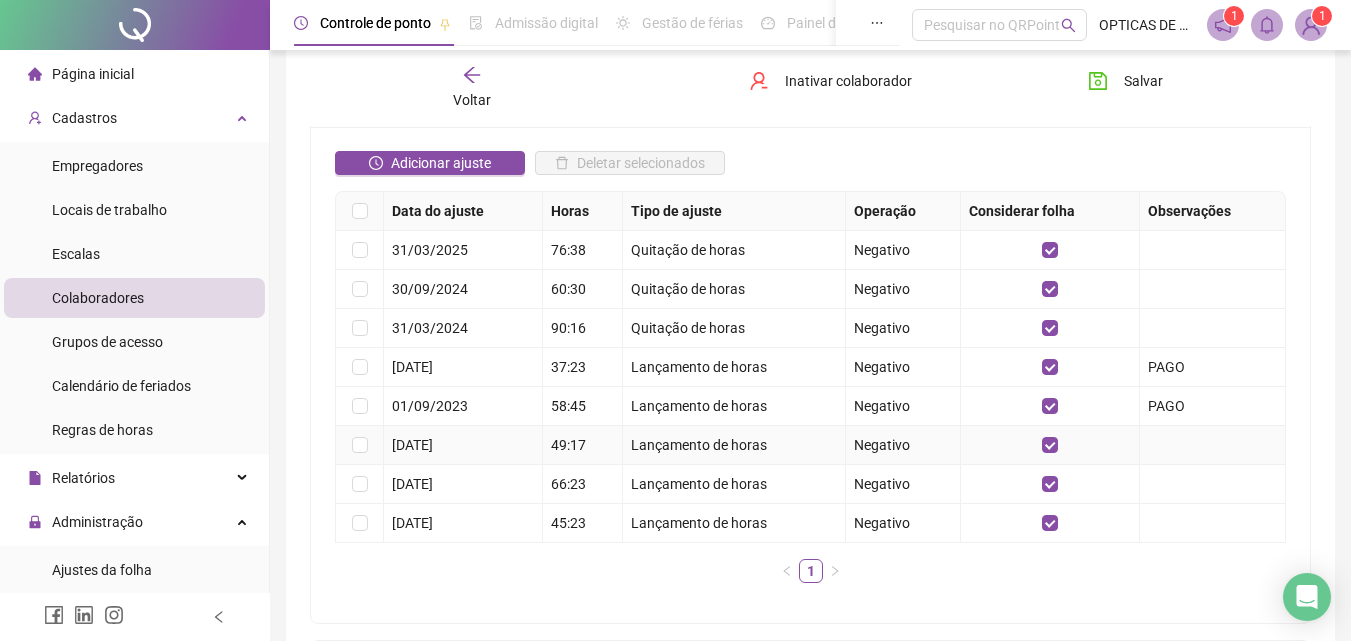 scroll, scrollTop: 400, scrollLeft: 0, axis: vertical 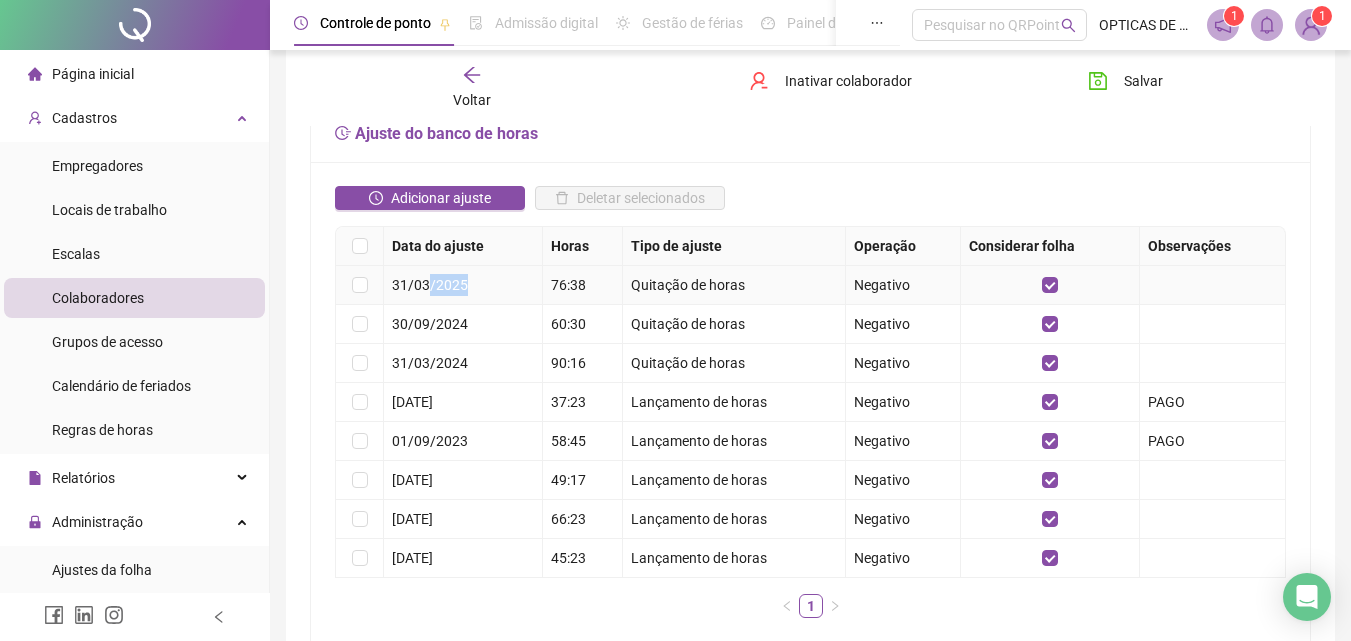 drag, startPoint x: 470, startPoint y: 288, endPoint x: 424, endPoint y: 282, distance: 46.389652 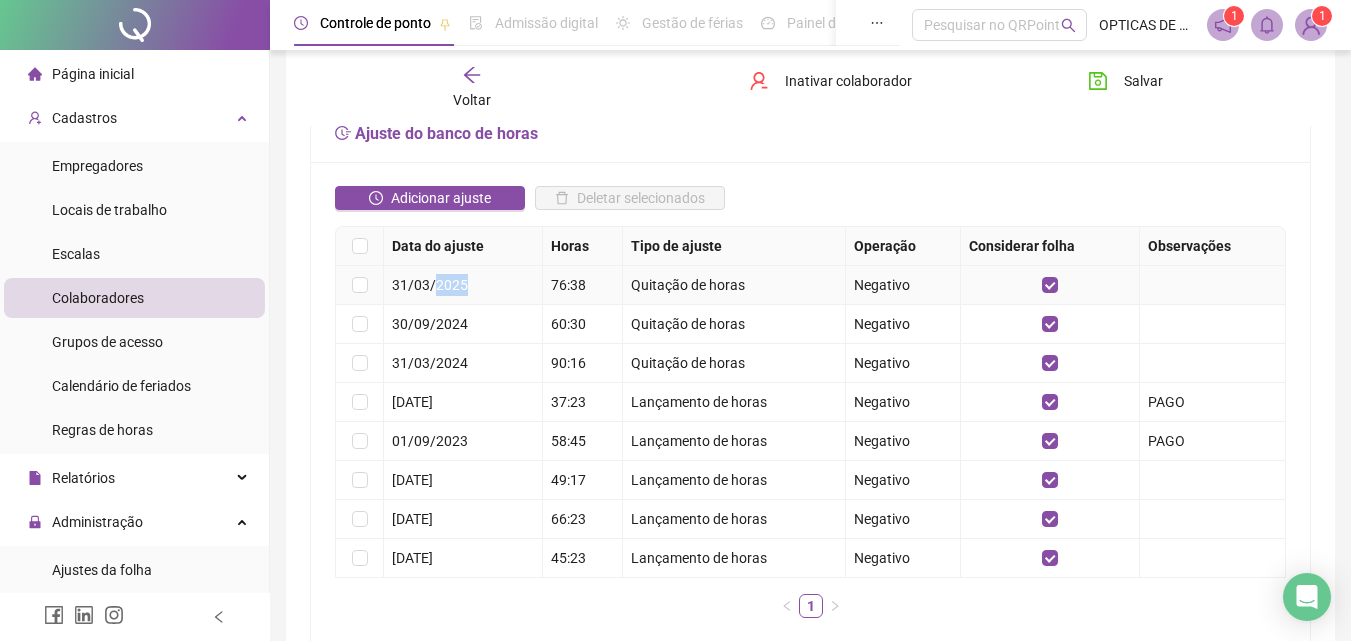 click on "31/03/2025" at bounding box center (463, 285) 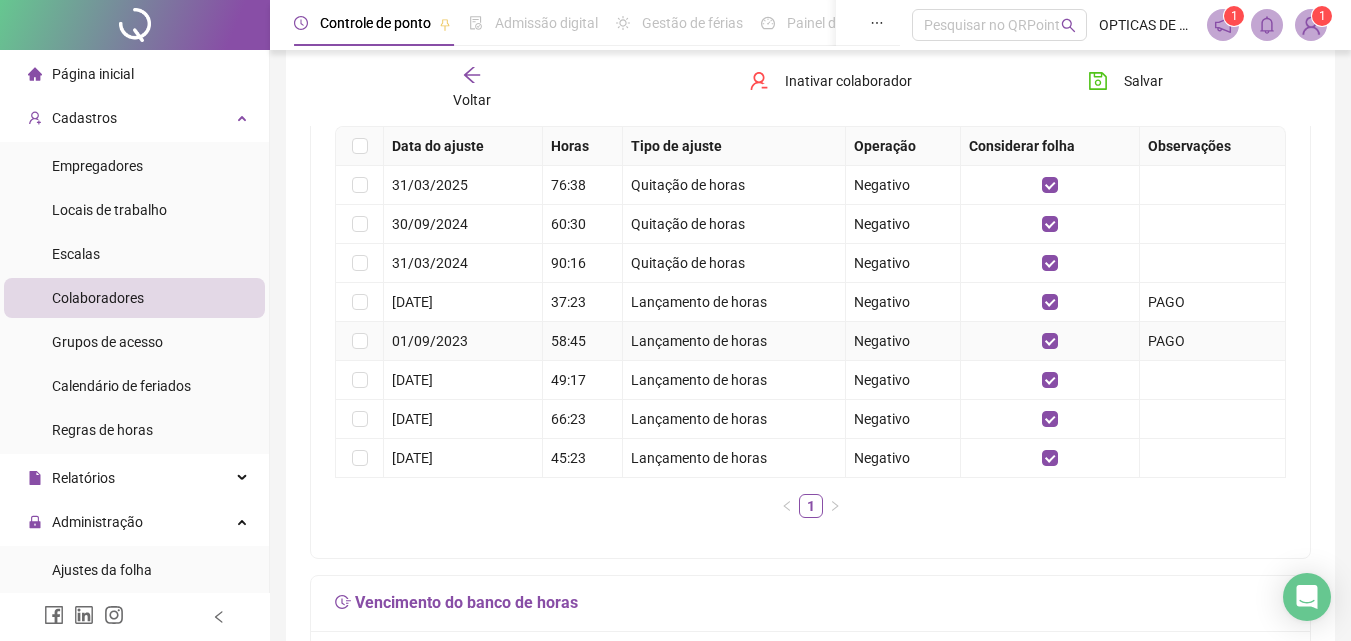scroll, scrollTop: 400, scrollLeft: 0, axis: vertical 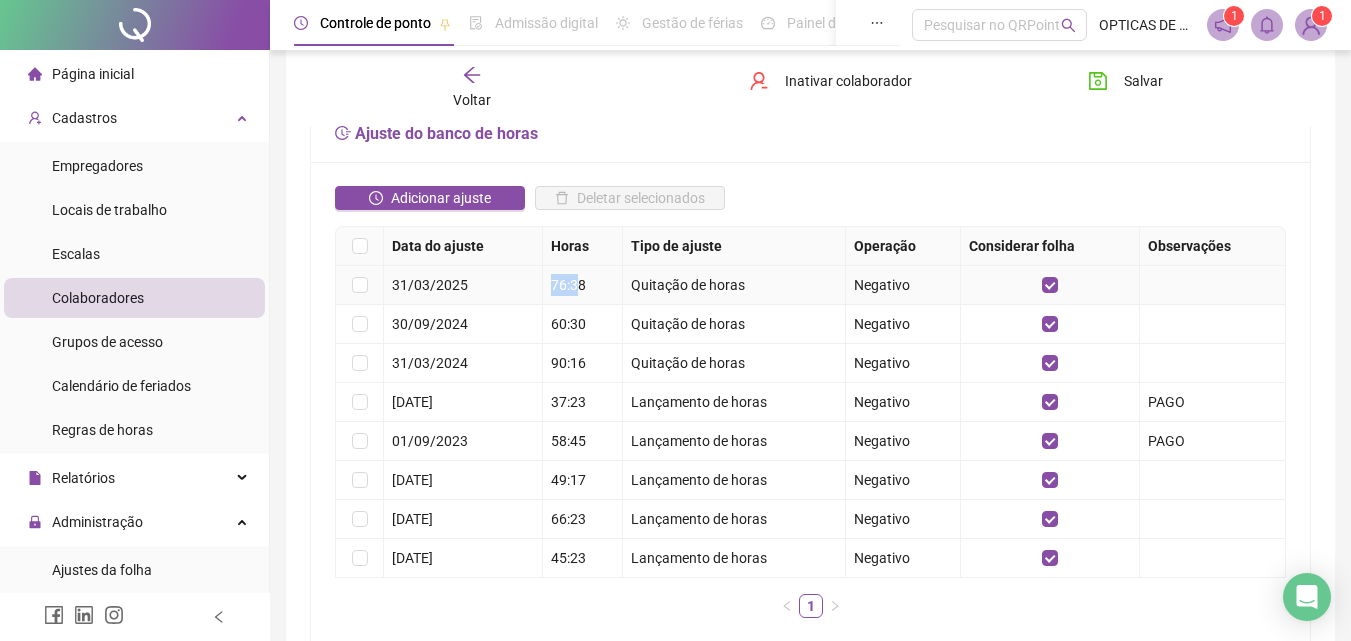 drag, startPoint x: 581, startPoint y: 281, endPoint x: 537, endPoint y: 280, distance: 44.011364 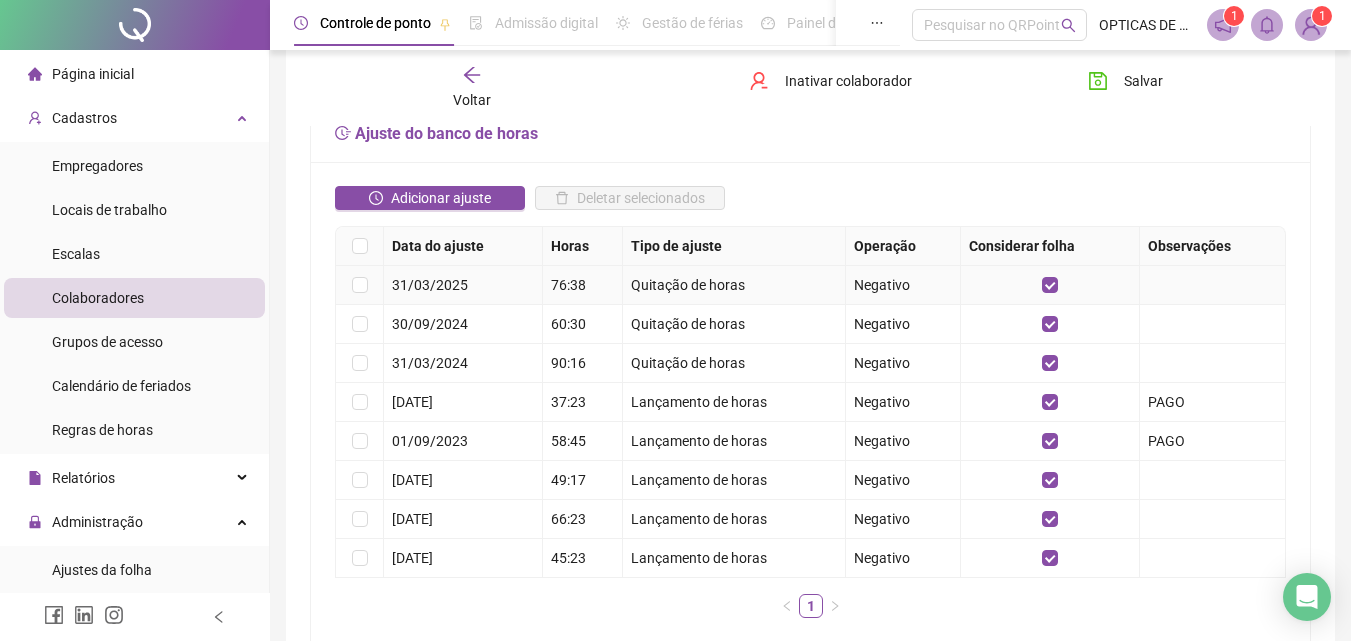 click on "76:38" at bounding box center (583, 285) 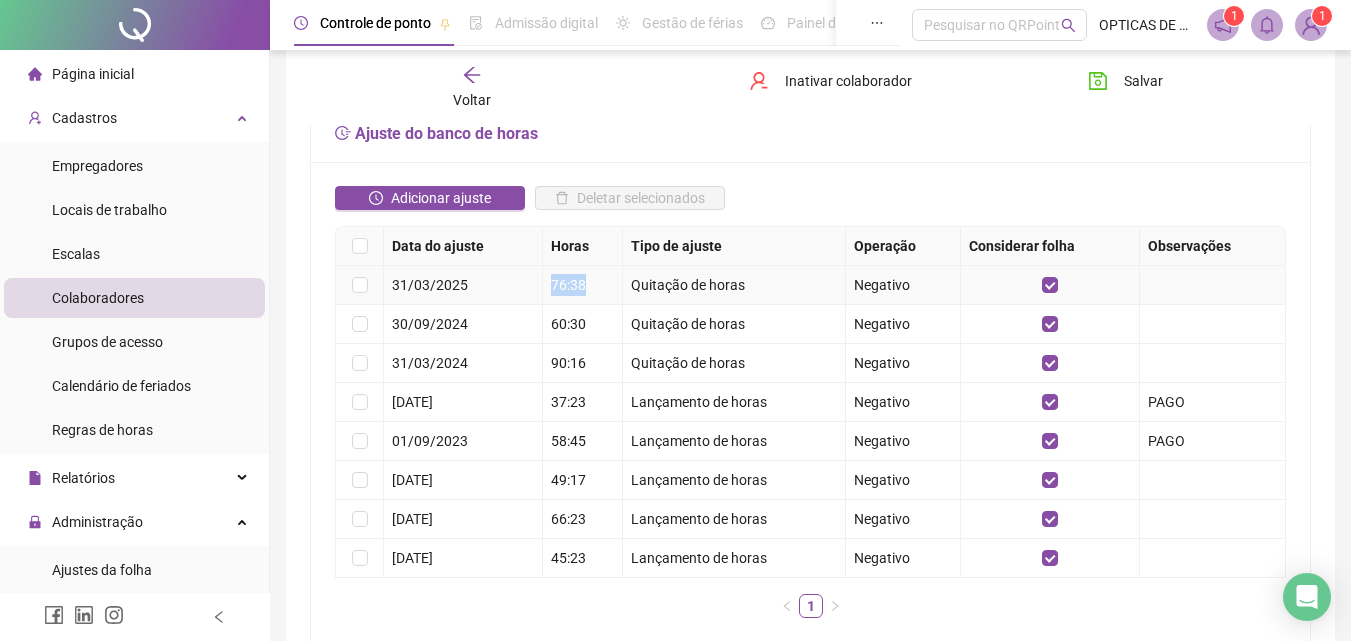 drag, startPoint x: 590, startPoint y: 279, endPoint x: 542, endPoint y: 280, distance: 48.010414 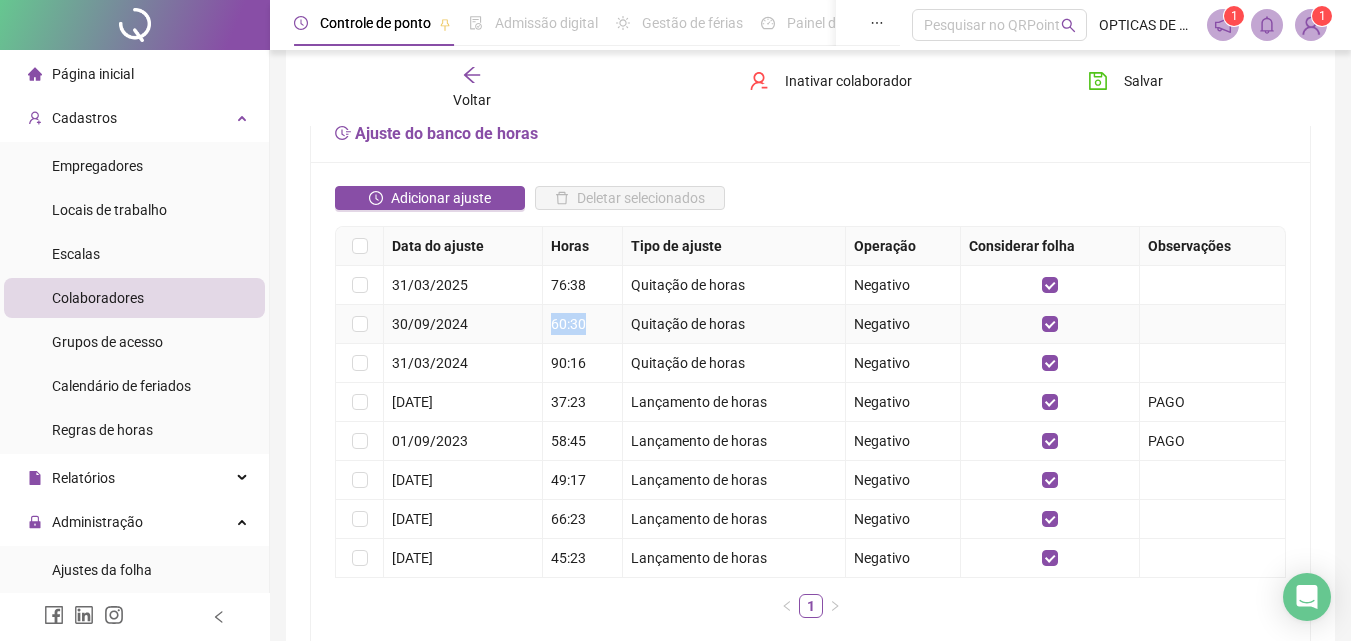 drag, startPoint x: 589, startPoint y: 326, endPoint x: 551, endPoint y: 313, distance: 40.16217 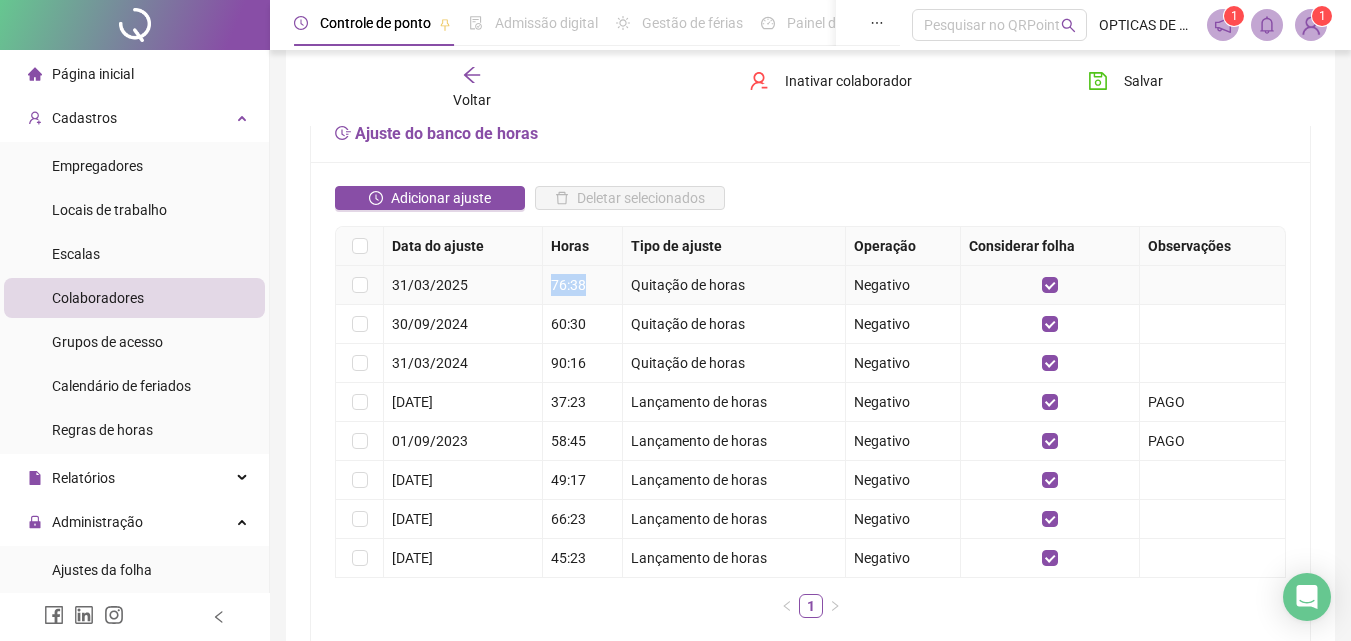 drag, startPoint x: 585, startPoint y: 284, endPoint x: 552, endPoint y: 280, distance: 33.24154 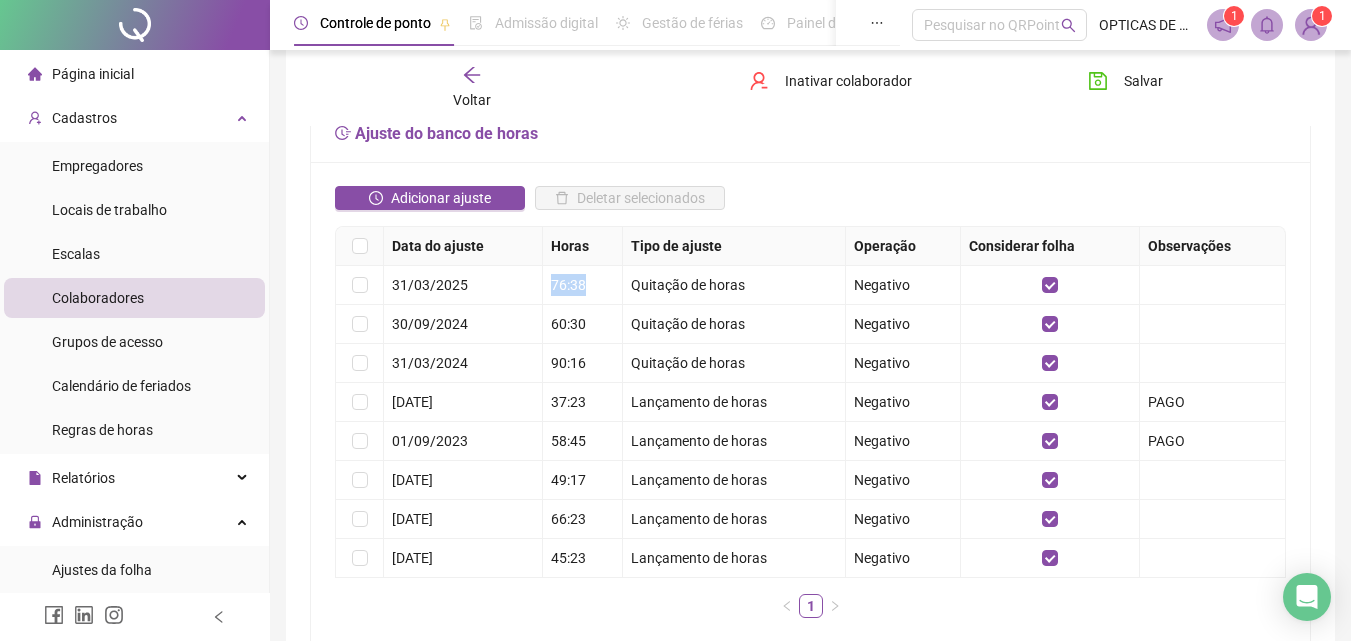 scroll, scrollTop: 200, scrollLeft: 0, axis: vertical 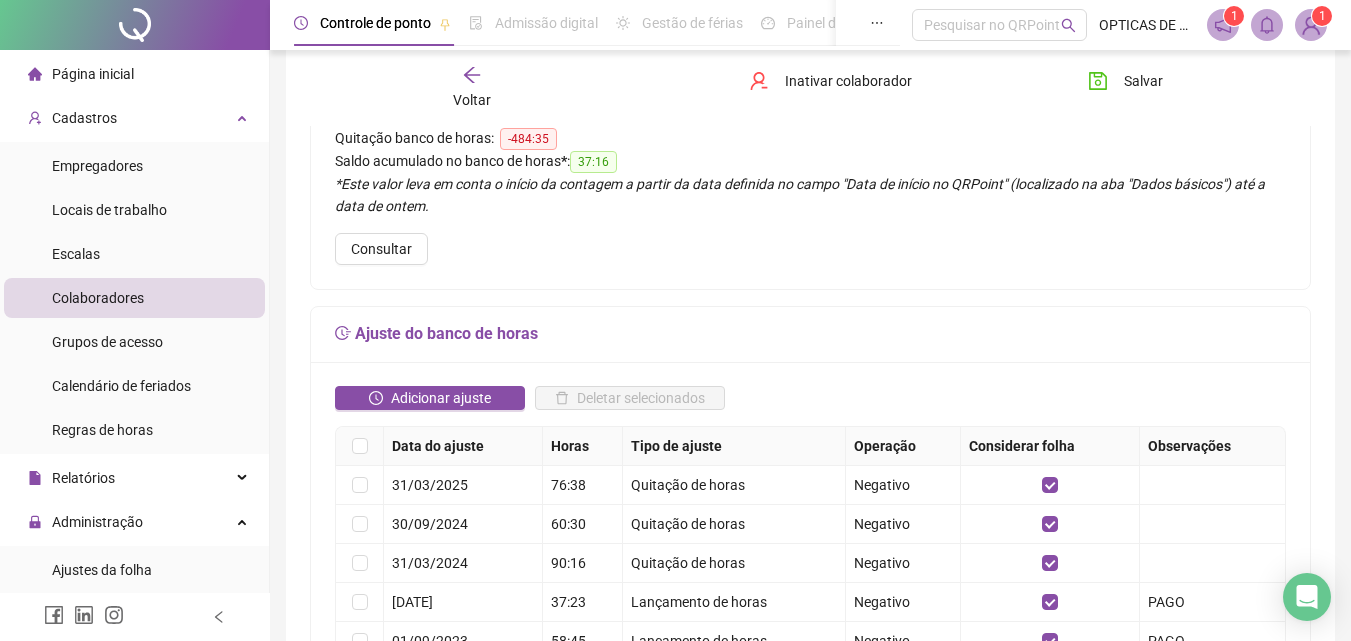 click 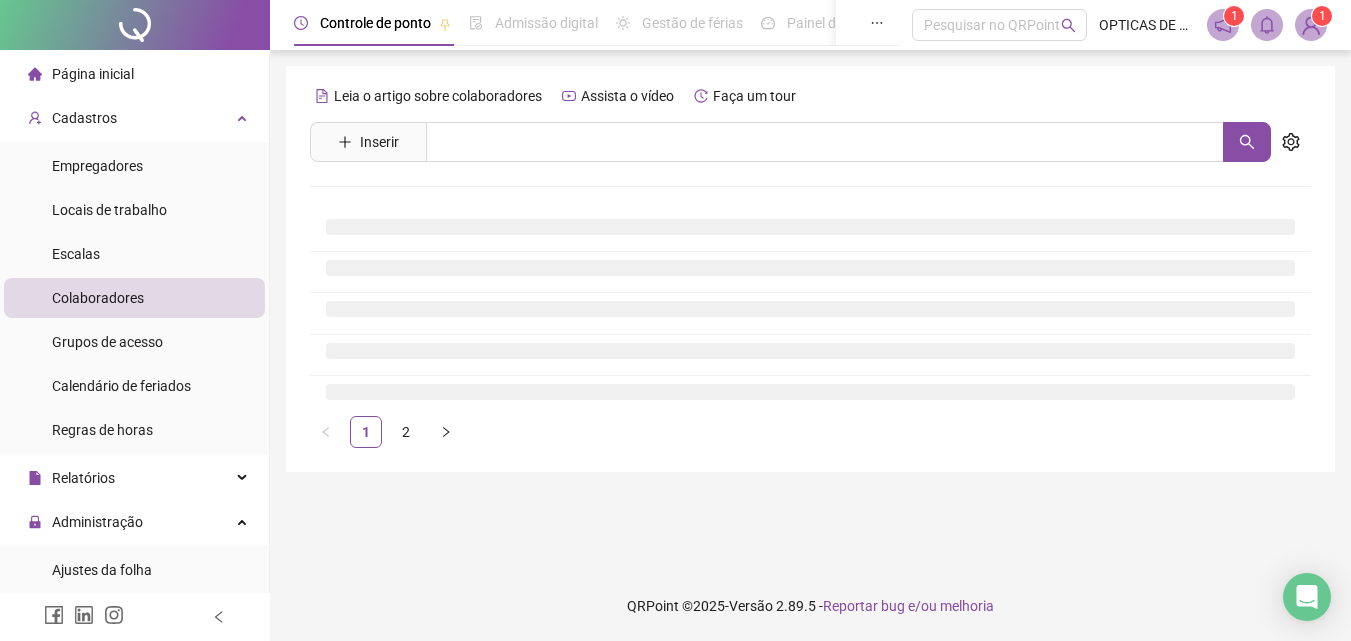 scroll, scrollTop: 0, scrollLeft: 0, axis: both 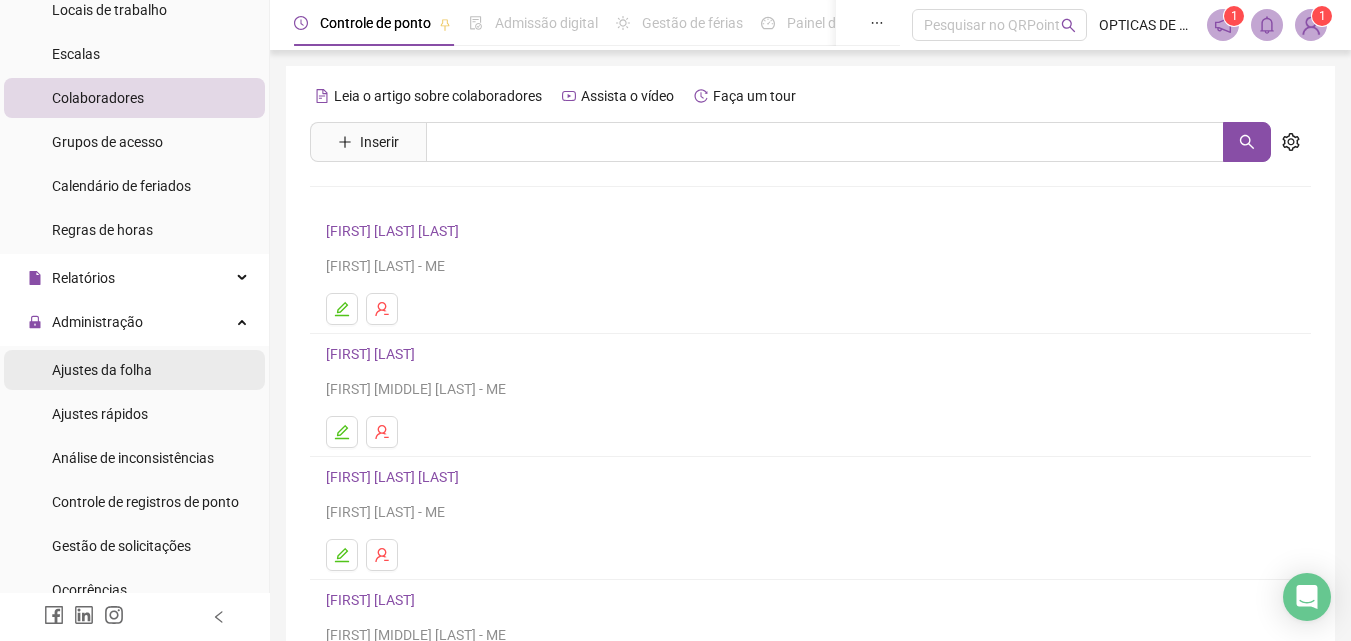 click on "Ajustes da folha" at bounding box center (102, 370) 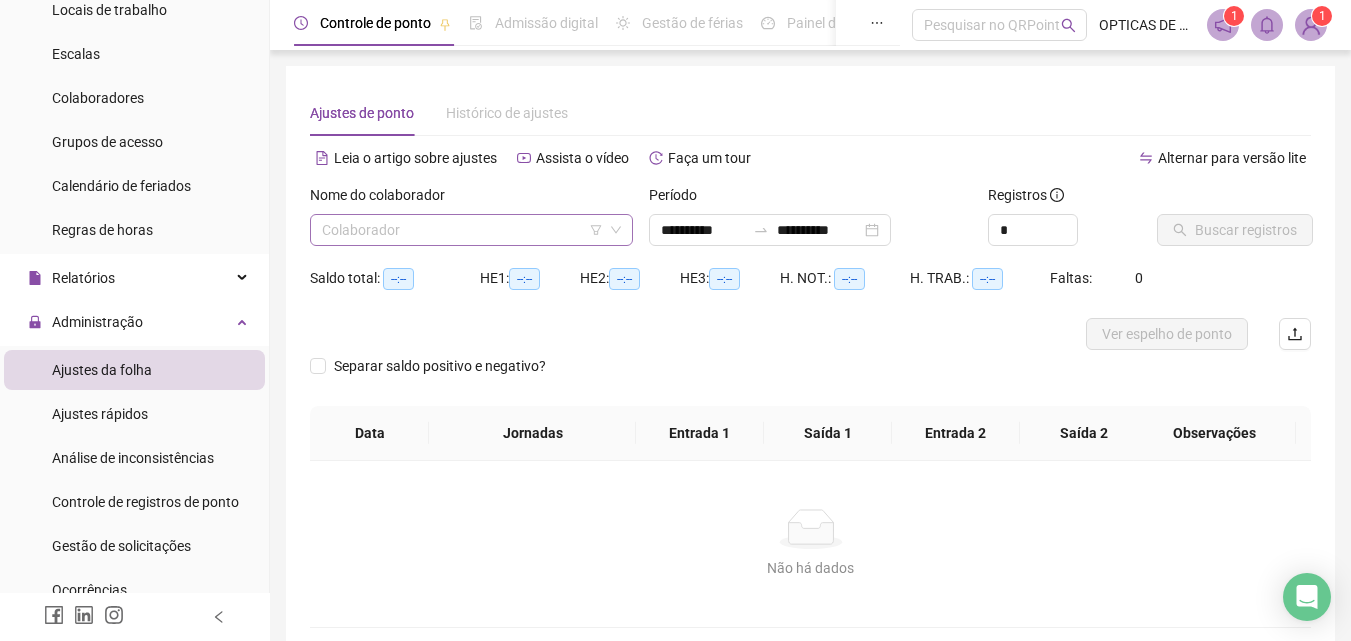 click at bounding box center (462, 230) 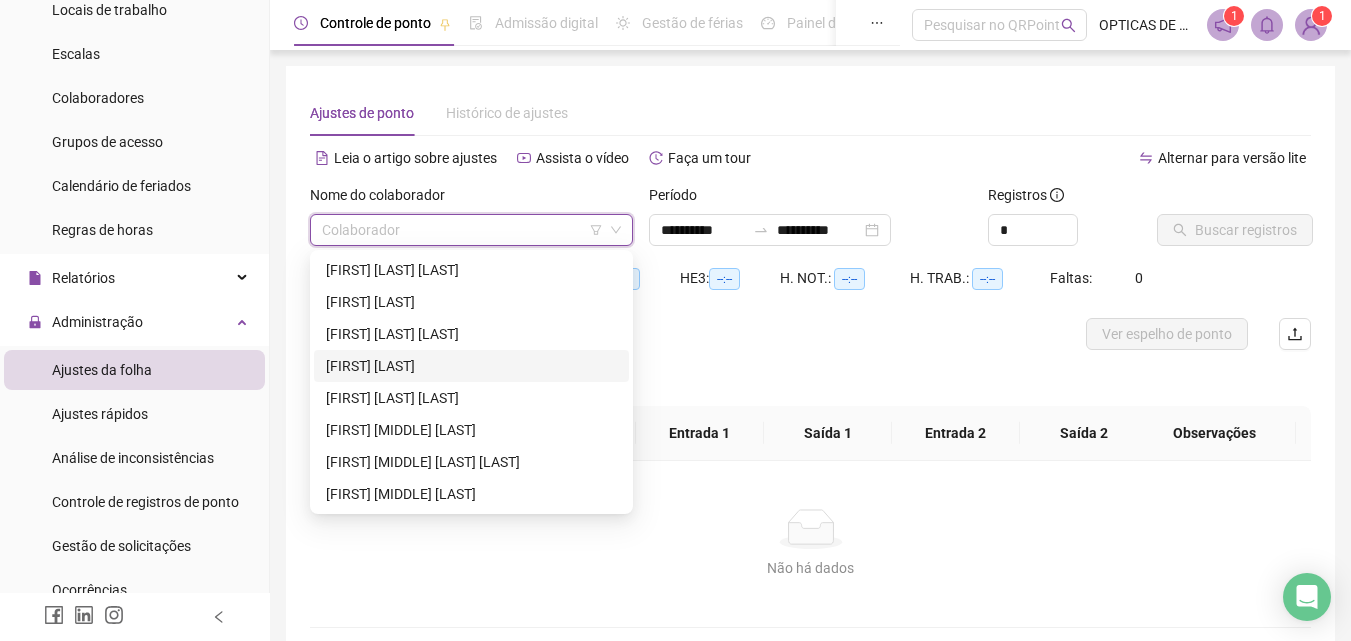 click on "[FIRST] [LAST]" at bounding box center (471, 366) 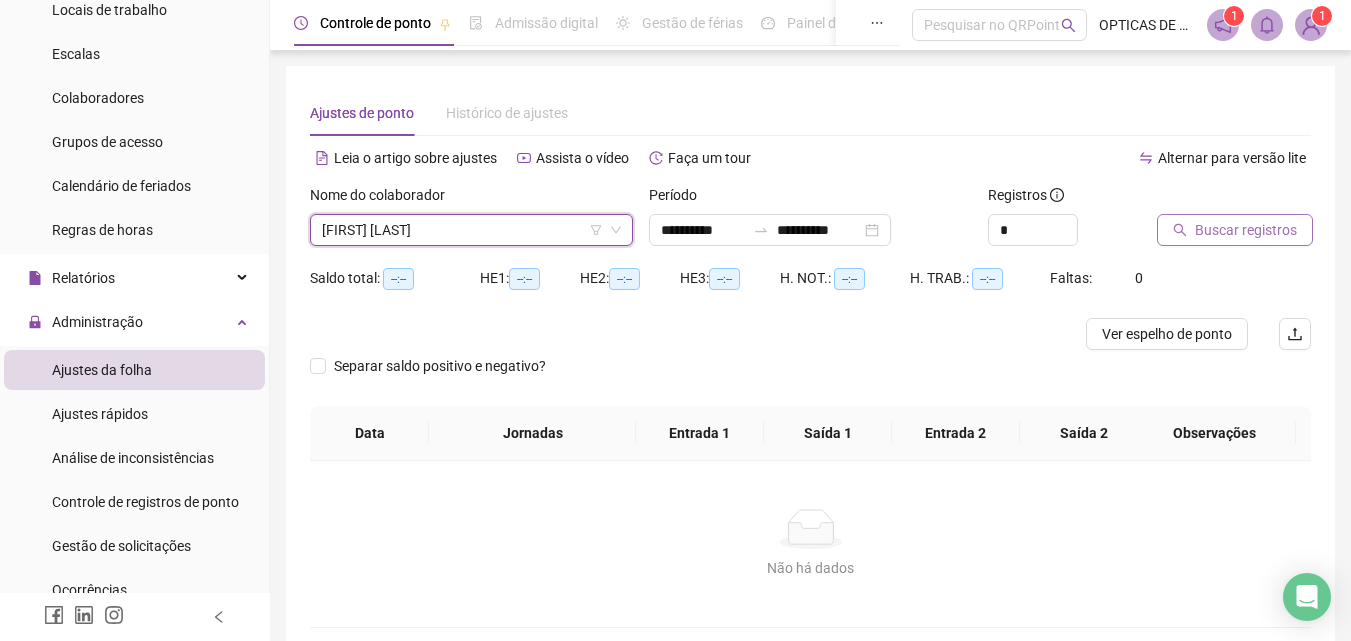 click on "Buscar registros" at bounding box center (1246, 230) 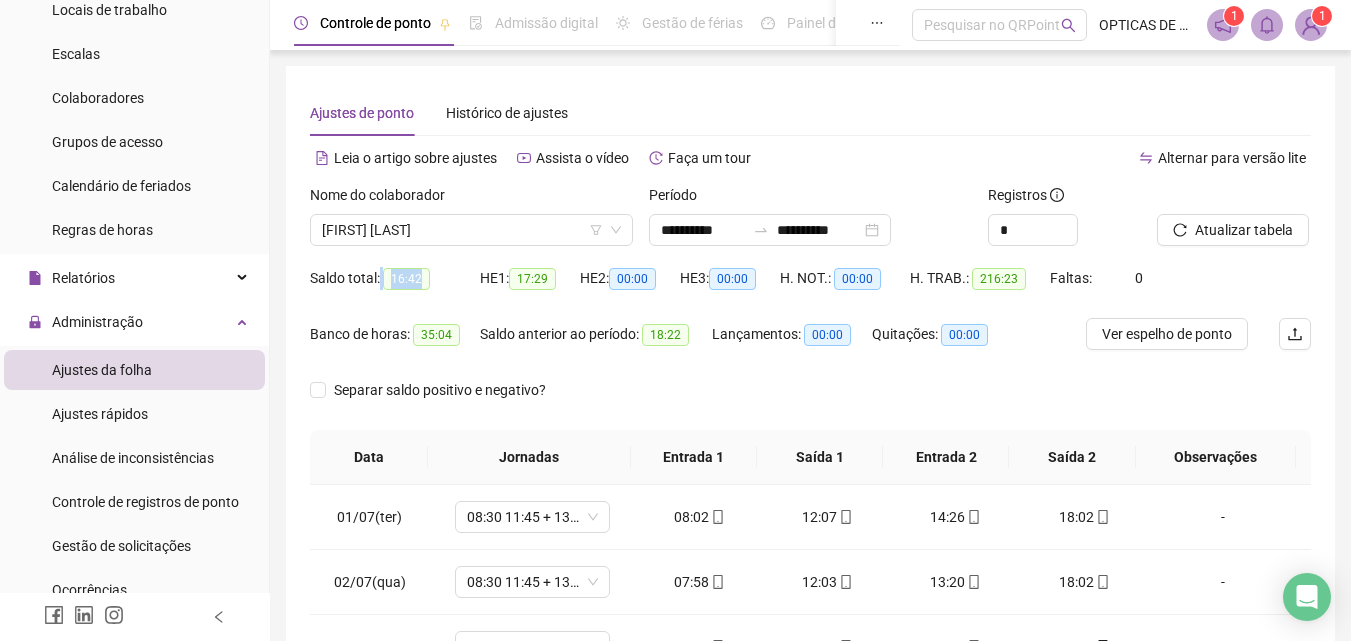 drag, startPoint x: 417, startPoint y: 278, endPoint x: 381, endPoint y: 276, distance: 36.05551 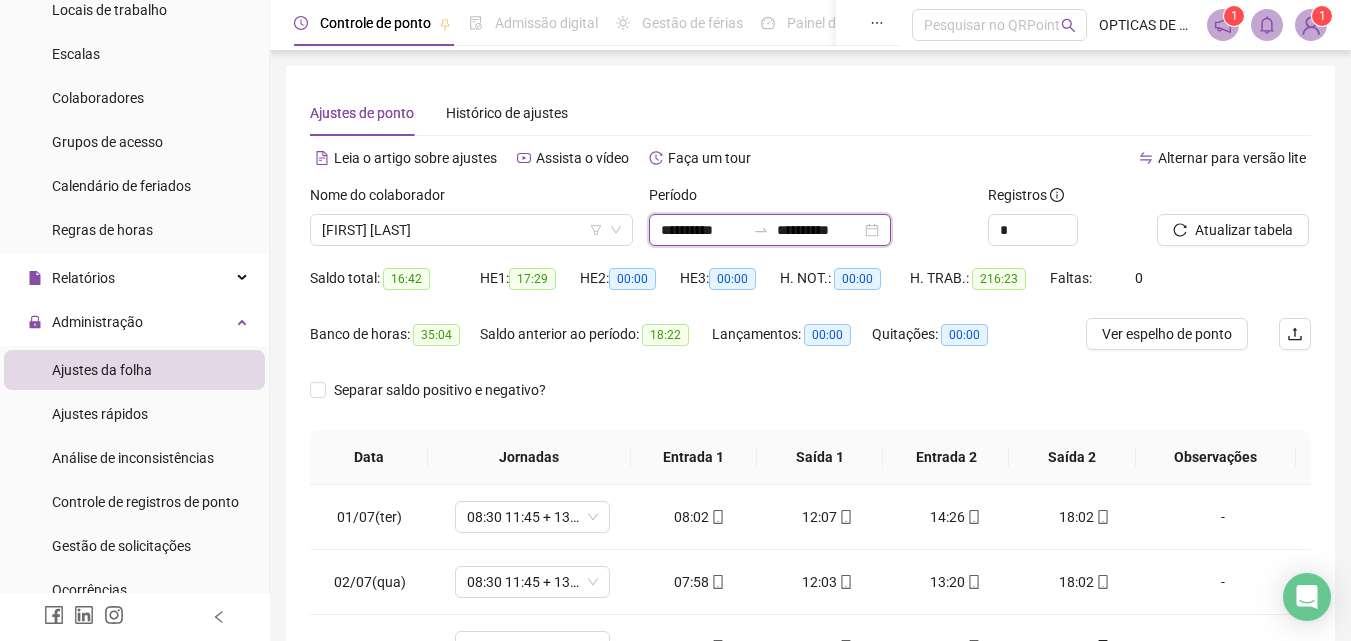 click on "**********" at bounding box center (703, 230) 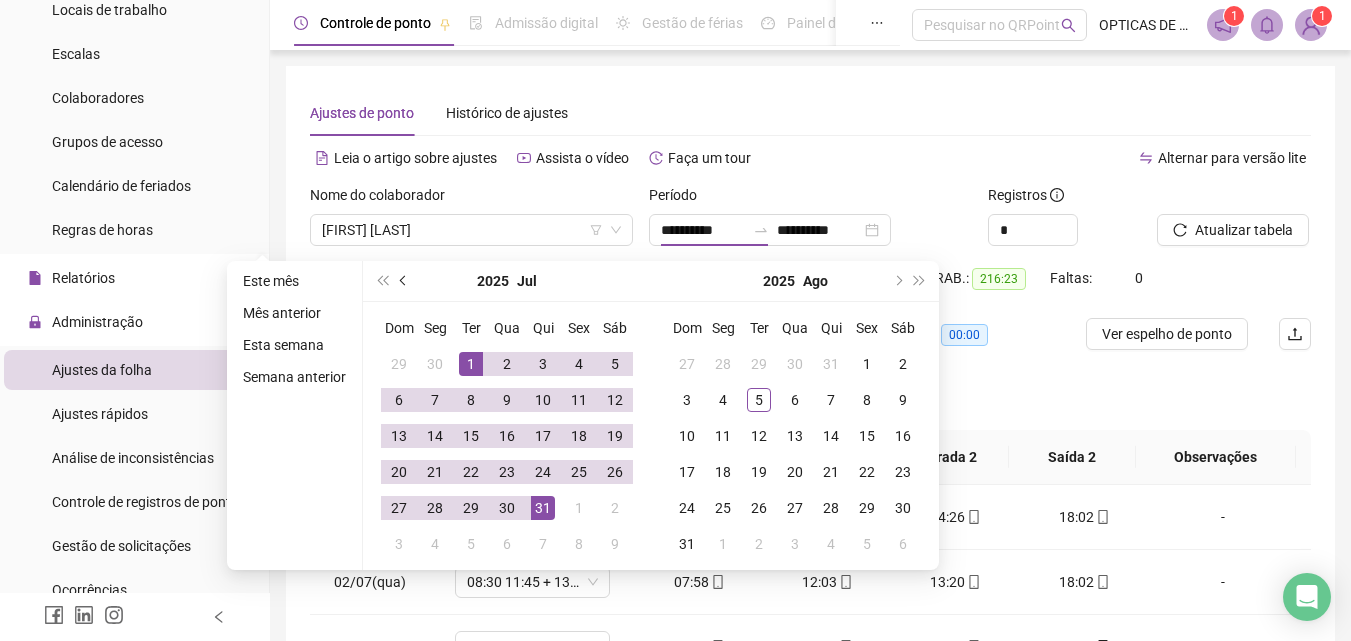click at bounding box center (404, 281) 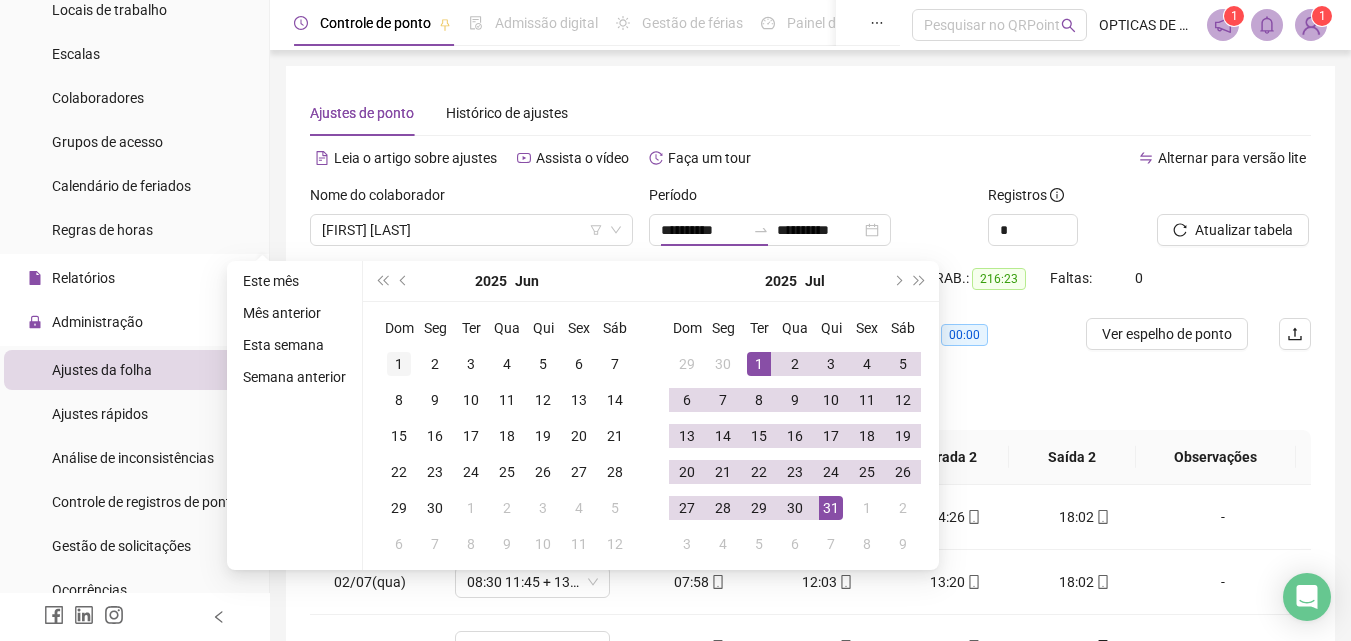 type on "**********" 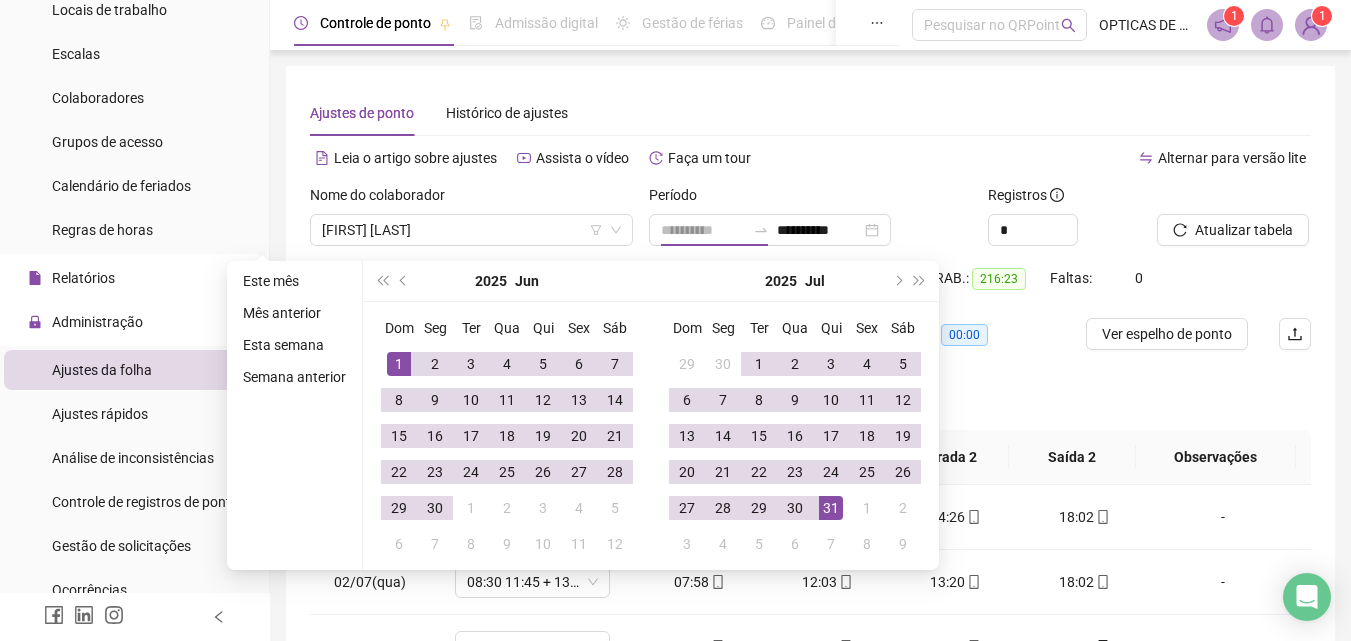 click on "1" at bounding box center [399, 364] 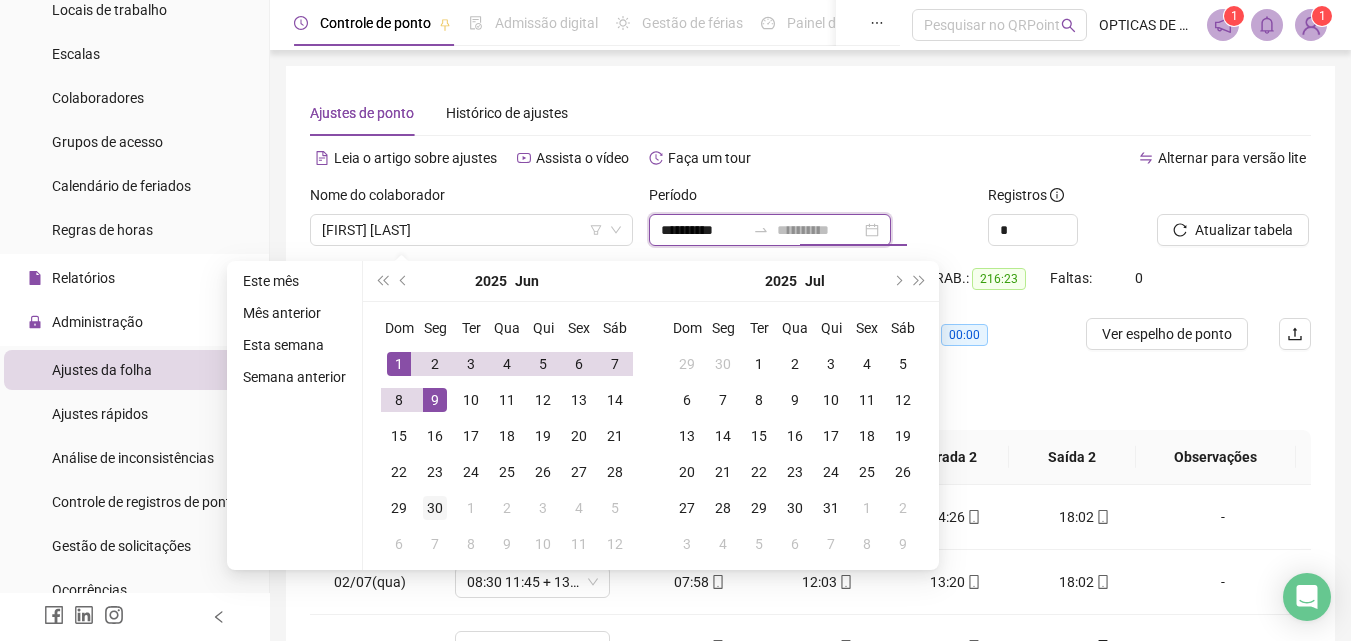 type on "**********" 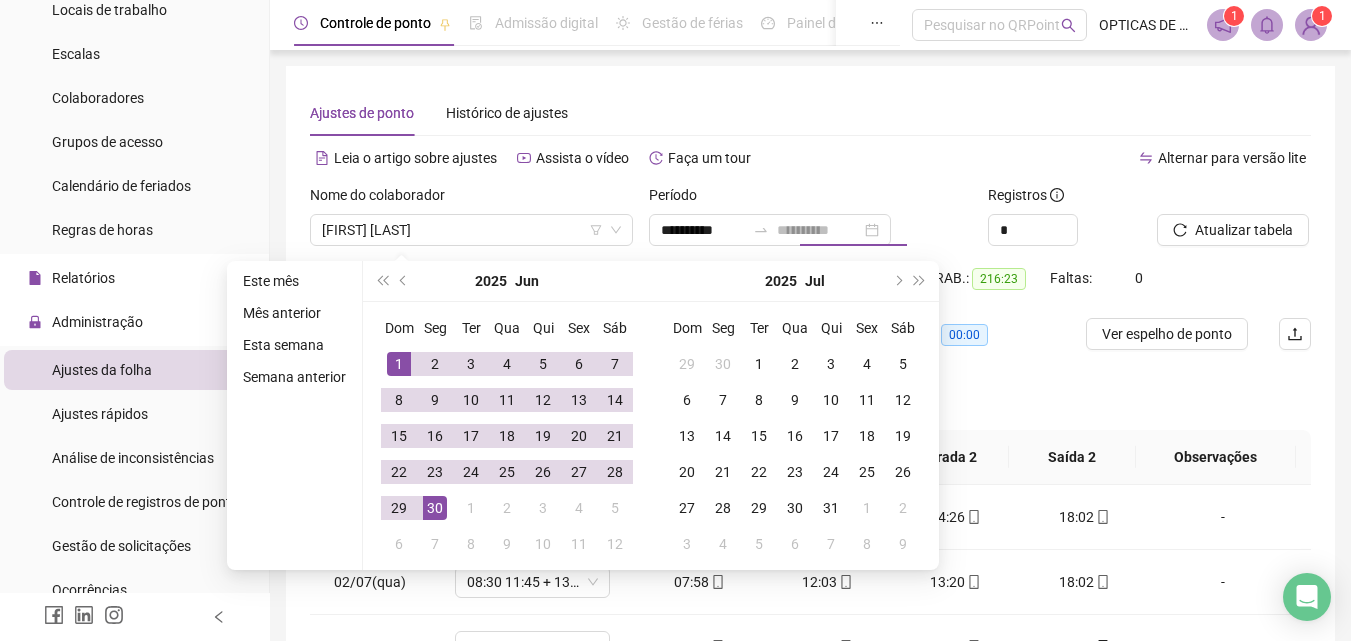 click on "30" at bounding box center (435, 508) 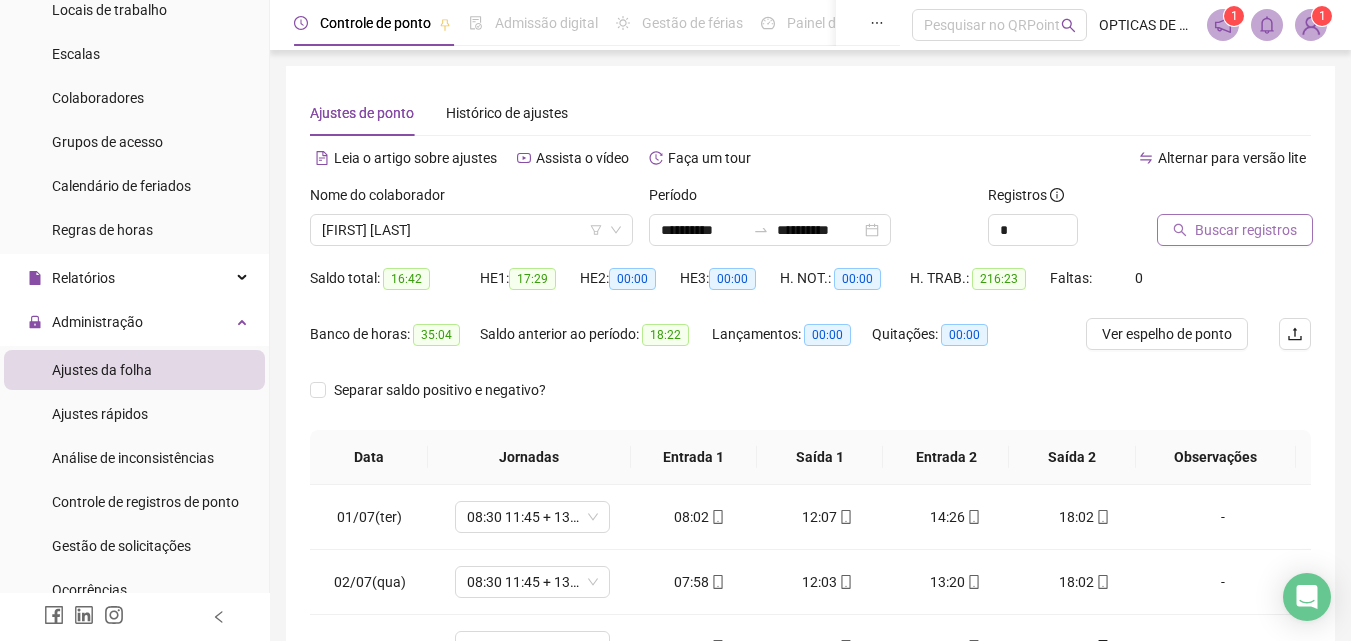 click on "Buscar registros" at bounding box center (1246, 230) 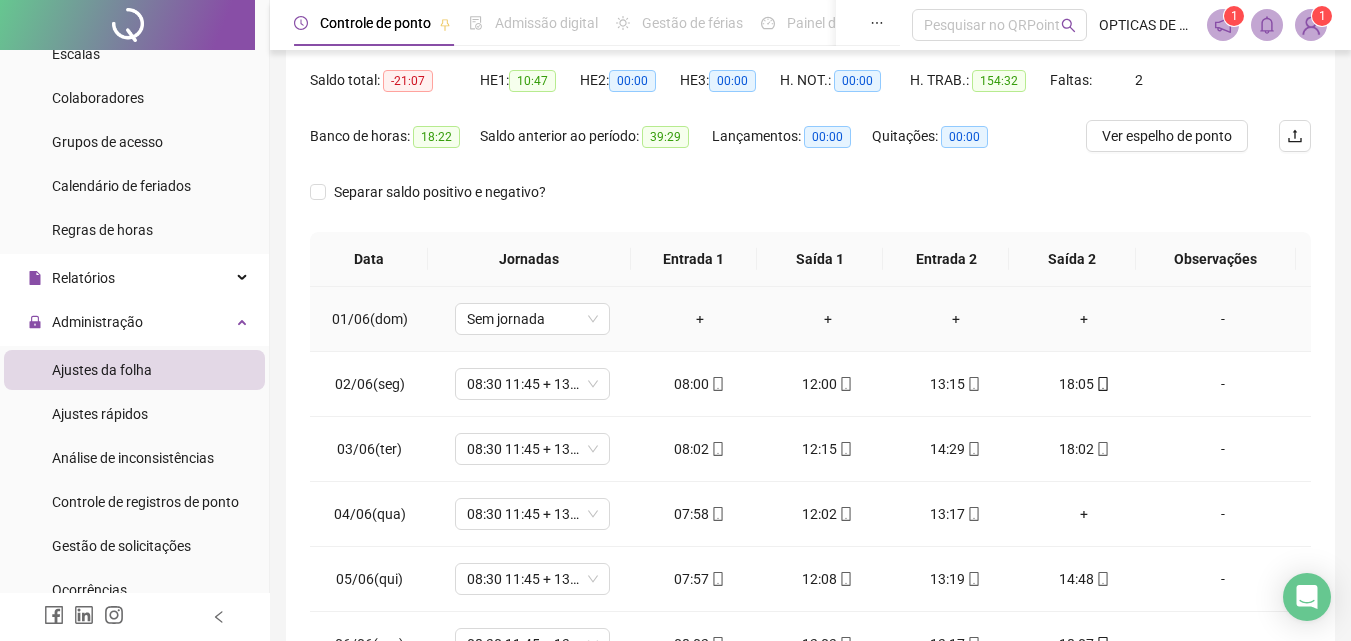 scroll, scrollTop: 200, scrollLeft: 0, axis: vertical 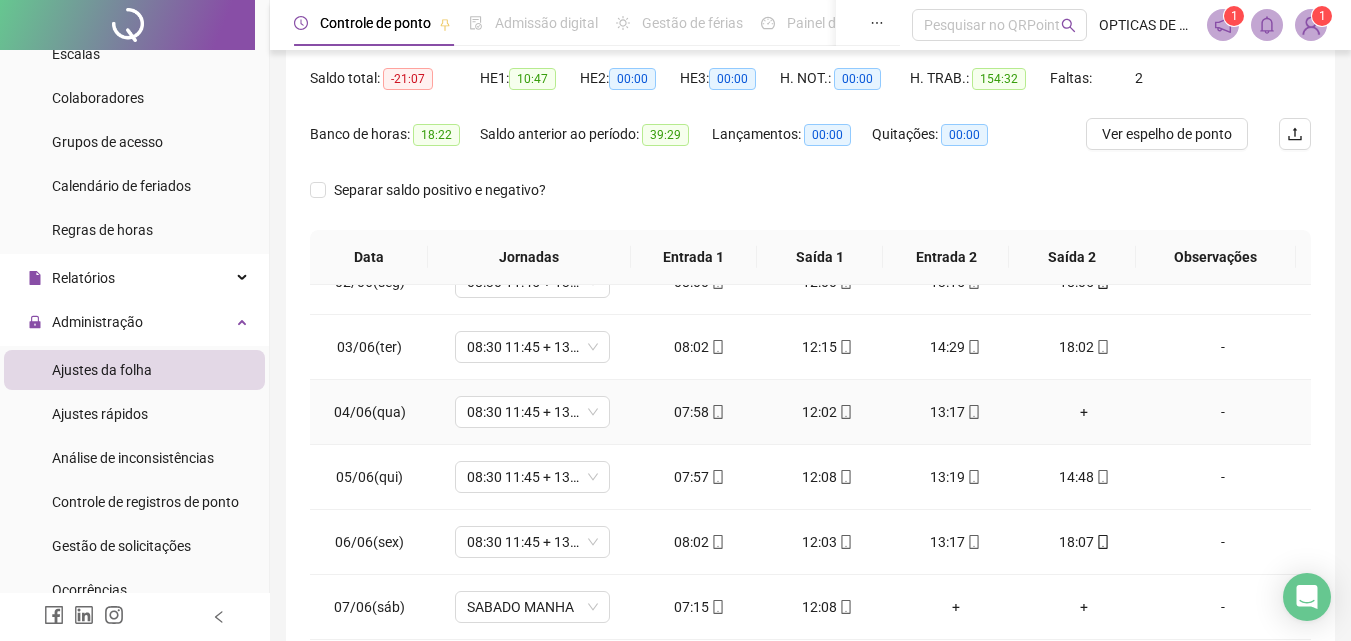 click on "+" at bounding box center (1084, 412) 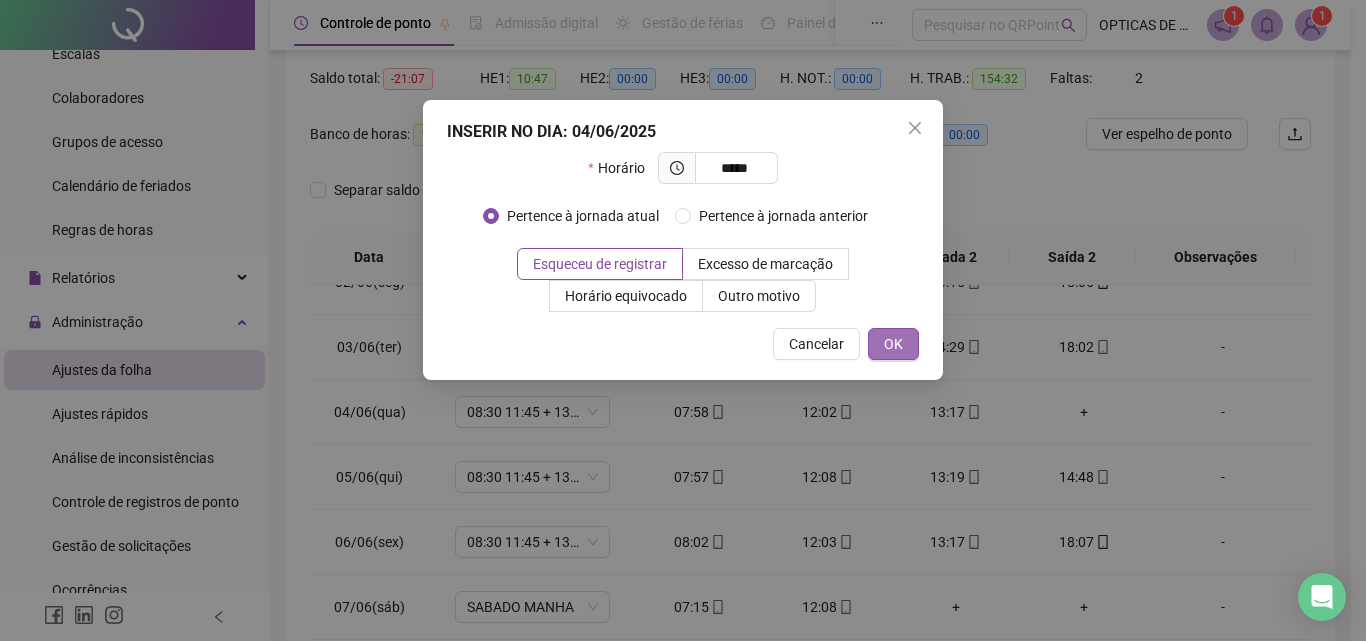 type on "*****" 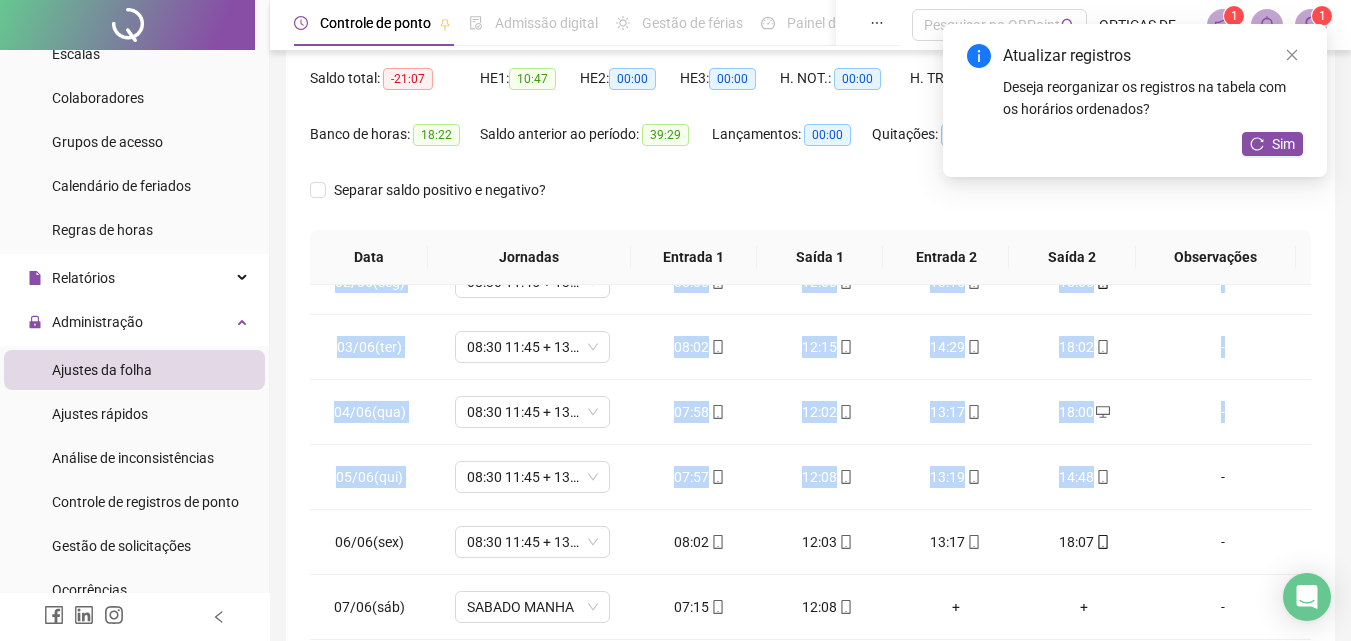 drag, startPoint x: 1134, startPoint y: 477, endPoint x: 1293, endPoint y: 444, distance: 162.38843 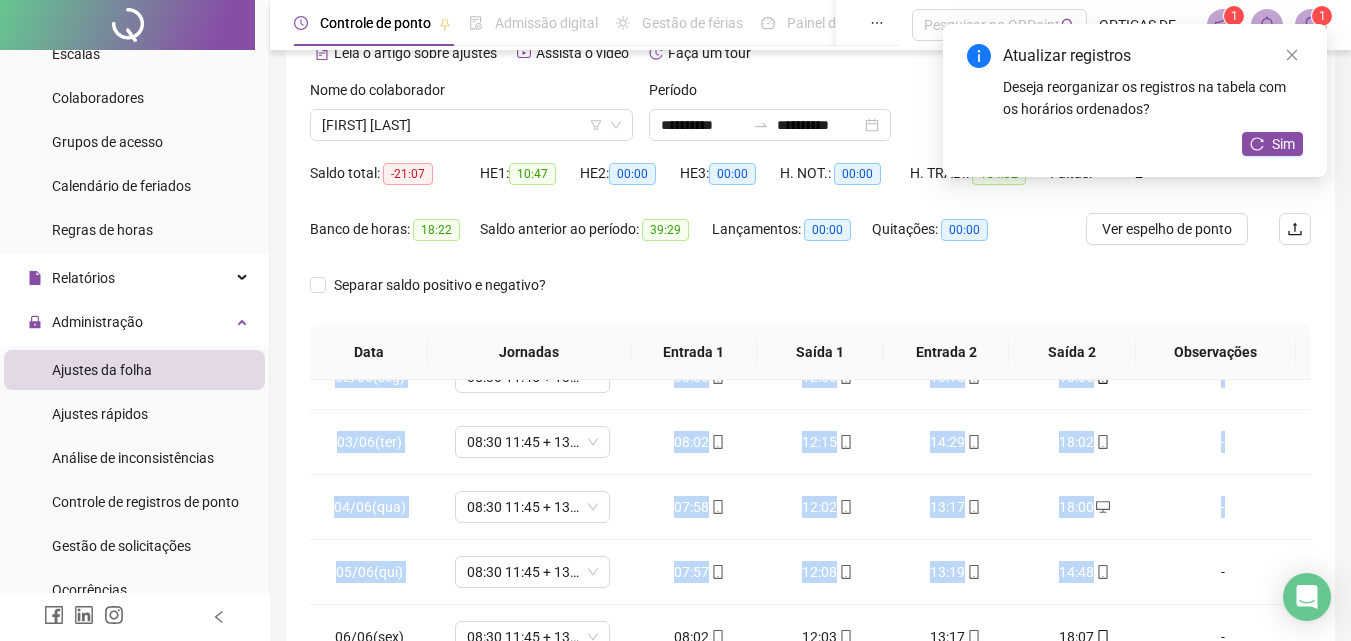 scroll, scrollTop: 0, scrollLeft: 0, axis: both 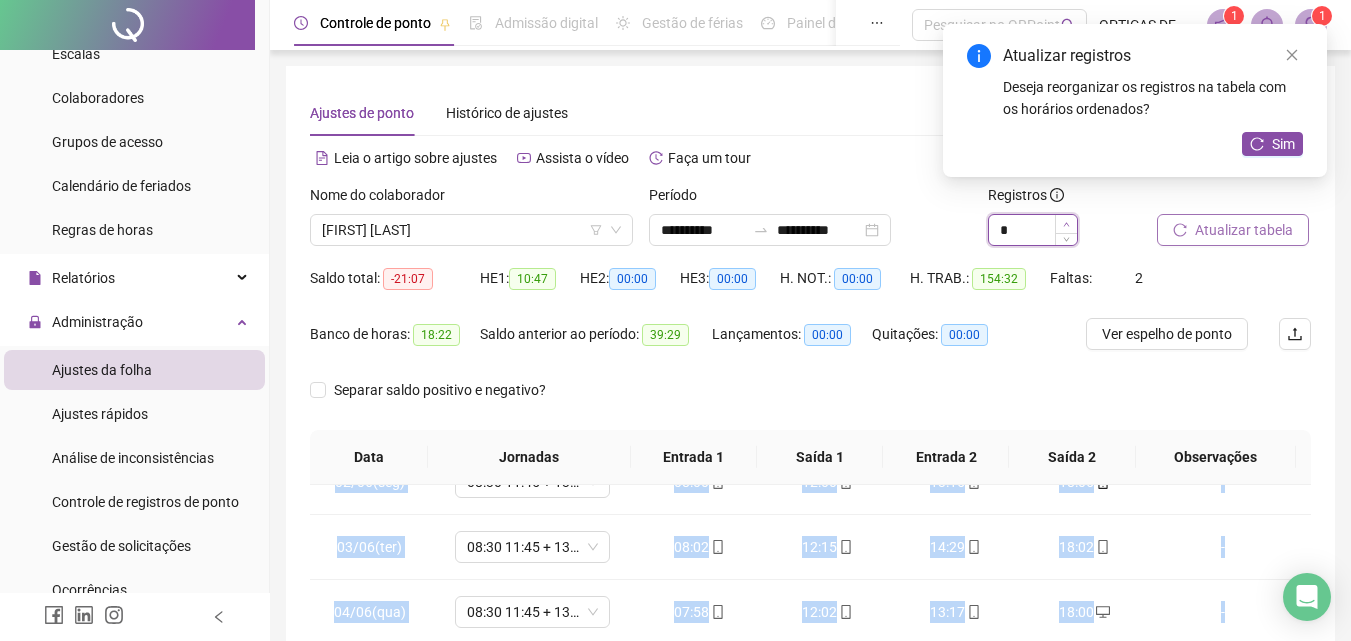 click 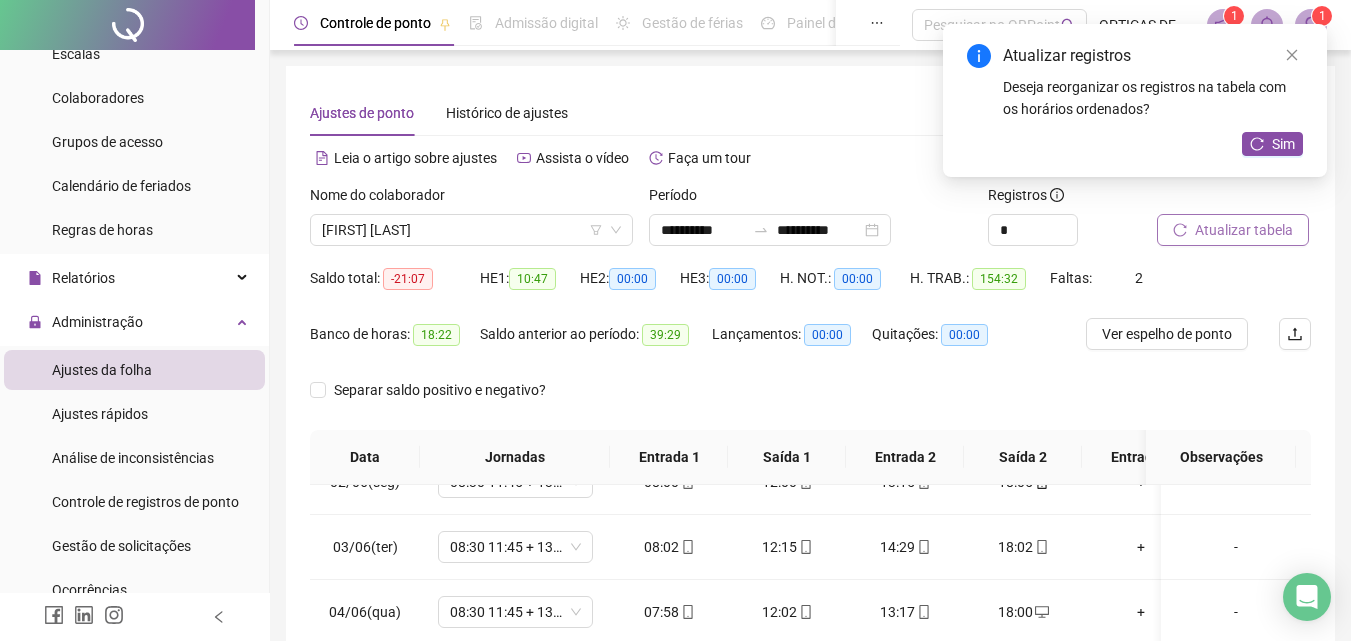 click on "Faltas:   2" at bounding box center [1091, 290] 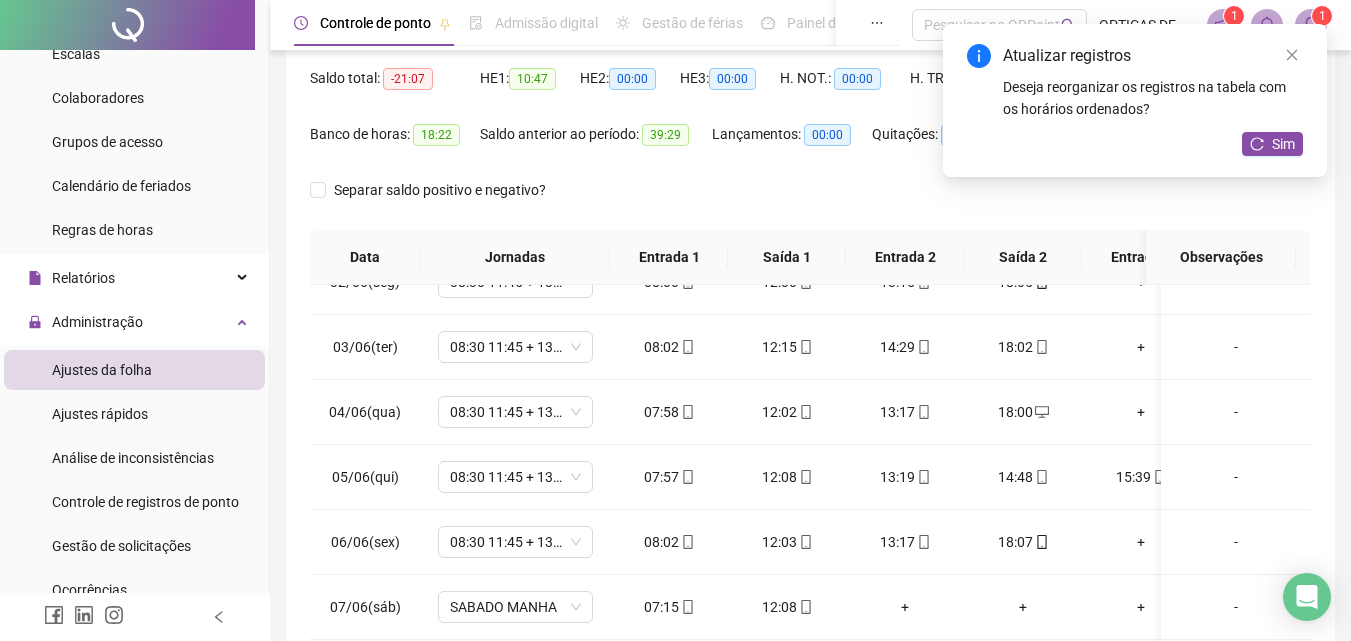 scroll, scrollTop: 300, scrollLeft: 0, axis: vertical 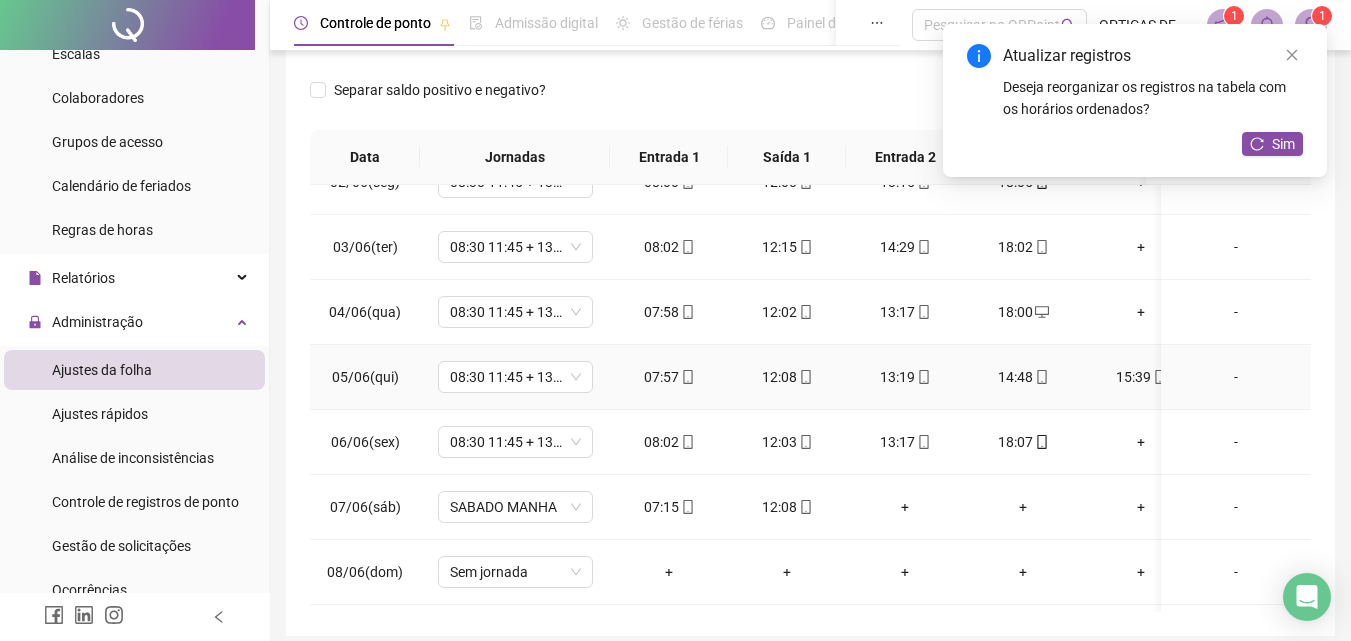 click on "15:39" at bounding box center [1141, 377] 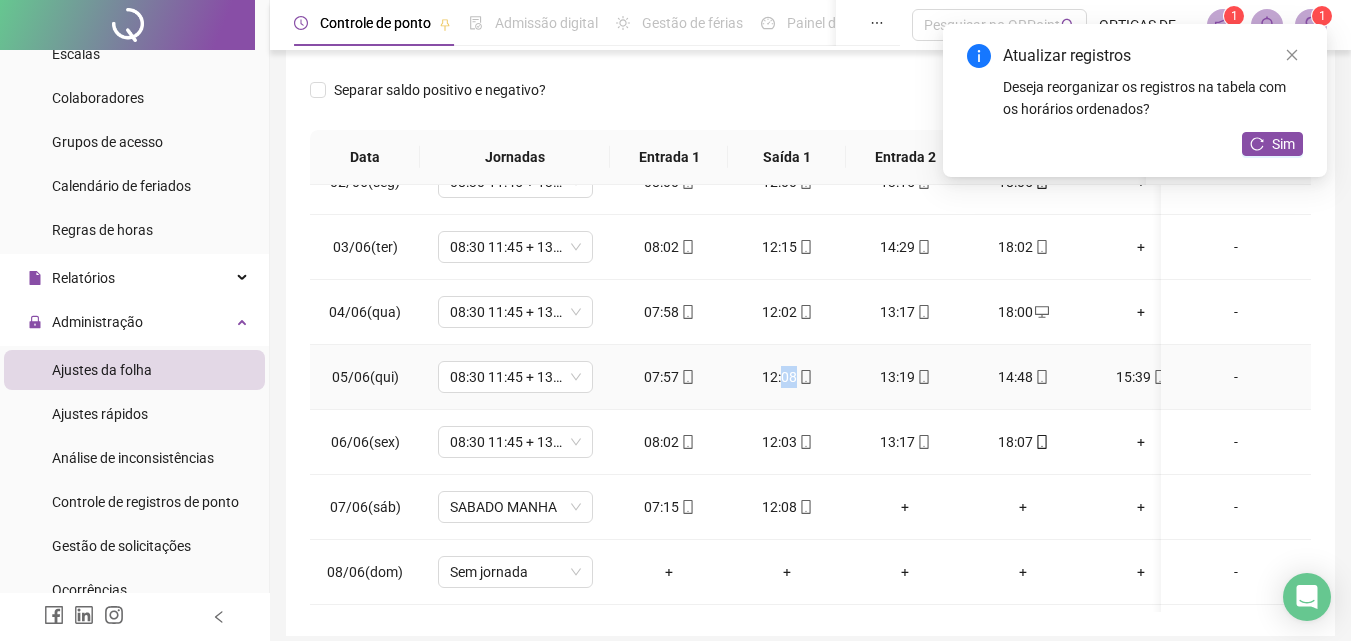 drag, startPoint x: 853, startPoint y: 373, endPoint x: 784, endPoint y: 371, distance: 69.02898 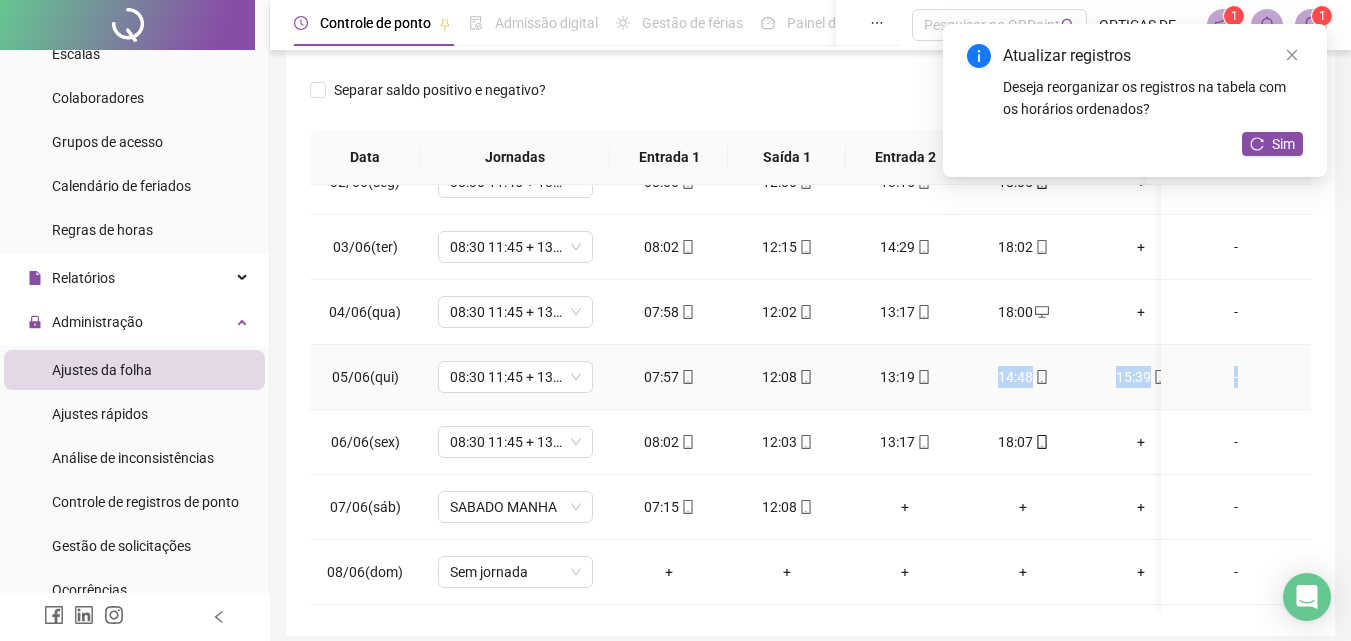 drag, startPoint x: 967, startPoint y: 371, endPoint x: 1240, endPoint y: 380, distance: 273.14832 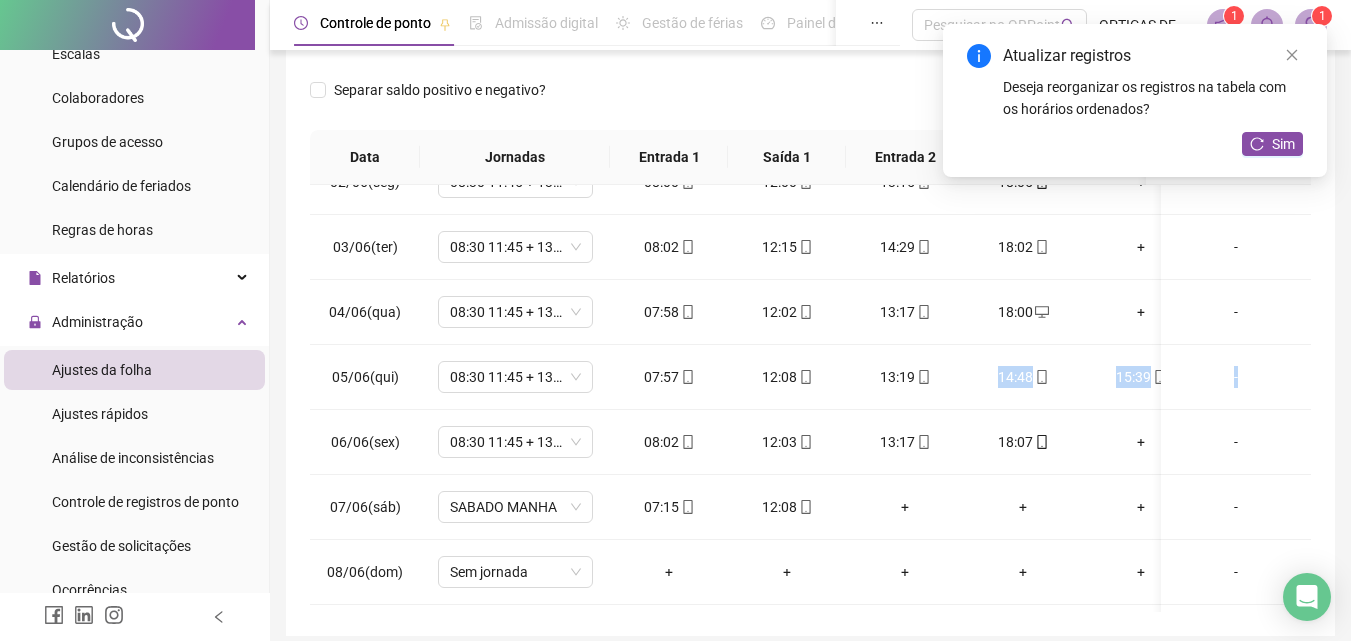 scroll, scrollTop: 100, scrollLeft: 48, axis: both 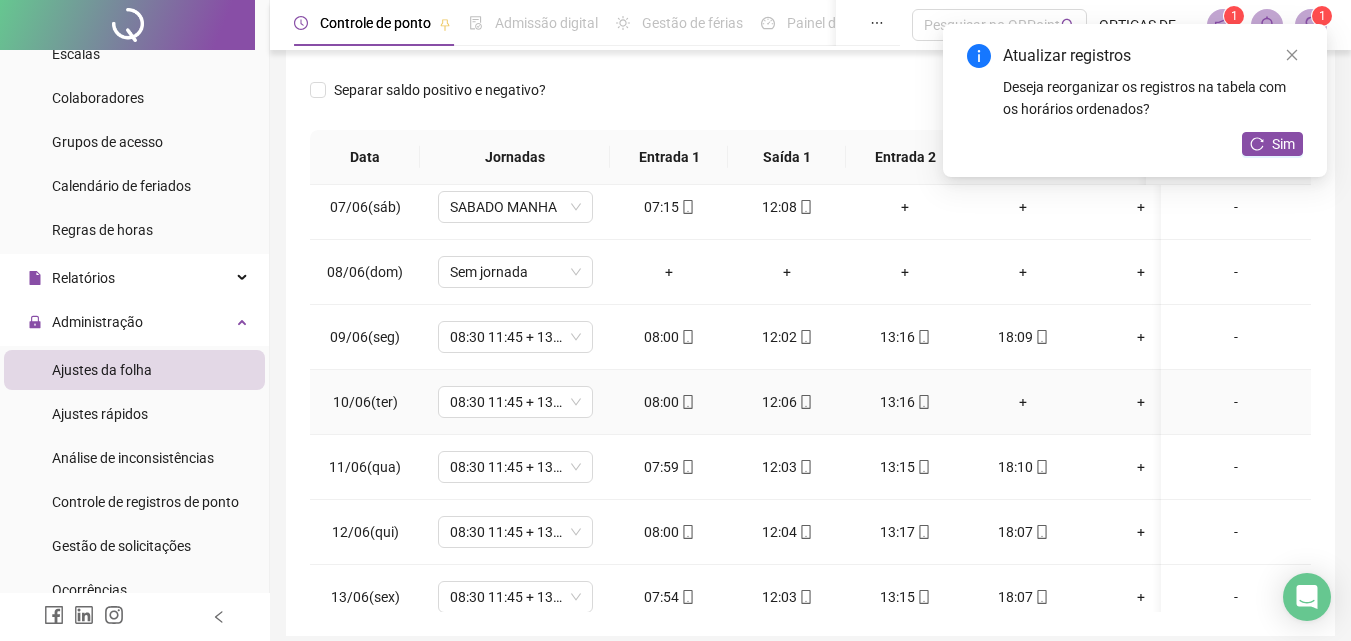 click on "+" at bounding box center (1023, 402) 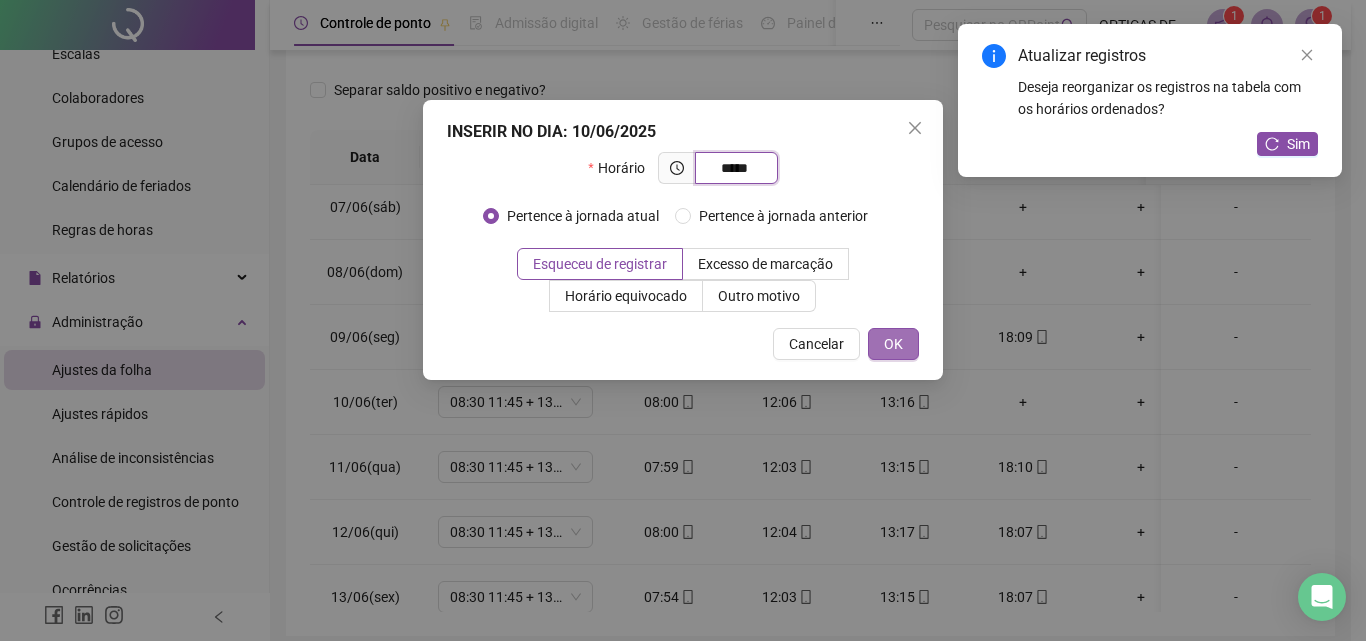 type on "*****" 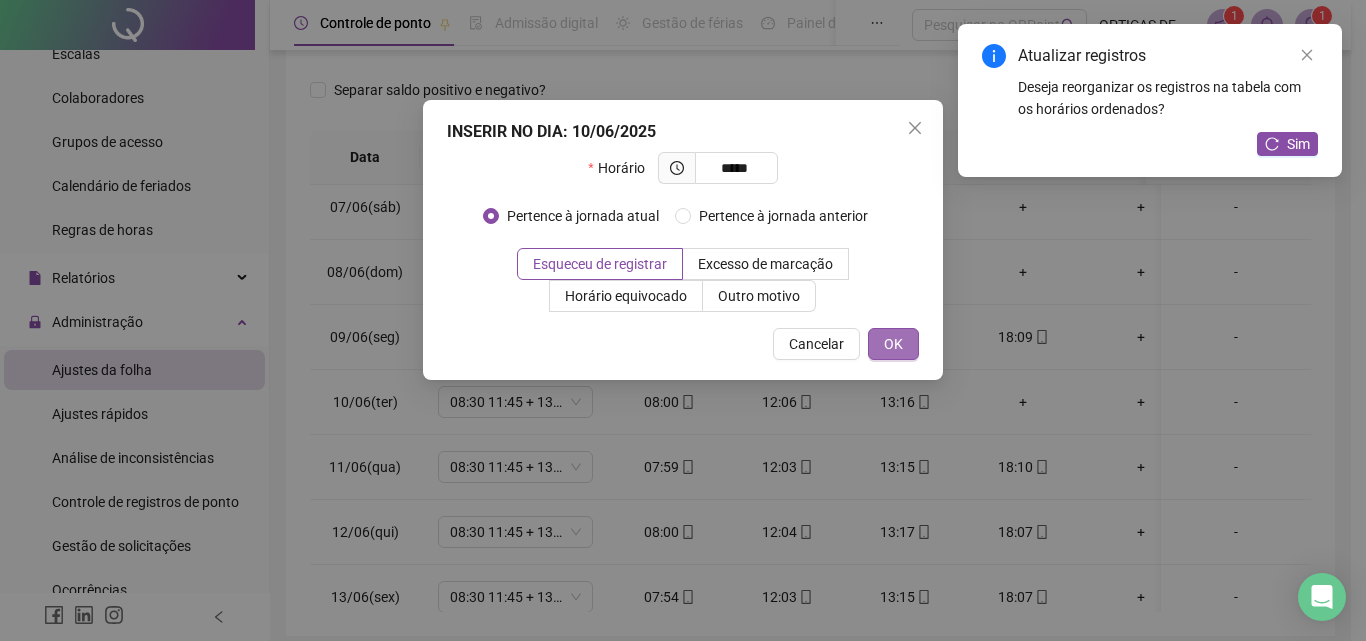 click on "OK" at bounding box center [893, 344] 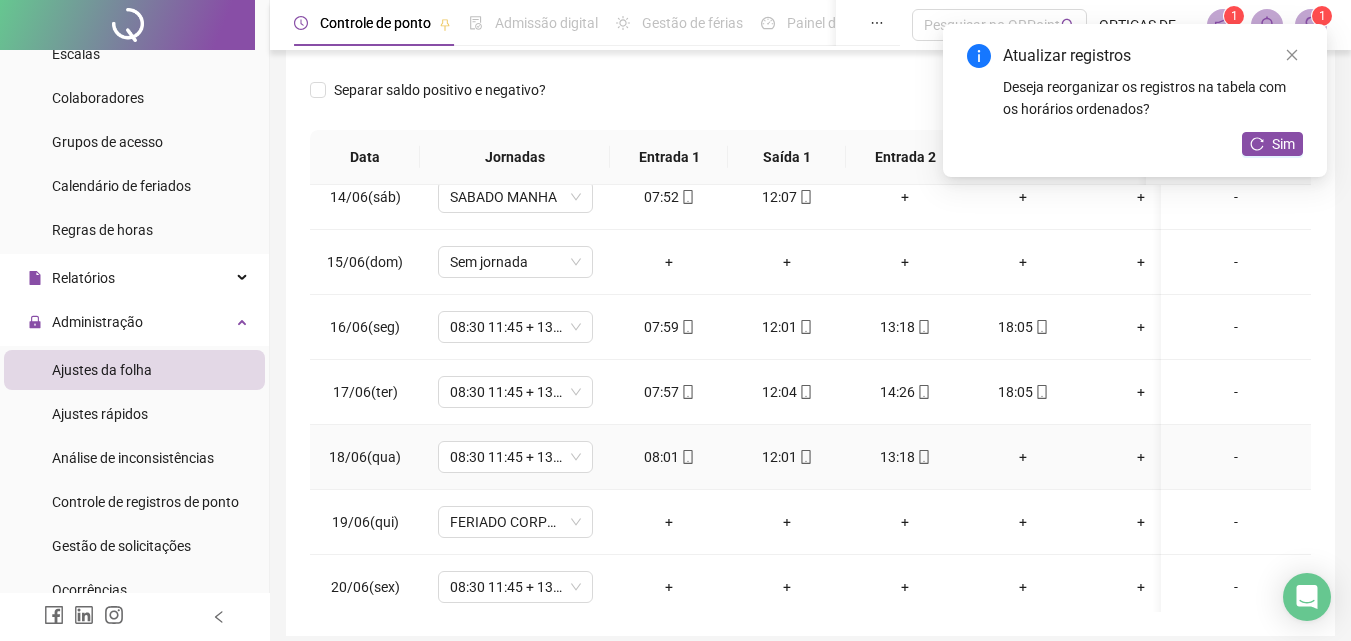 scroll, scrollTop: 900, scrollLeft: 0, axis: vertical 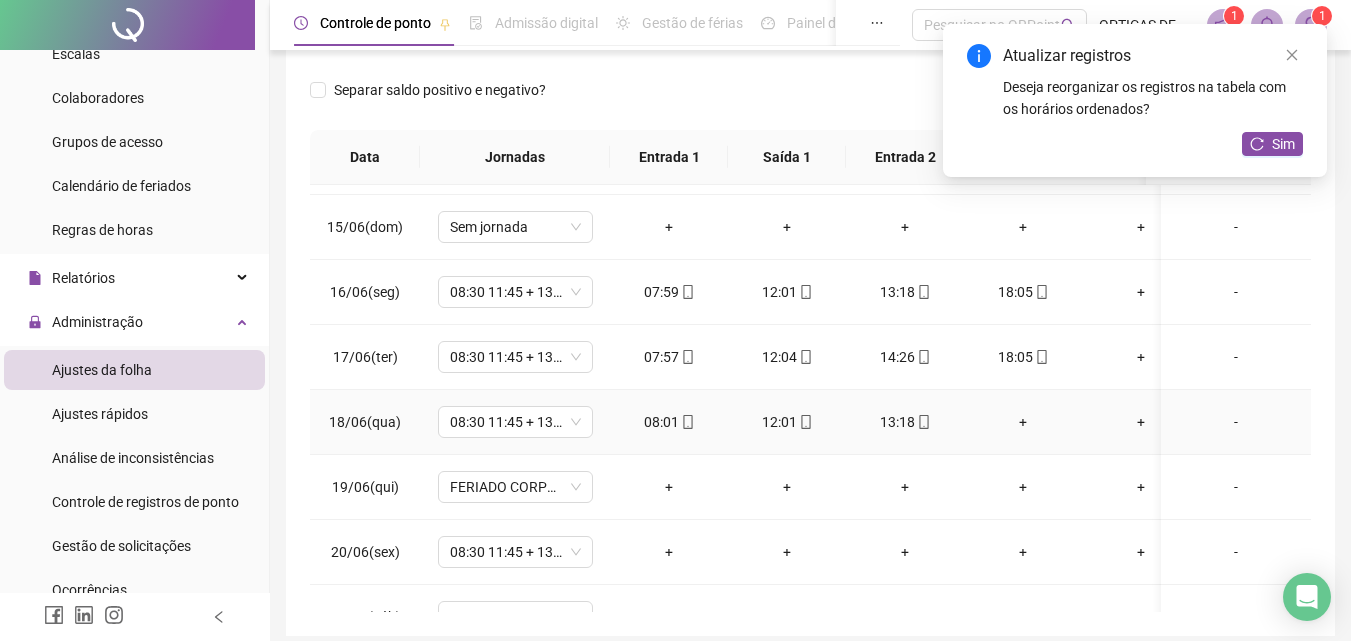 click on "+" at bounding box center (1023, 422) 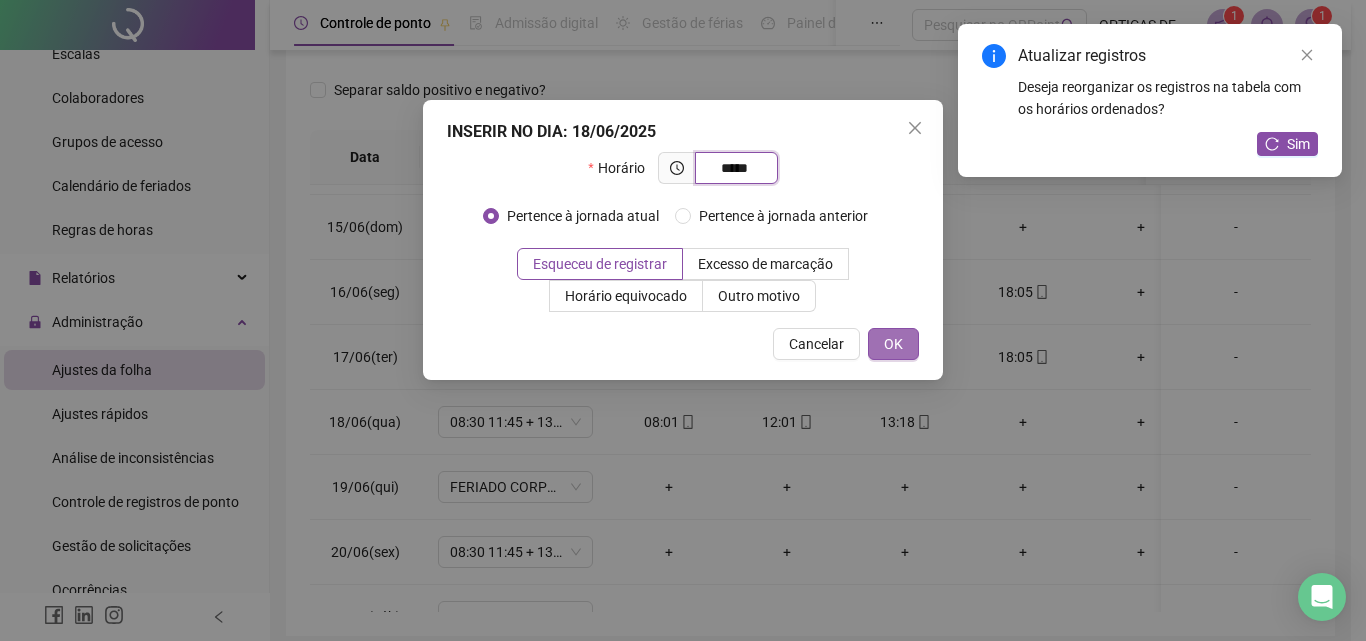 type on "*****" 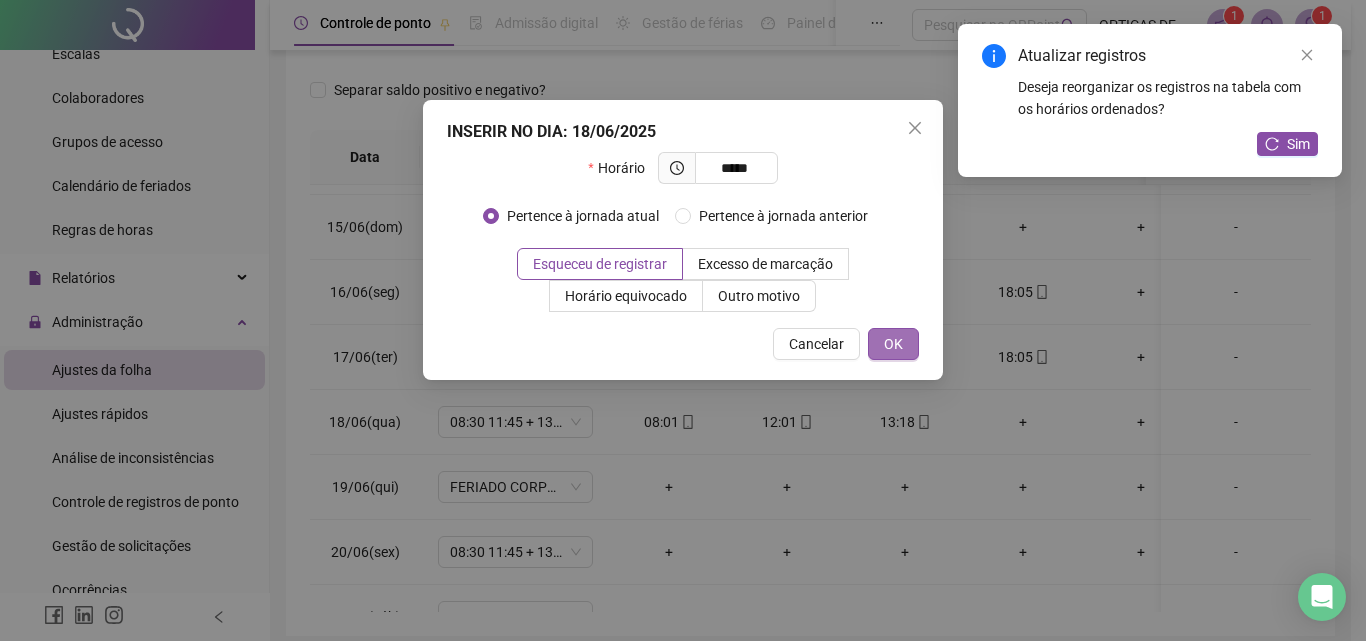 click on "OK" at bounding box center [893, 344] 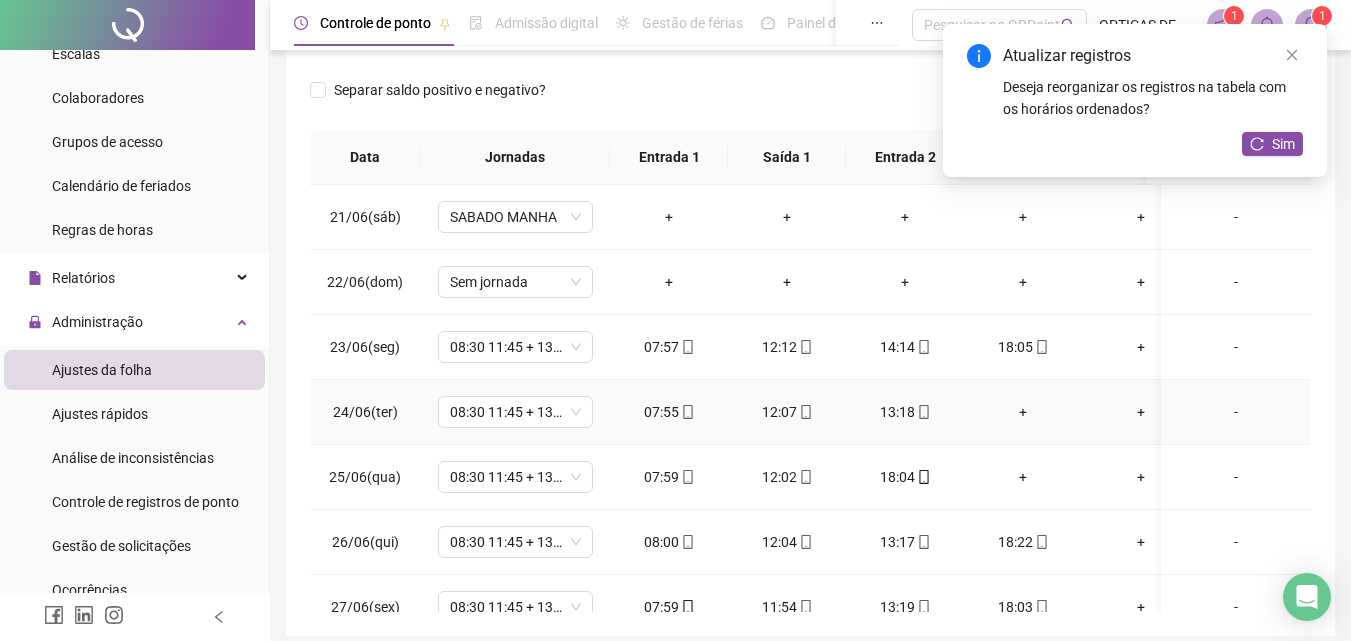 scroll, scrollTop: 1400, scrollLeft: 0, axis: vertical 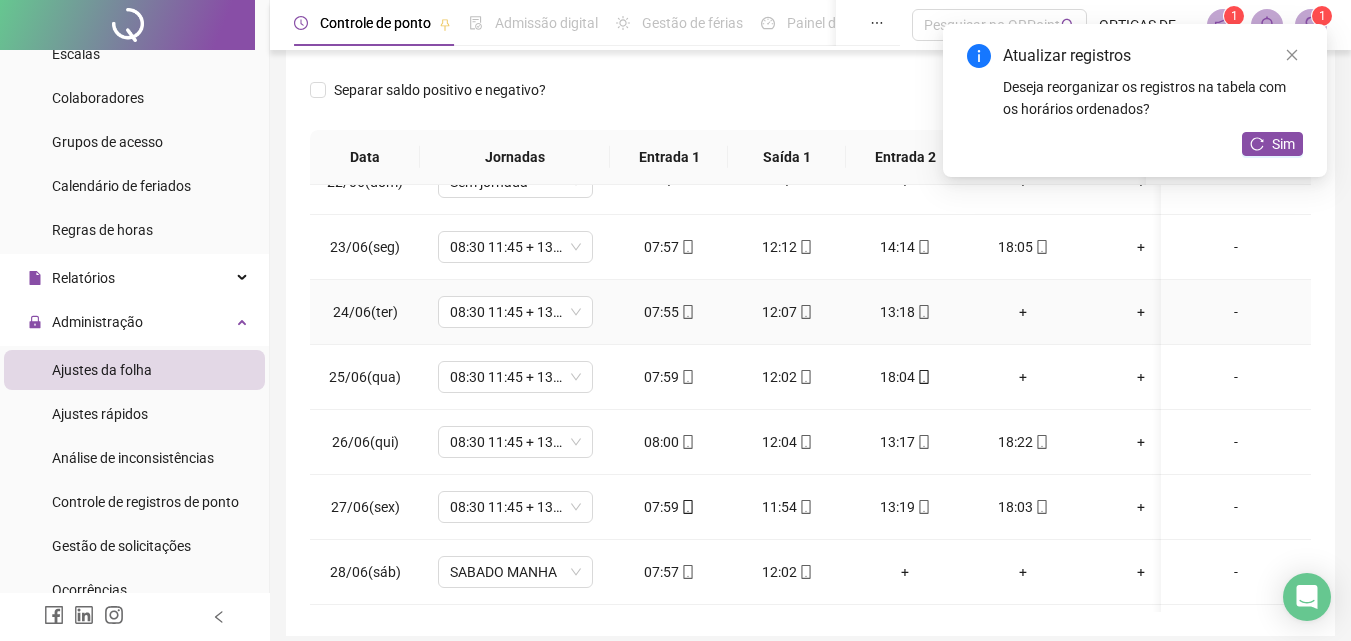 click on "+" at bounding box center [1023, 312] 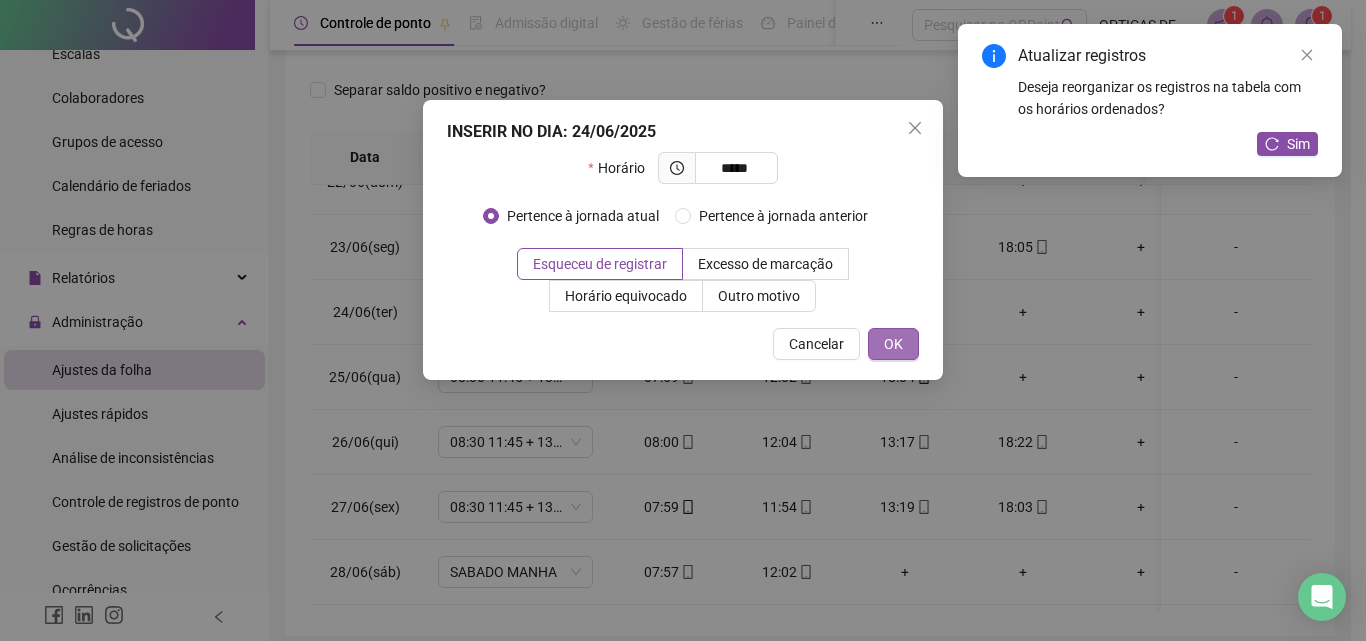type on "*****" 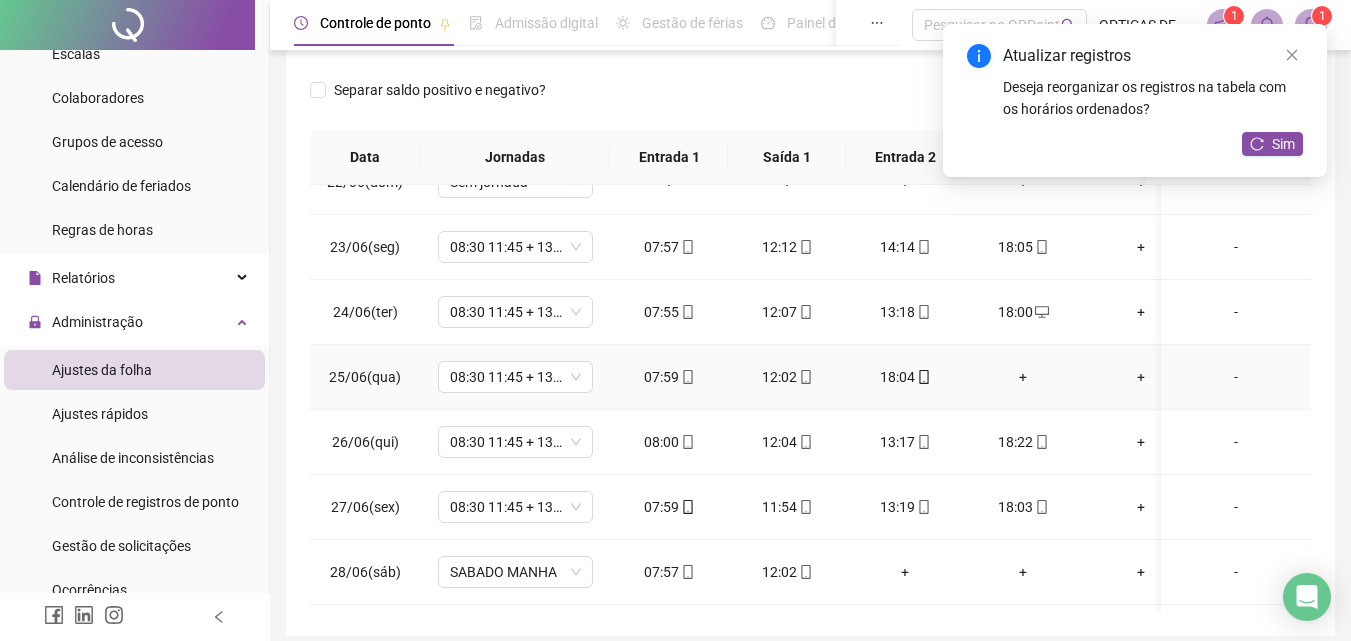 click on "+" at bounding box center (1023, 377) 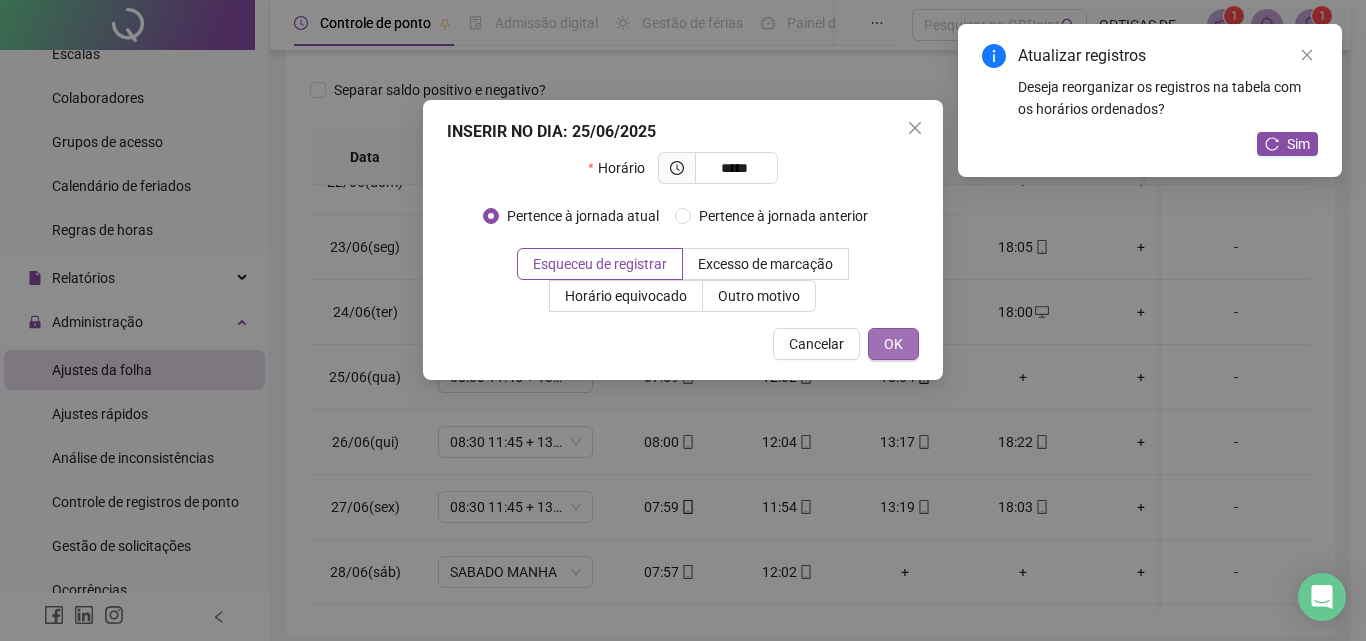type on "*****" 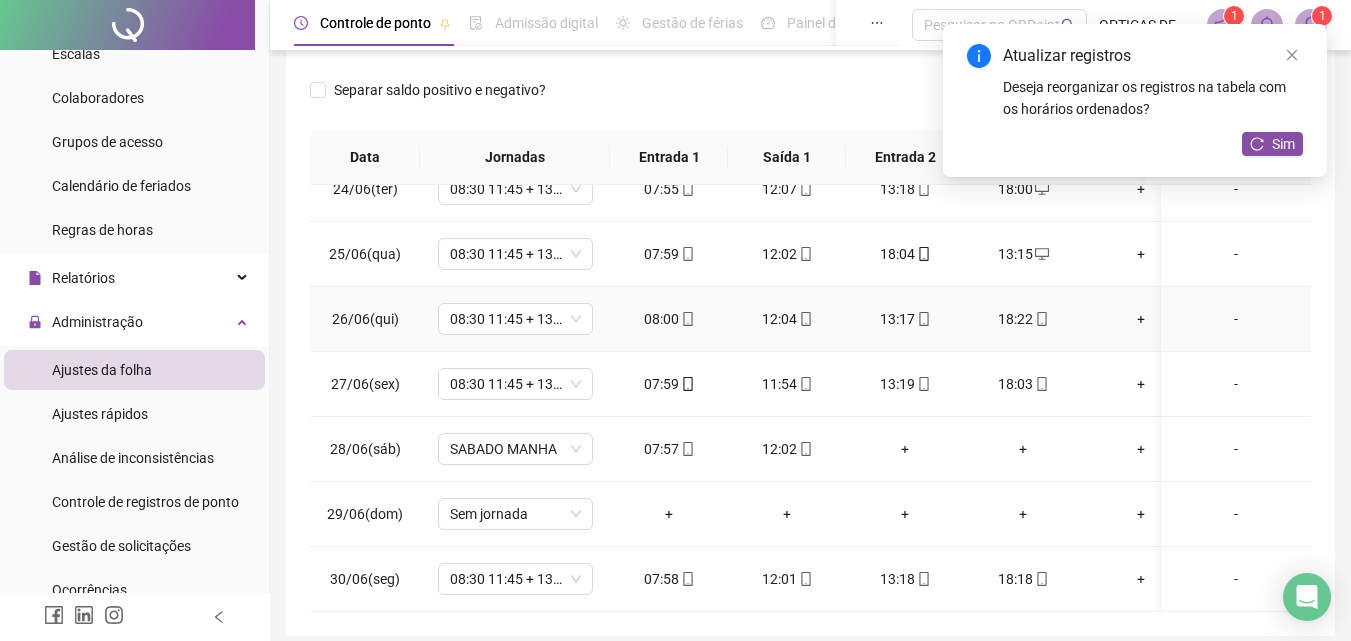 scroll, scrollTop: 1538, scrollLeft: 0, axis: vertical 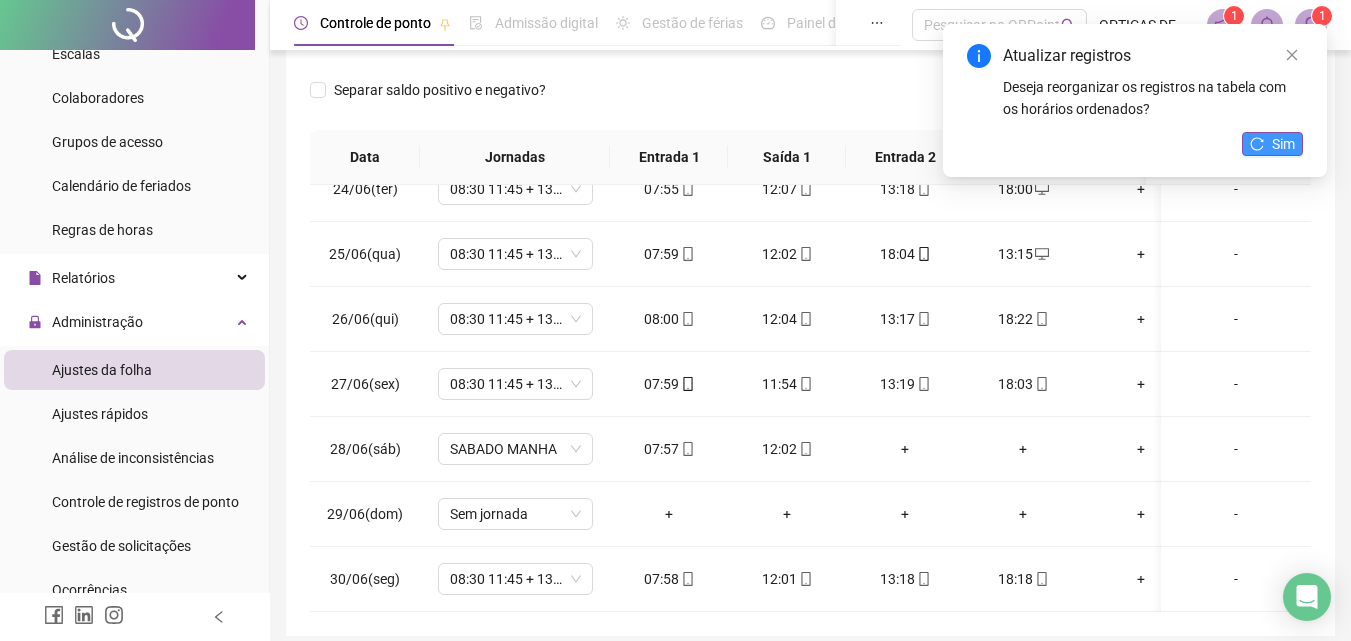 click on "Sim" at bounding box center (1283, 144) 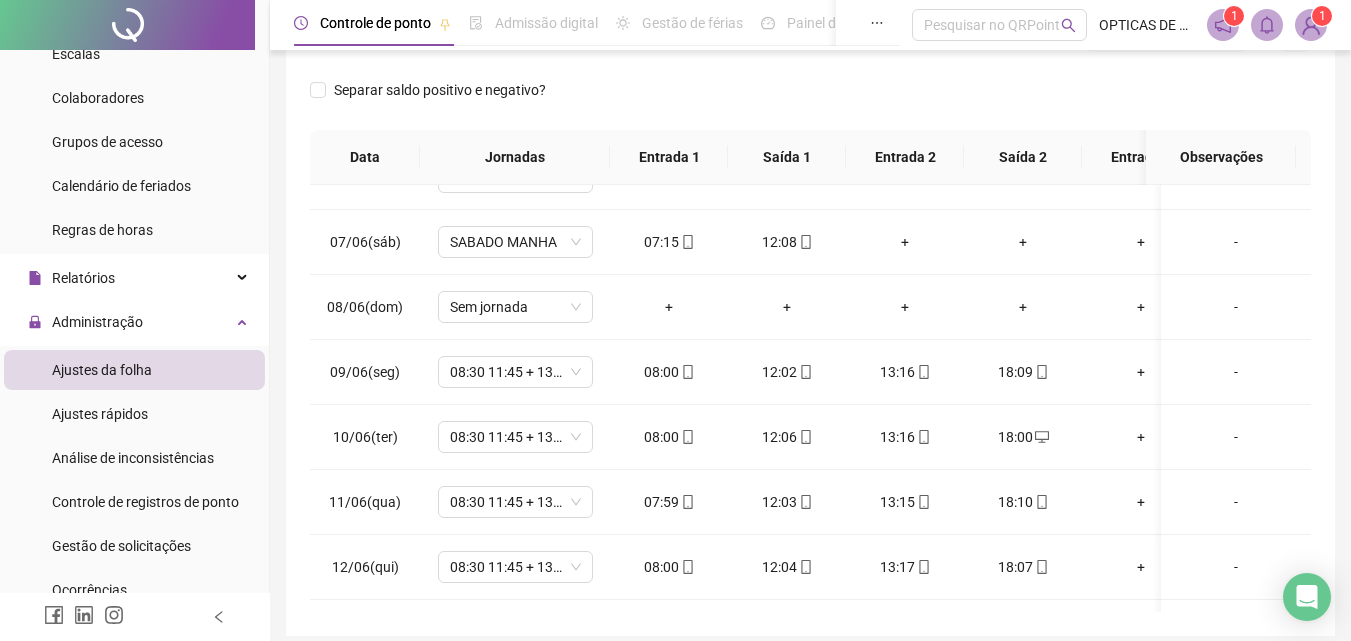 scroll, scrollTop: 138, scrollLeft: 0, axis: vertical 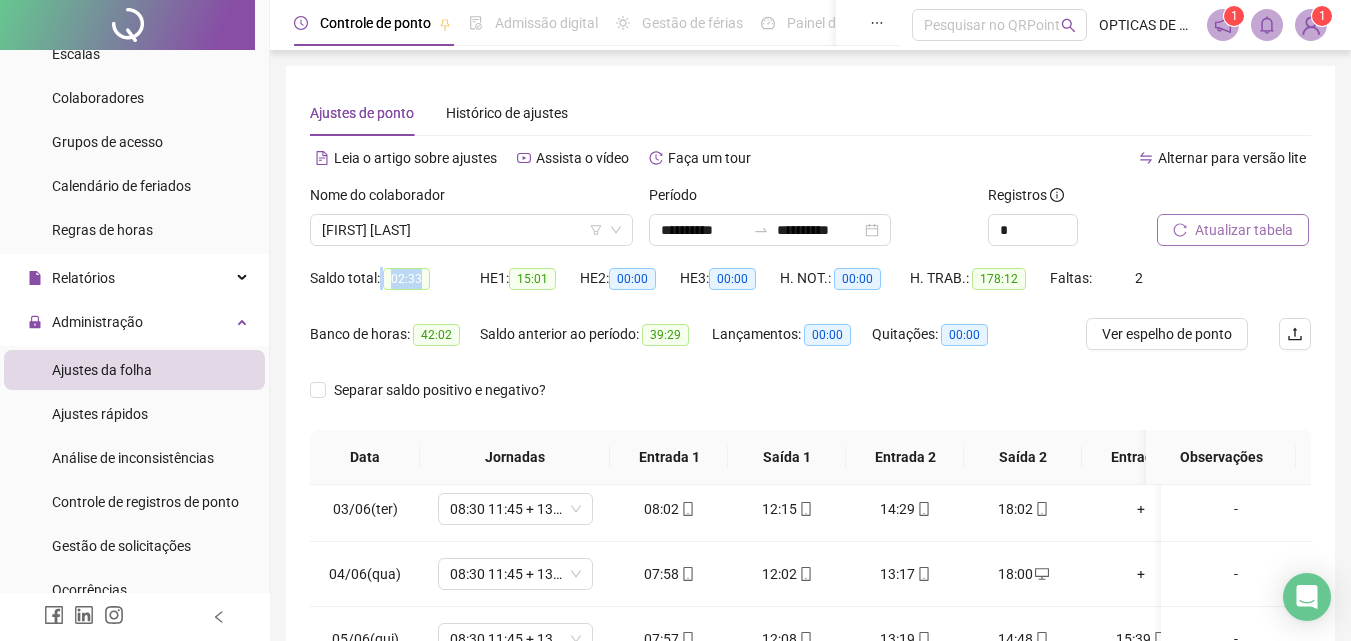 drag, startPoint x: 450, startPoint y: 277, endPoint x: 380, endPoint y: 275, distance: 70.028564 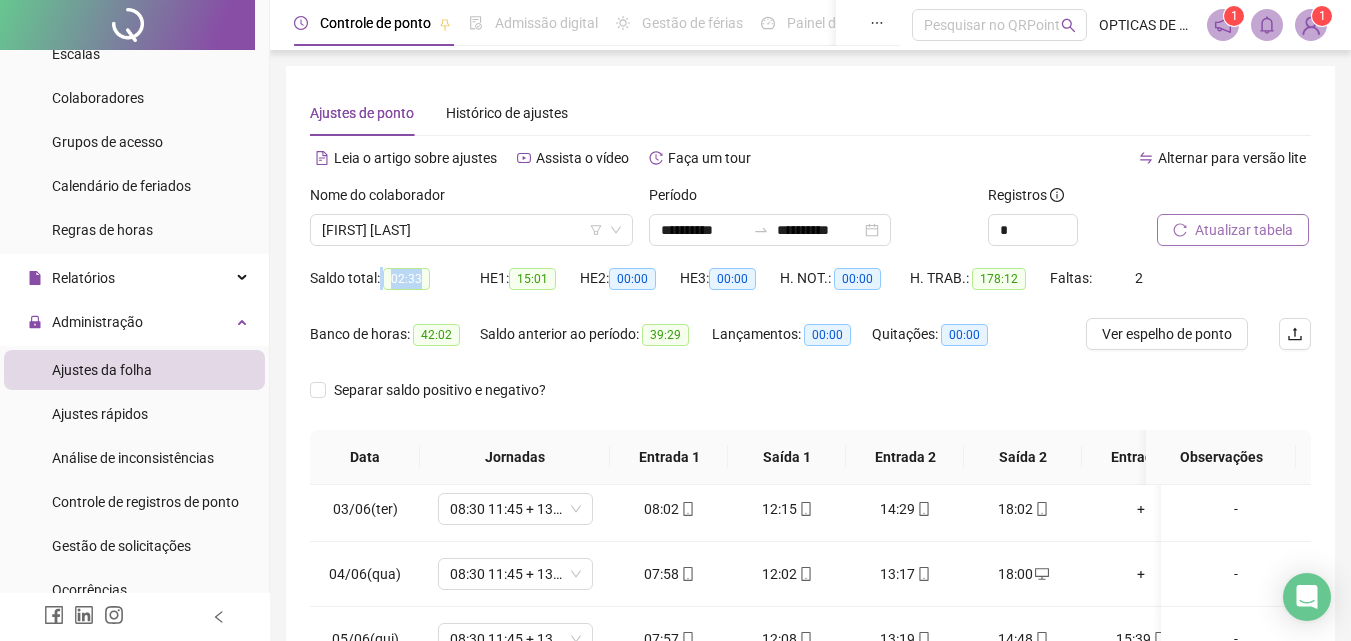 click on "02:33" at bounding box center [406, 279] 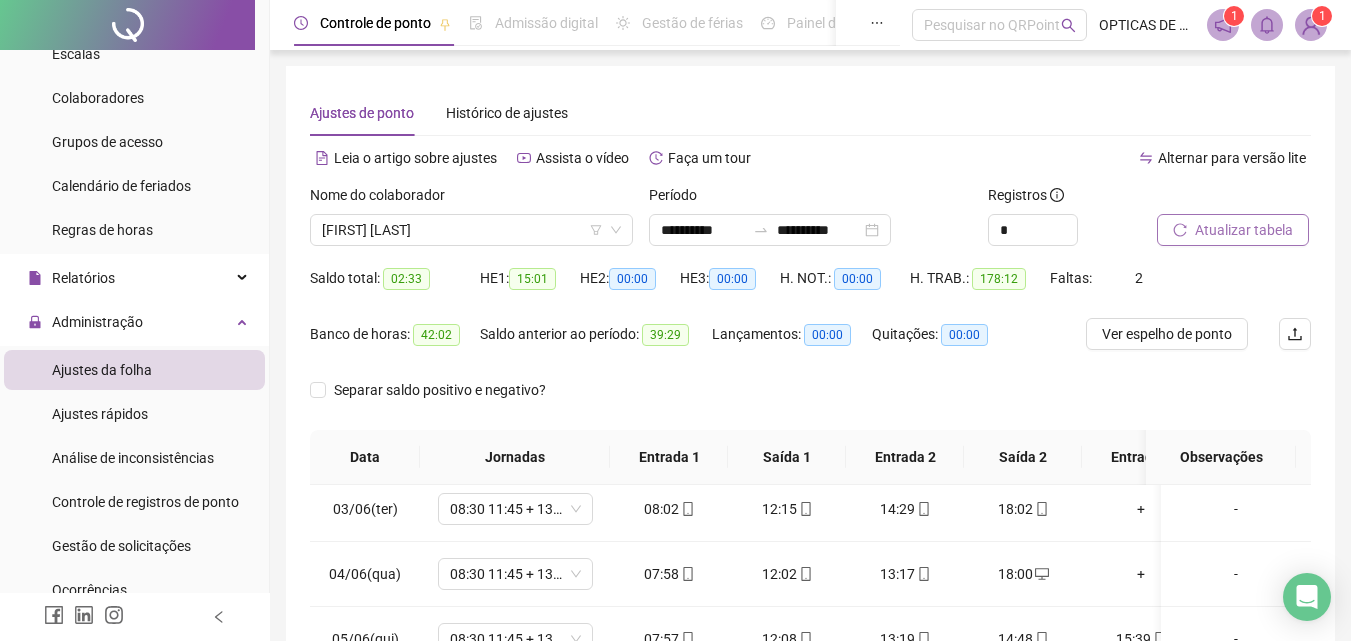 click on "02:33" at bounding box center (406, 279) 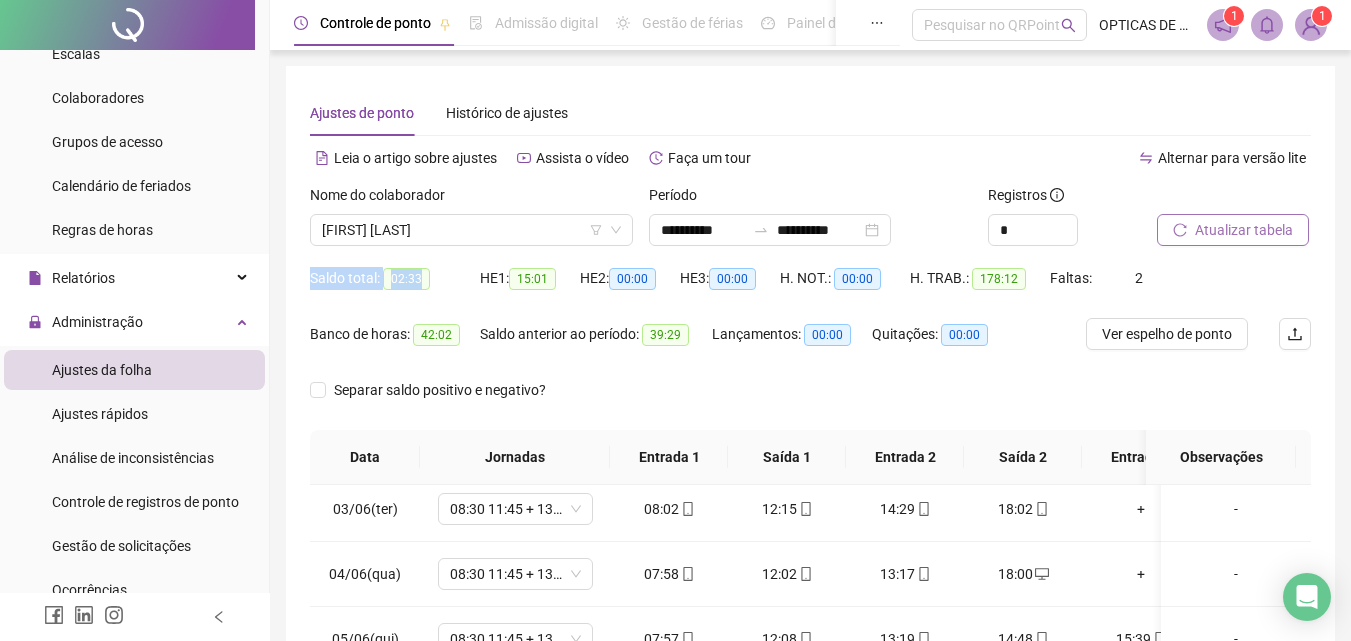 click on "02:33" at bounding box center (406, 279) 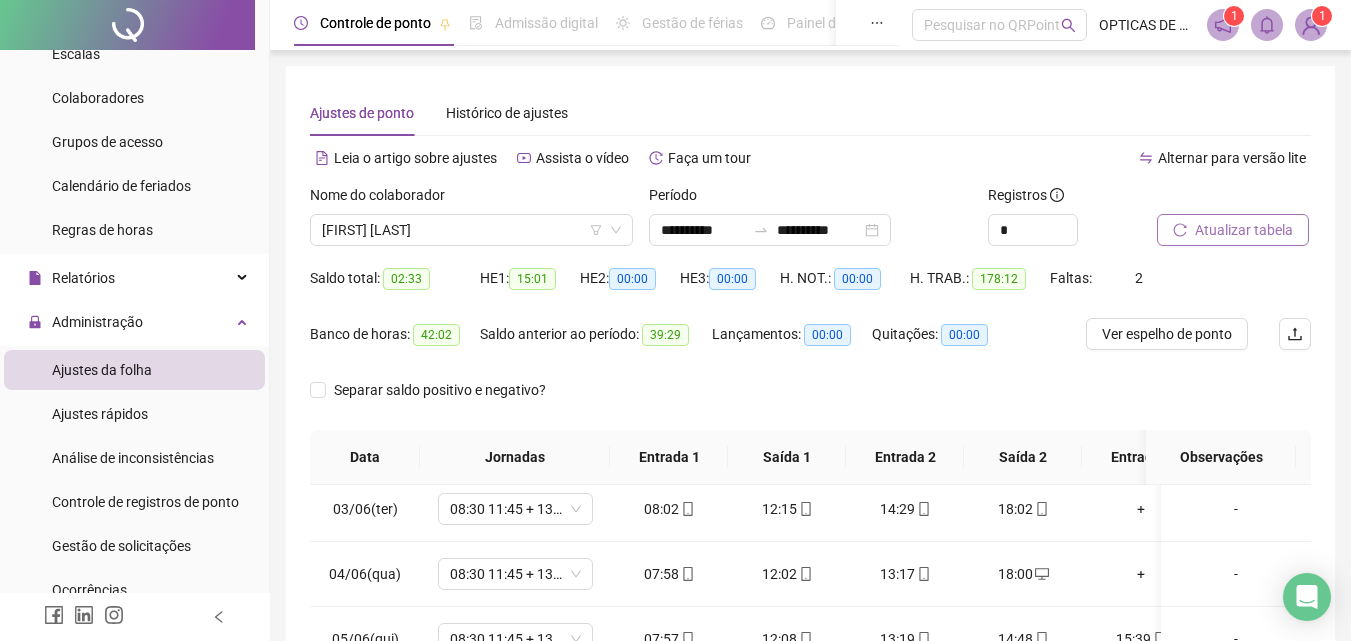 click on "02:33" at bounding box center [406, 279] 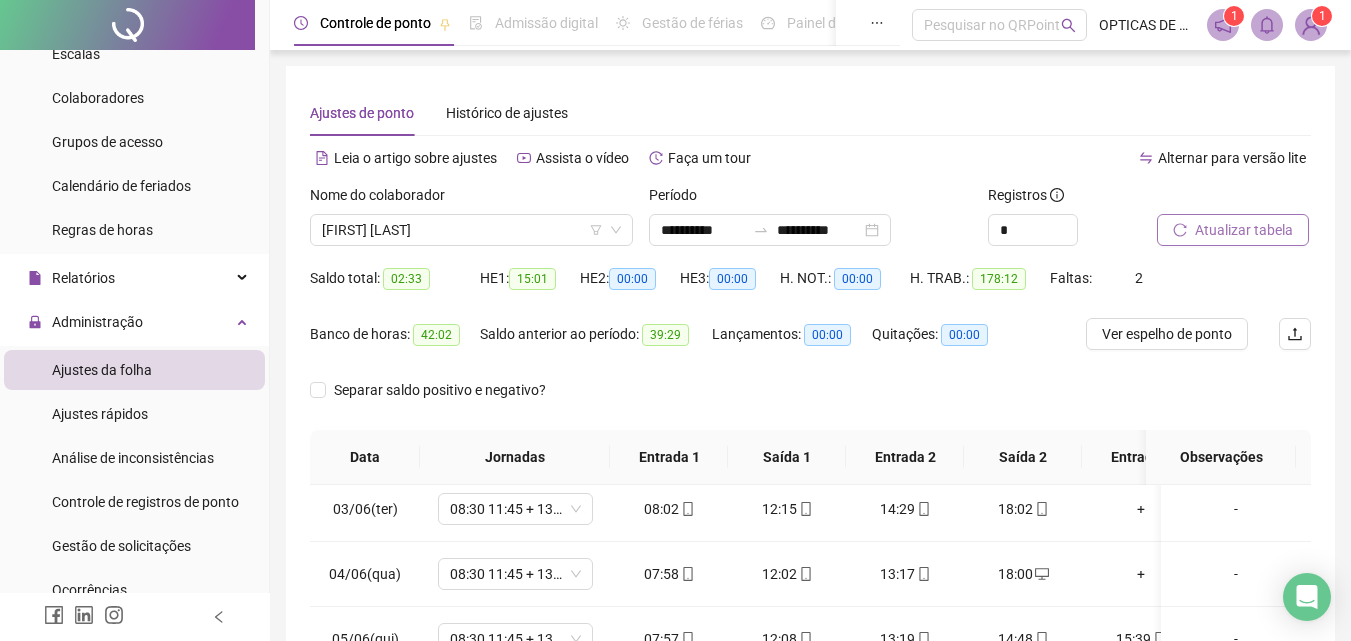 click on "02:33" at bounding box center (406, 279) 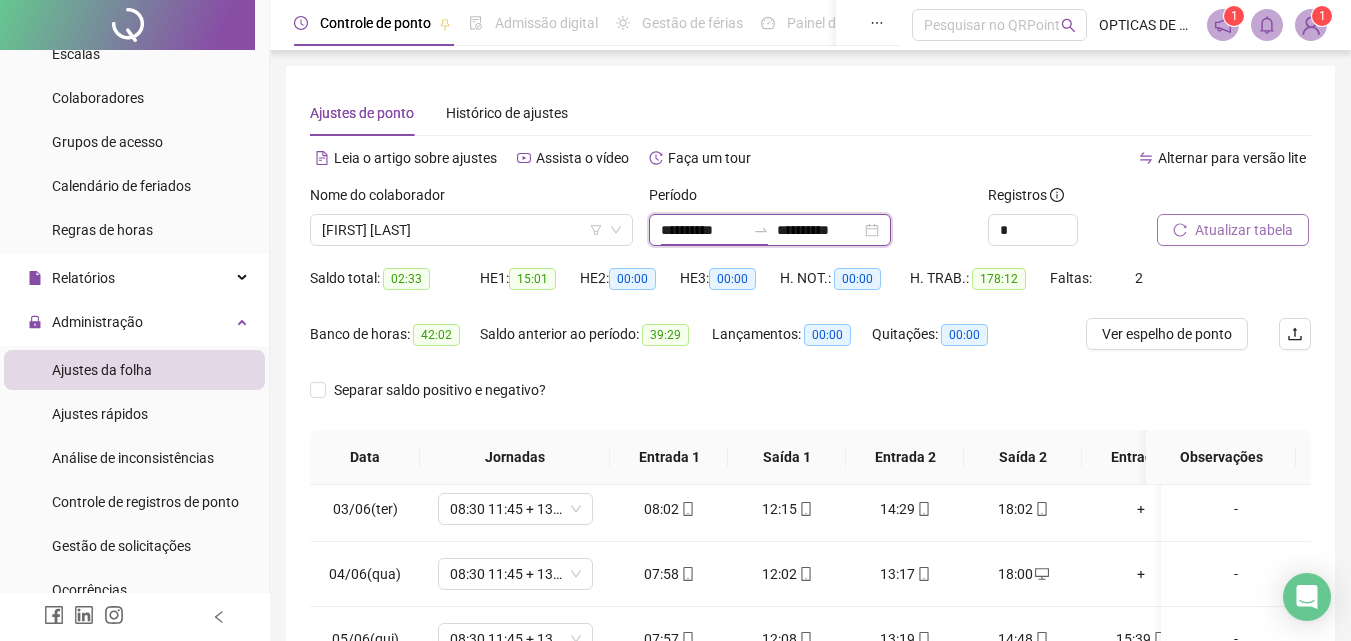 click on "**********" at bounding box center [703, 230] 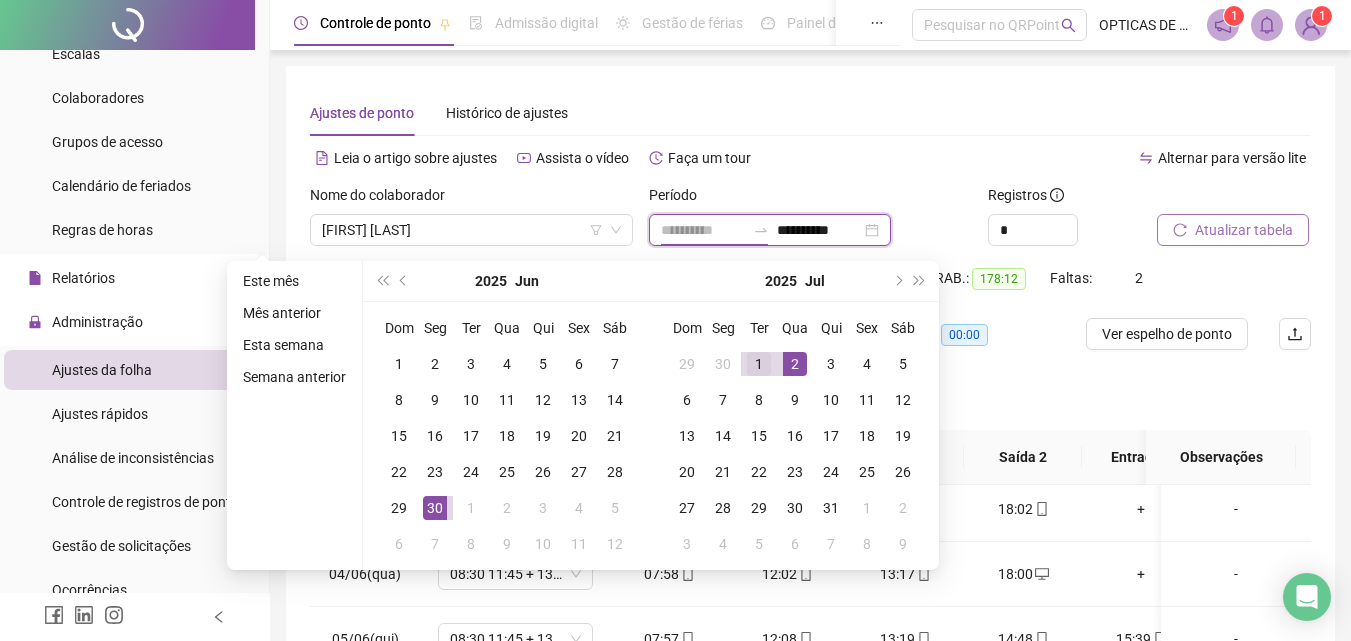 type on "**********" 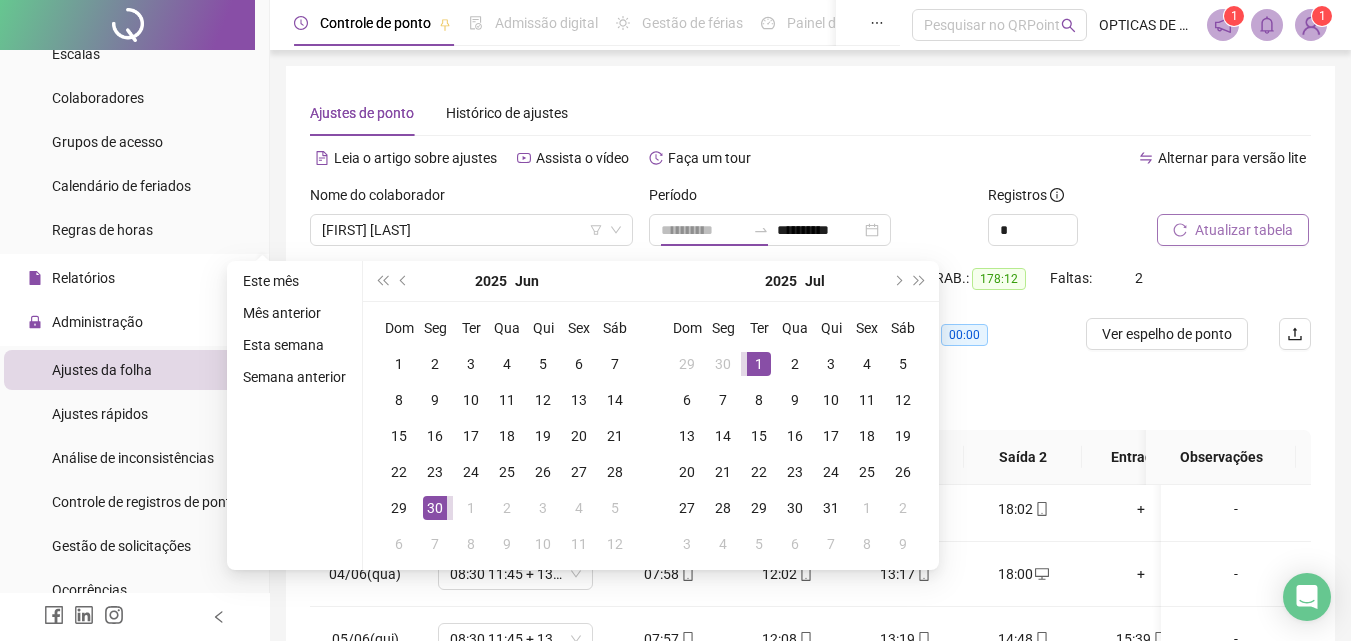 click on "1" at bounding box center (759, 364) 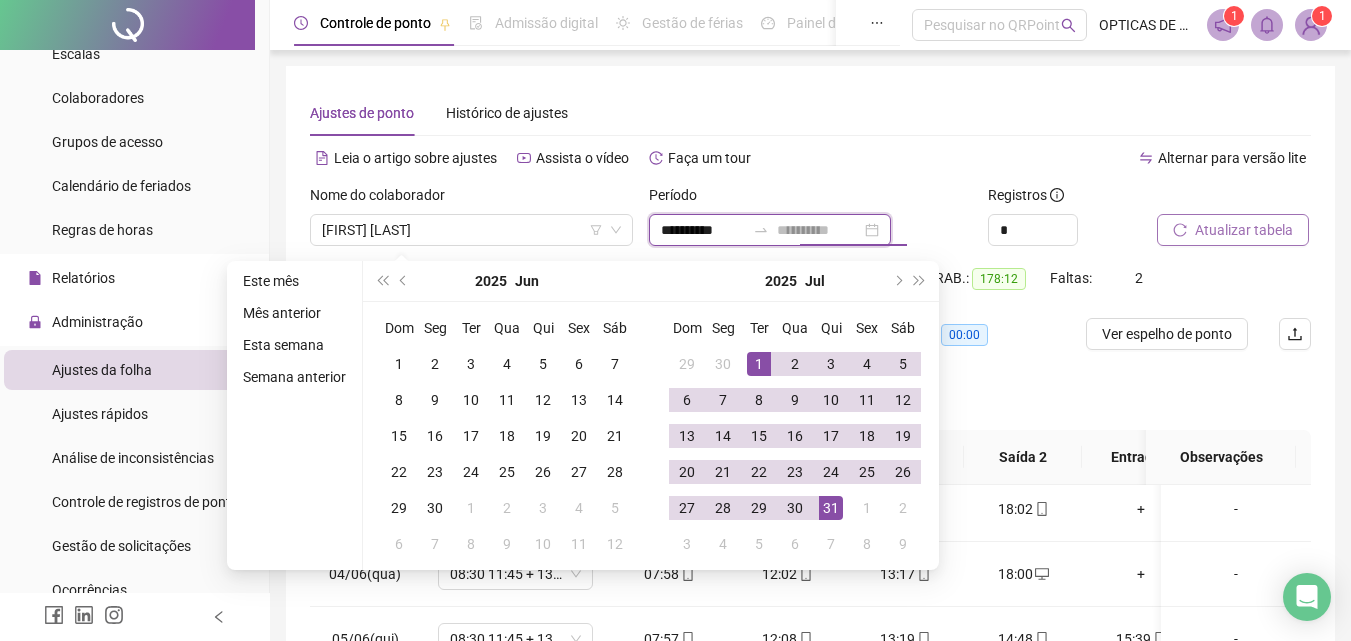 type on "**********" 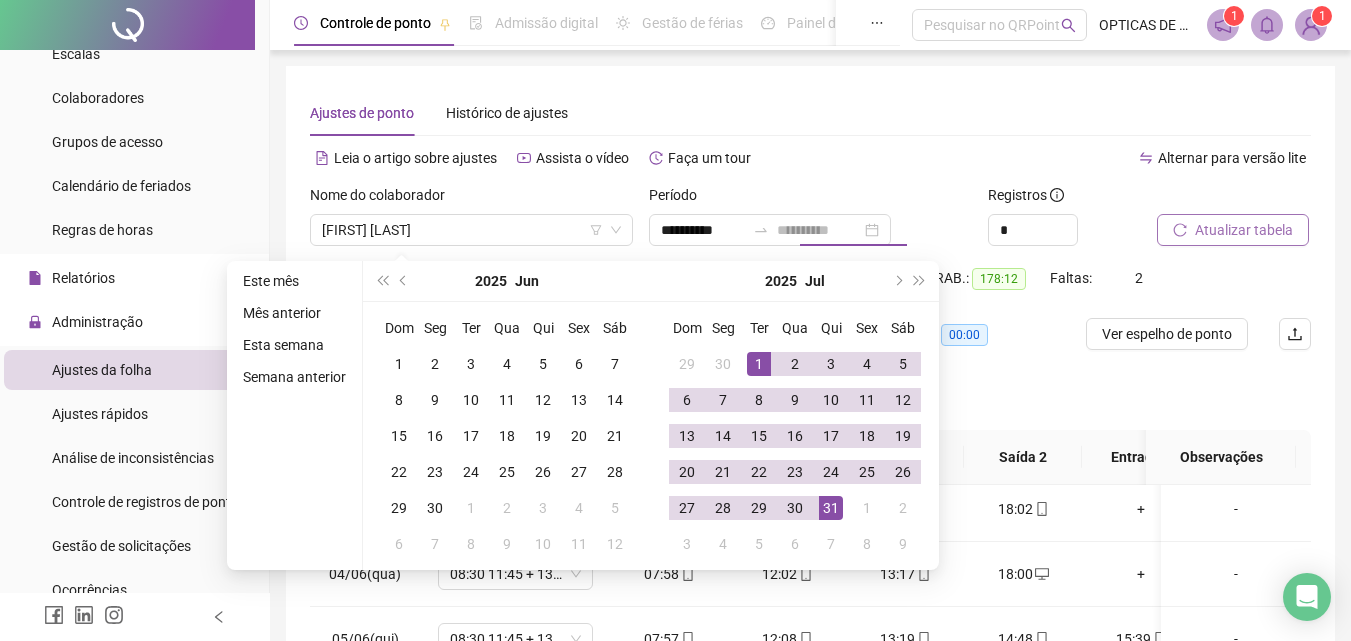 click on "31" at bounding box center (831, 508) 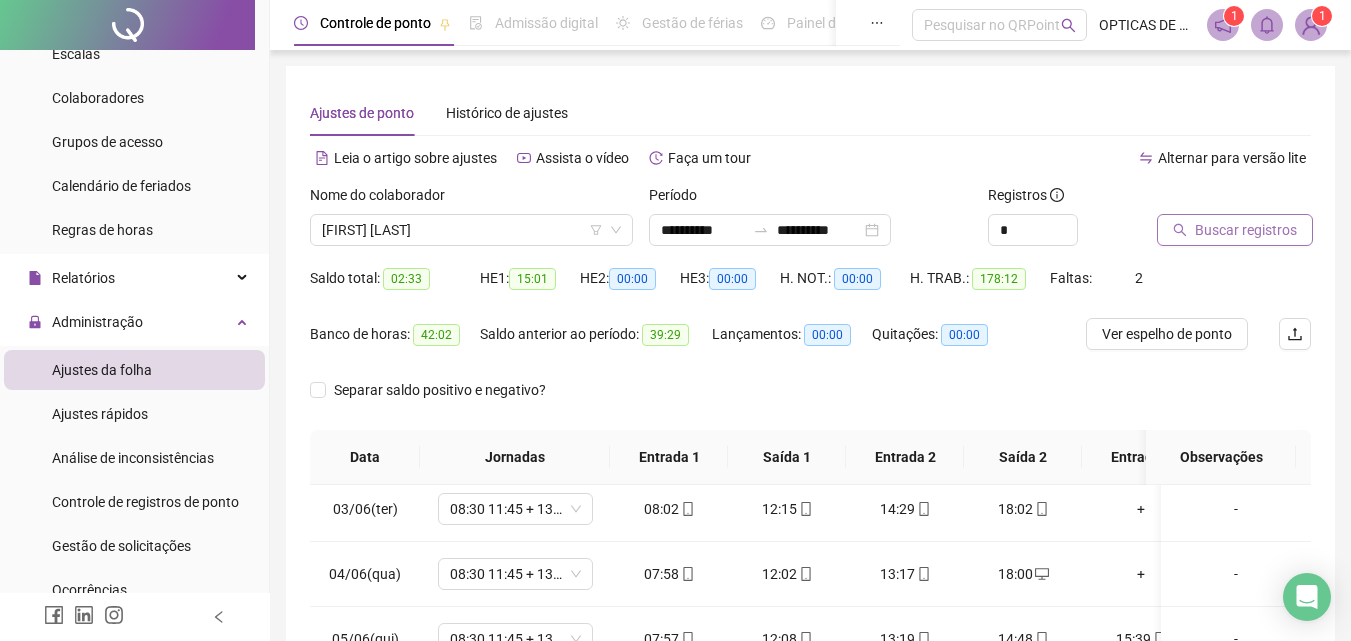 click on "Buscar registros" at bounding box center [1246, 230] 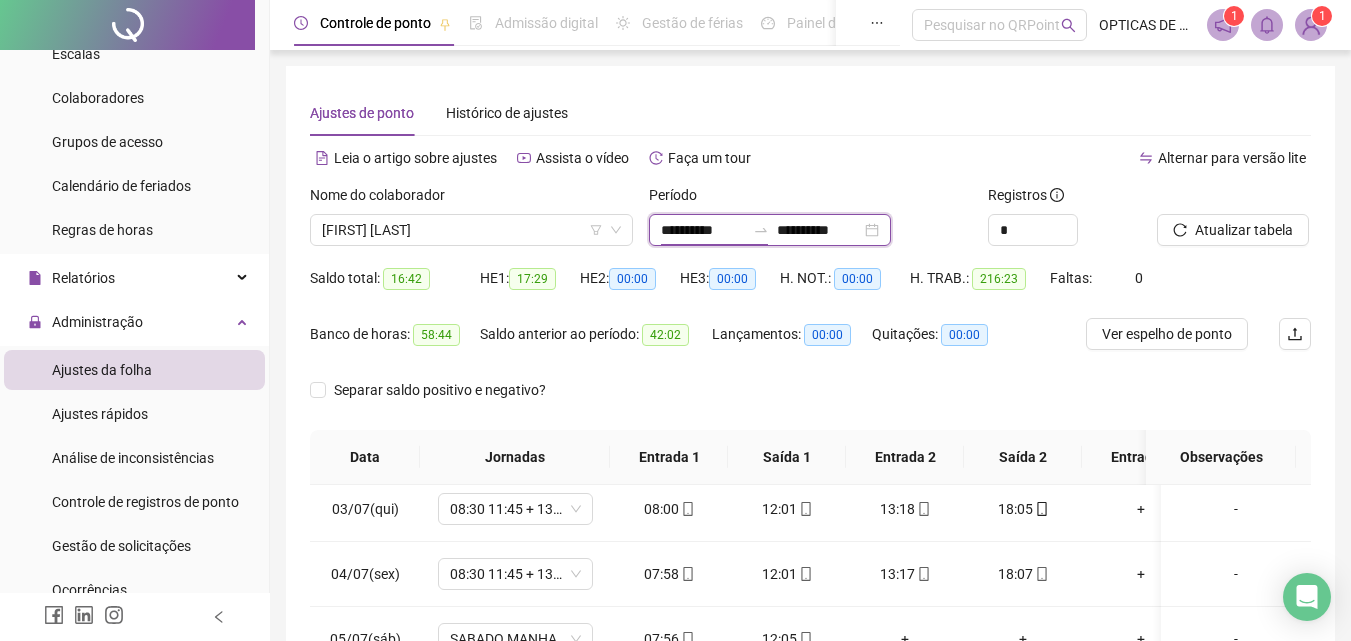 click on "**********" at bounding box center (703, 230) 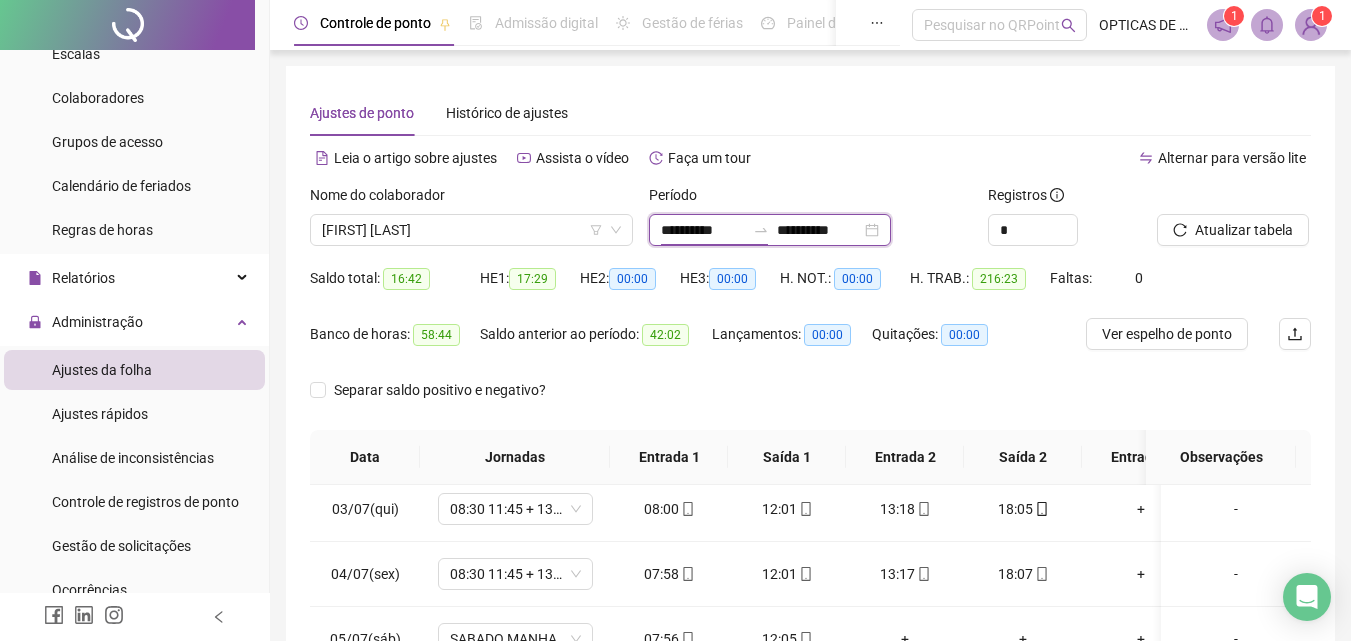 click on "**********" at bounding box center (703, 230) 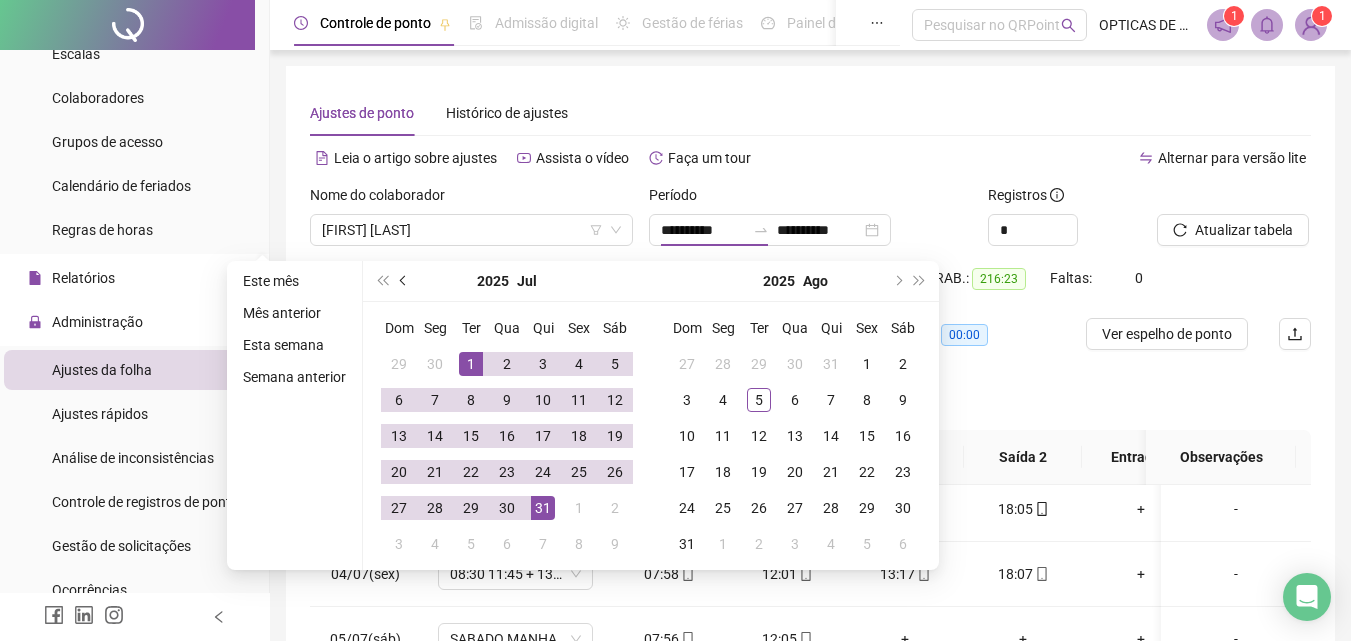 click at bounding box center (404, 281) 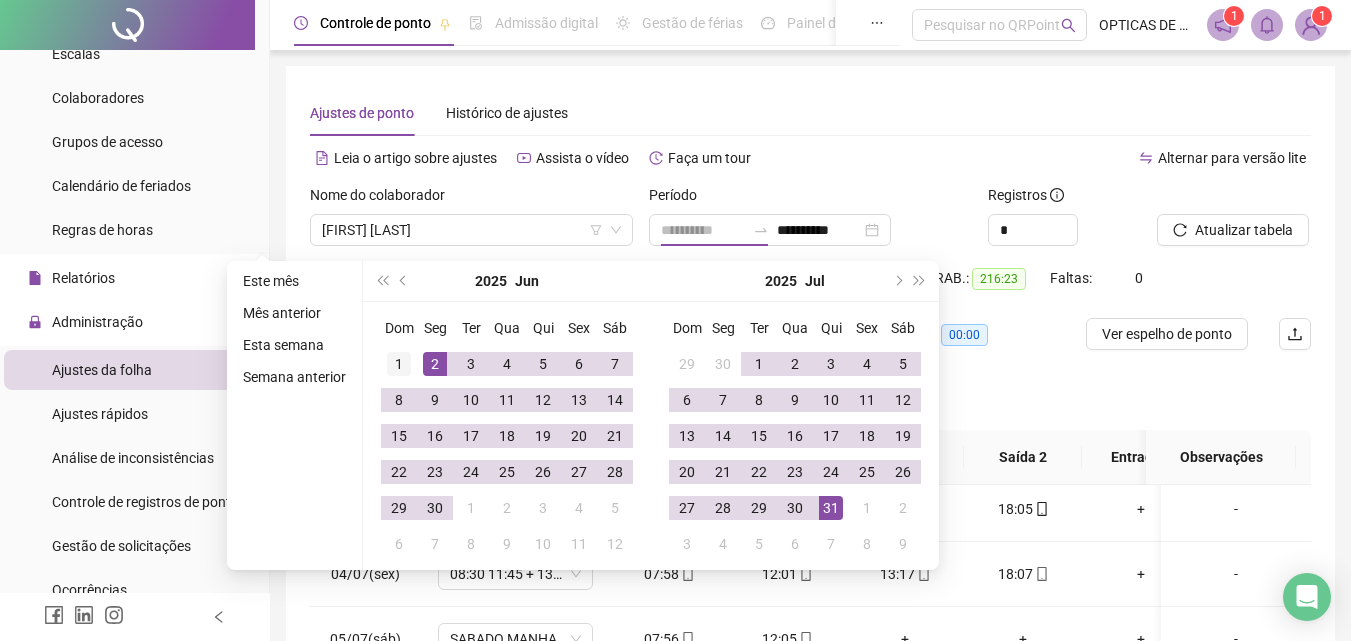 type on "**********" 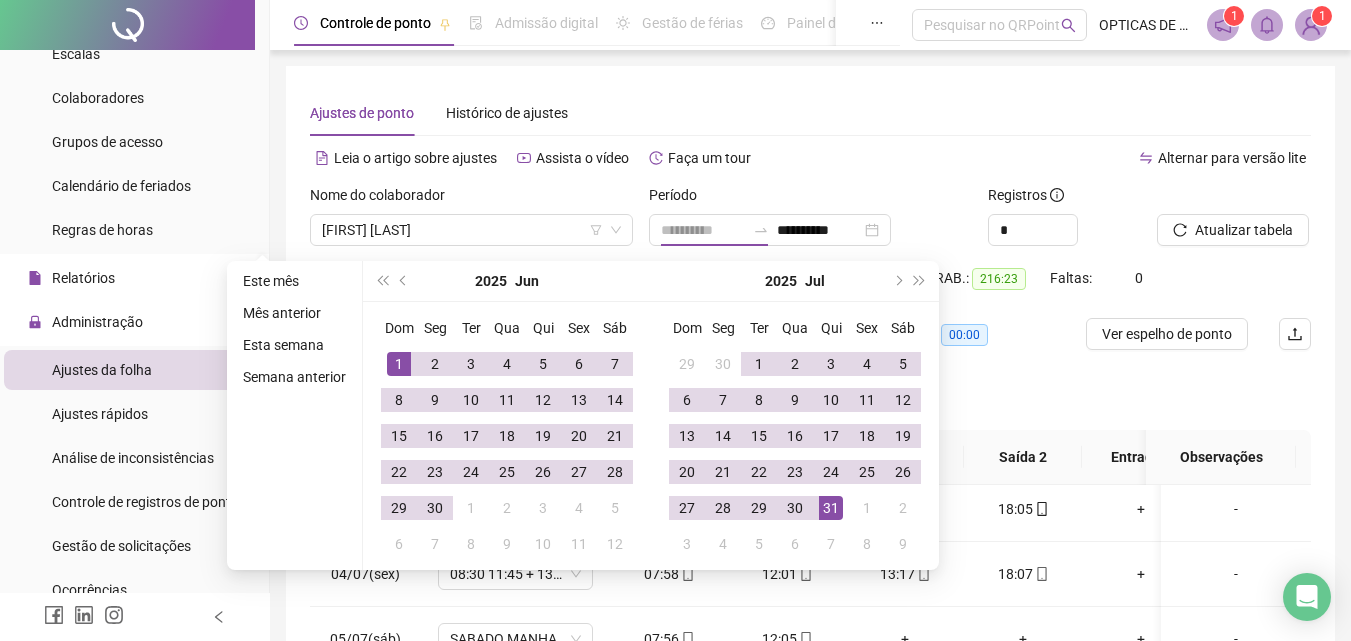 click on "1" at bounding box center [399, 364] 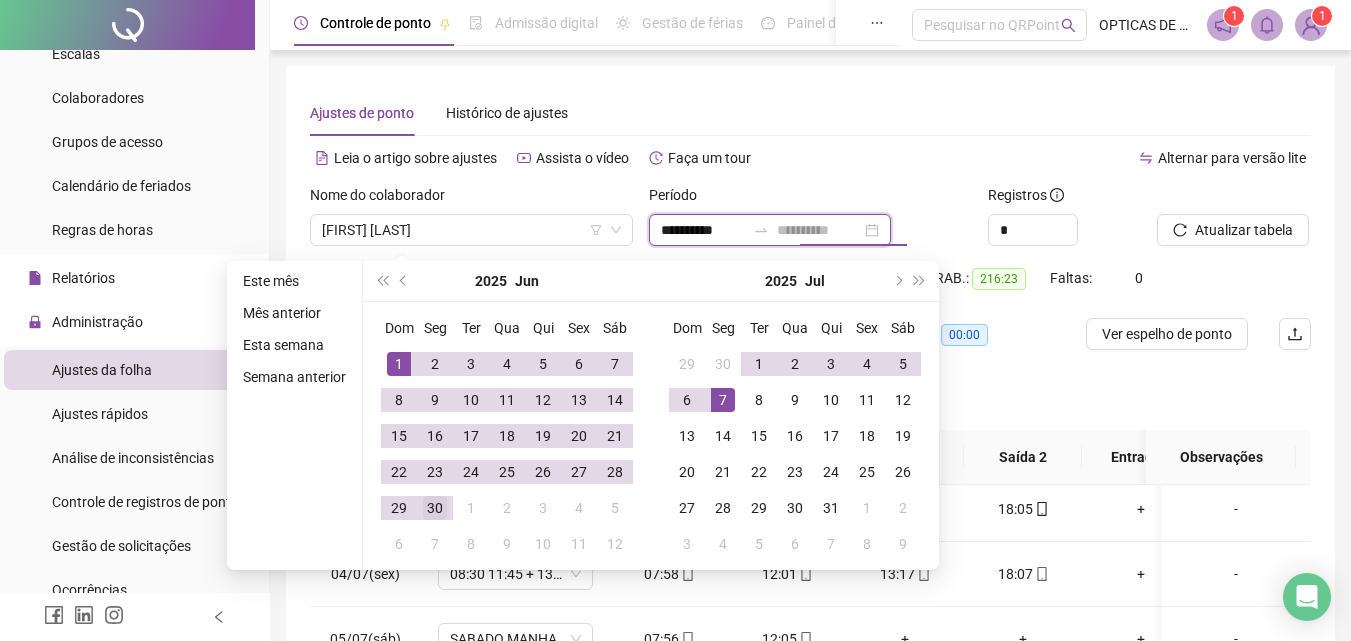 type on "**********" 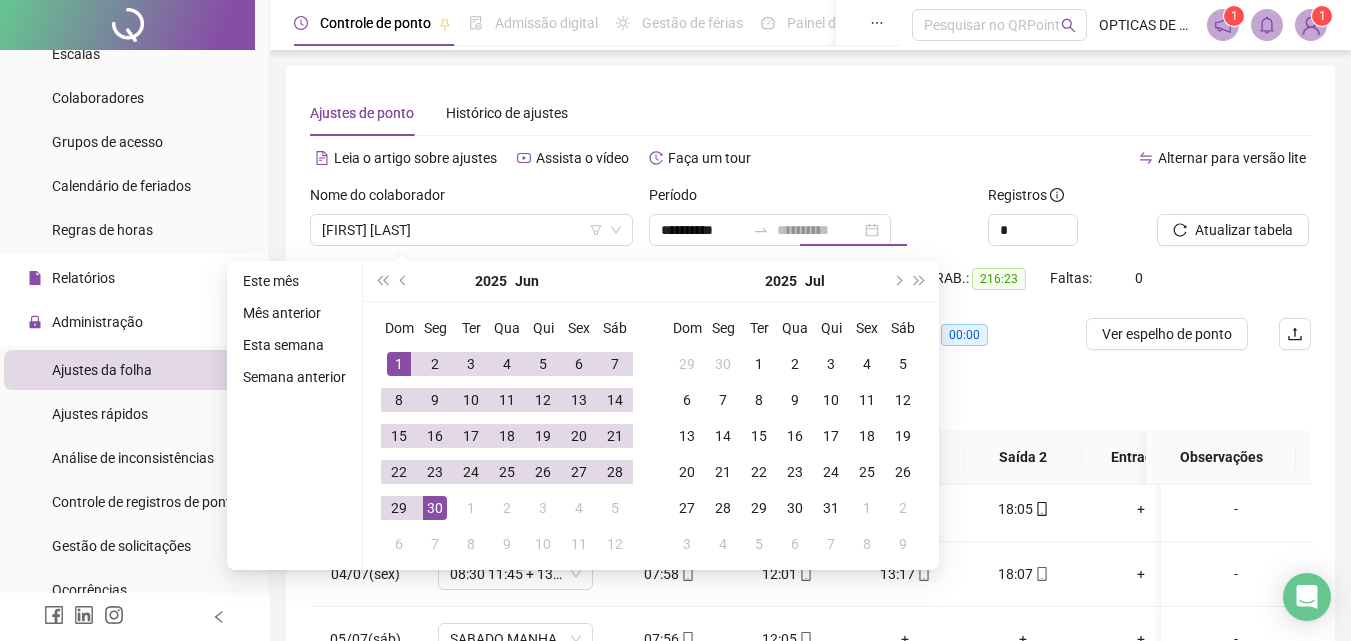 click on "30" at bounding box center (435, 508) 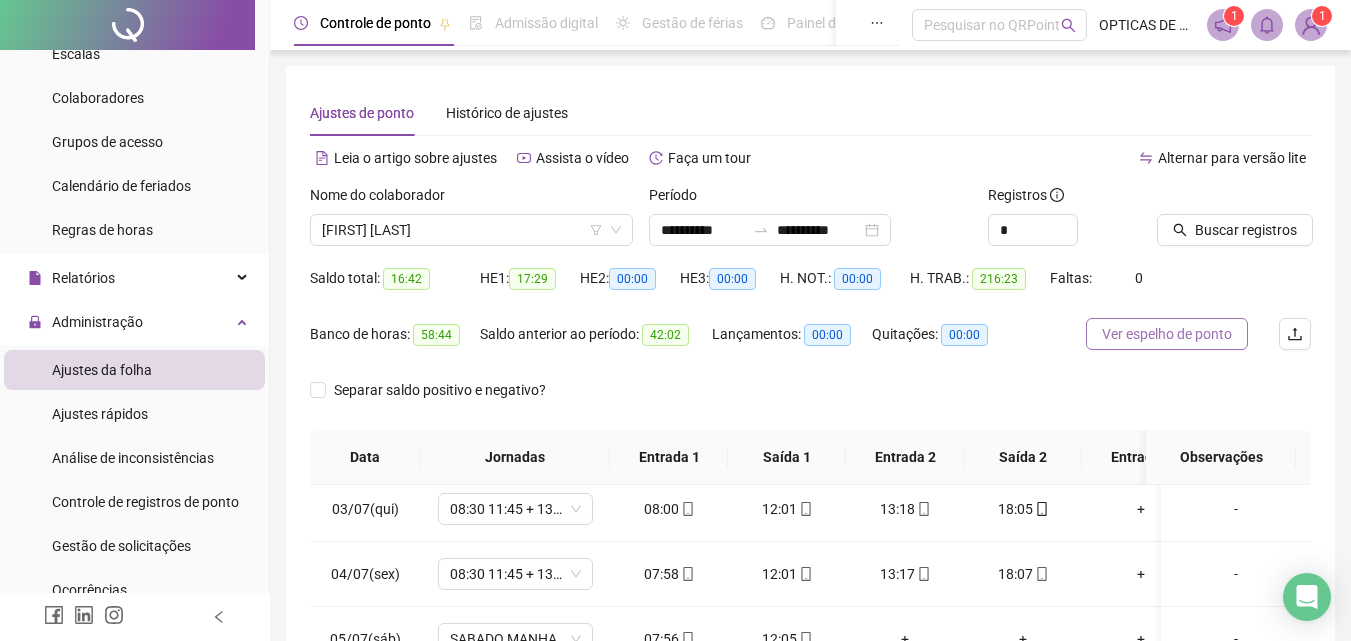 click on "Ver espelho de ponto" at bounding box center (1167, 334) 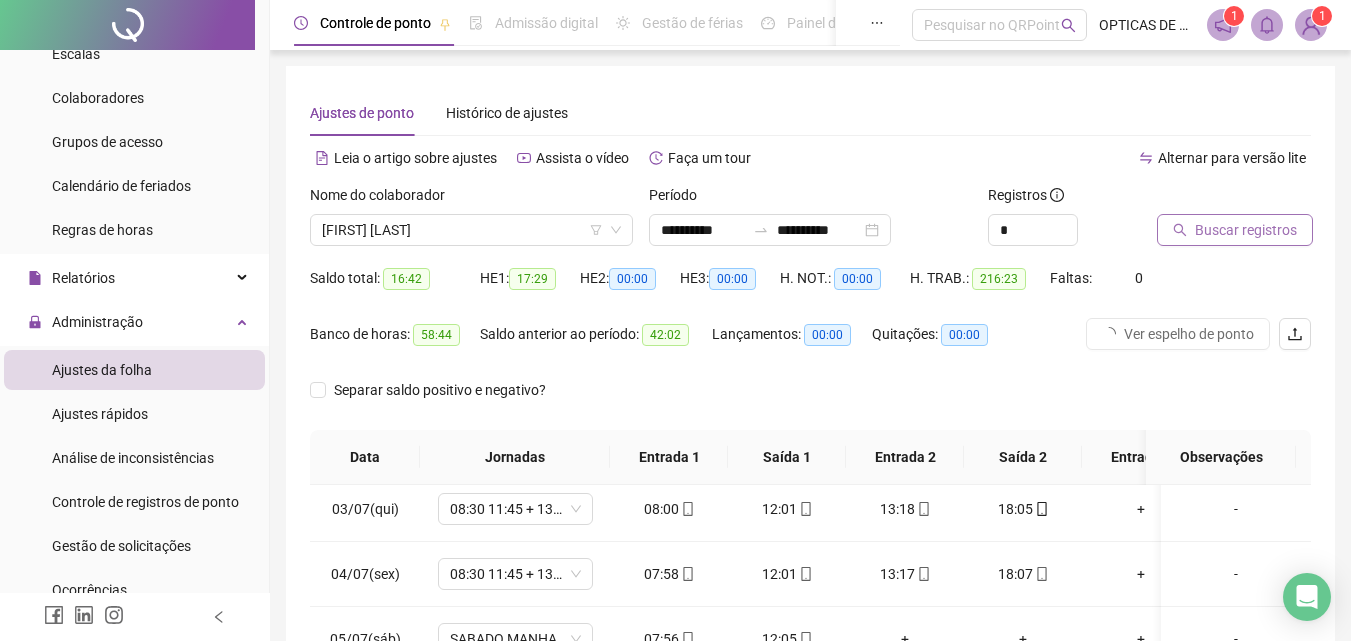 click on "Buscar registros" at bounding box center (1246, 230) 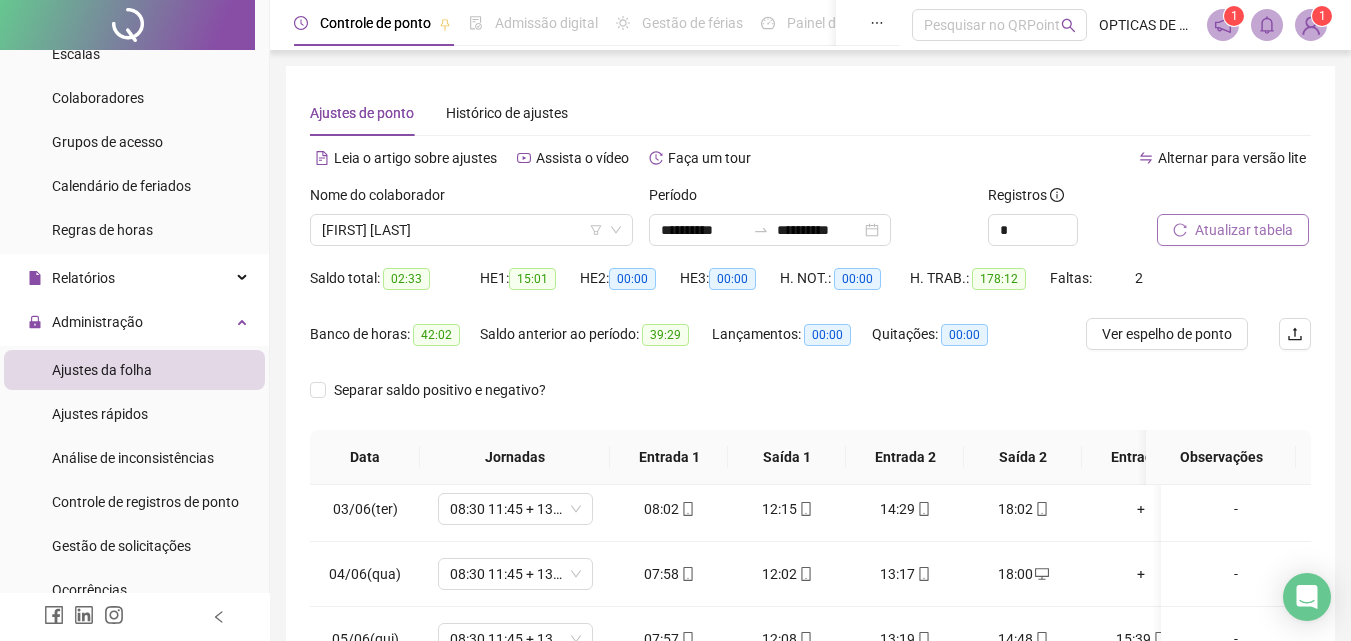 click on "42:02" at bounding box center [436, 335] 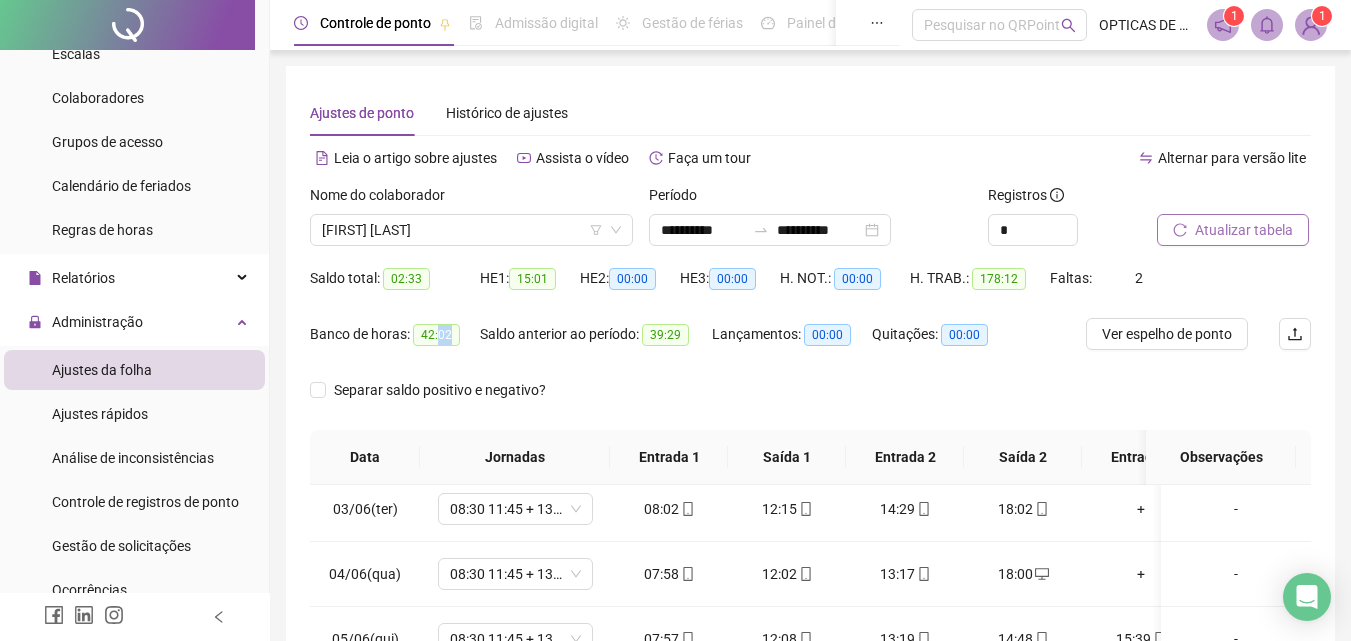 click on "42:02" at bounding box center [436, 335] 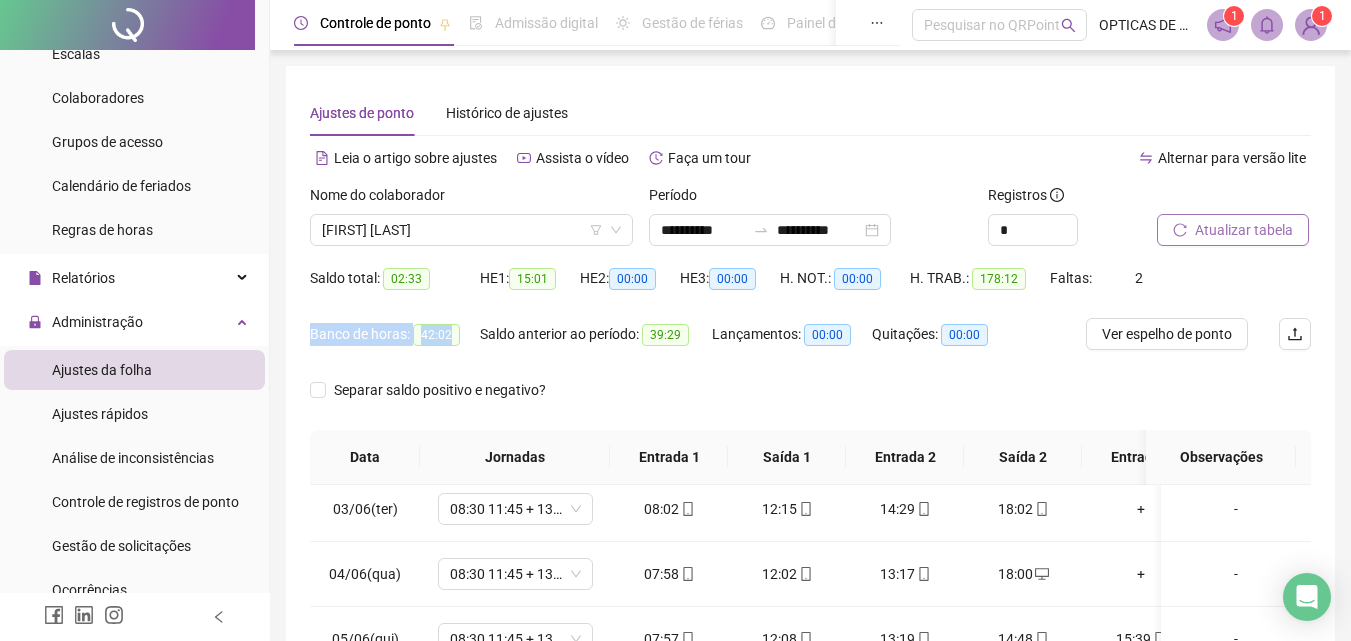 click on "42:02" at bounding box center (436, 335) 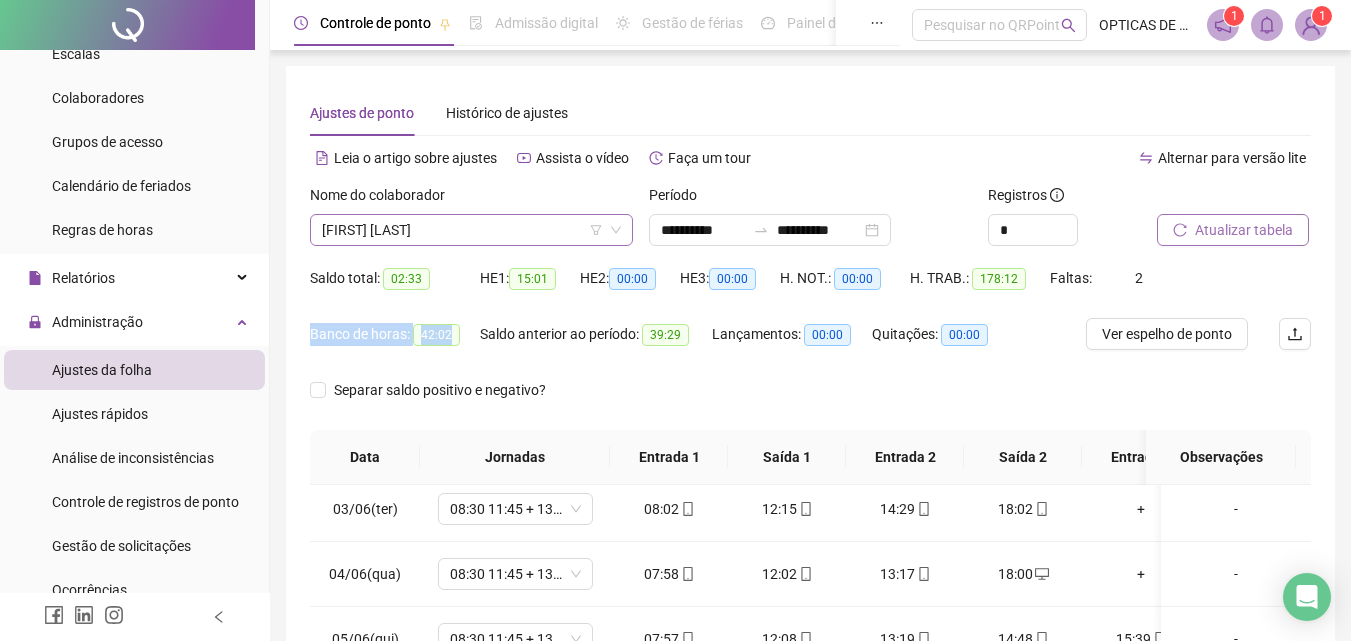 click on "[FIRST] [LAST]" at bounding box center [471, 230] 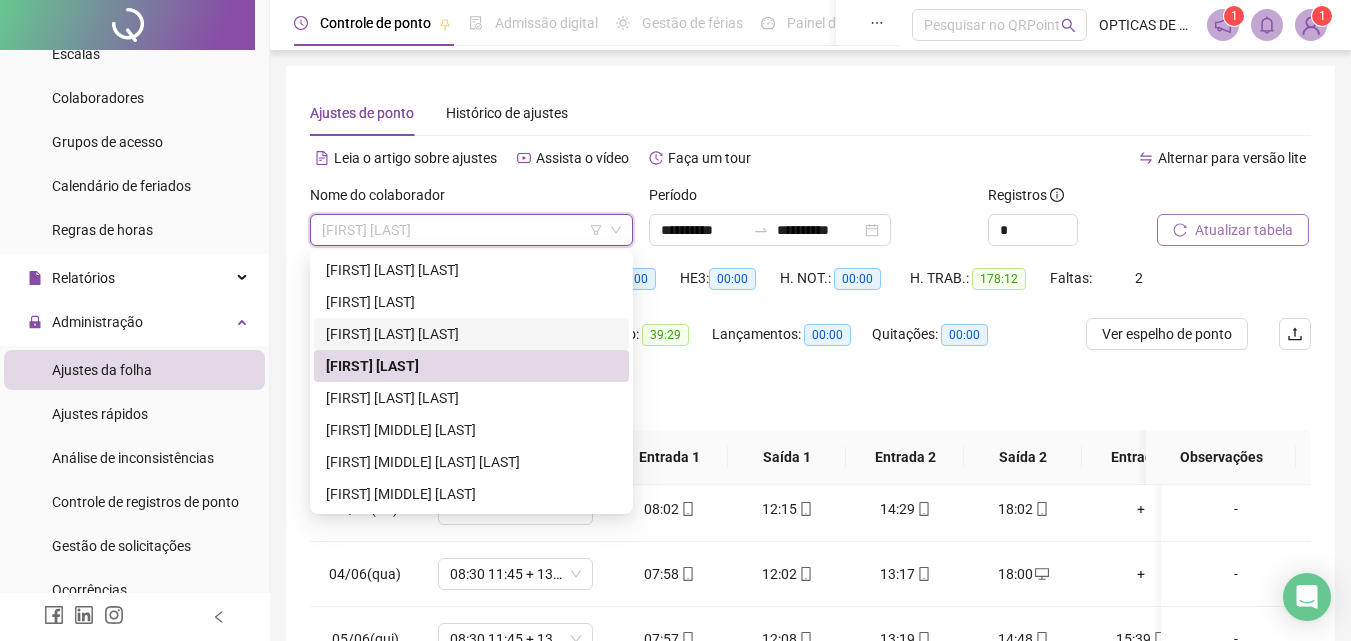 click on "[FIRST] [LAST]" at bounding box center (471, 302) 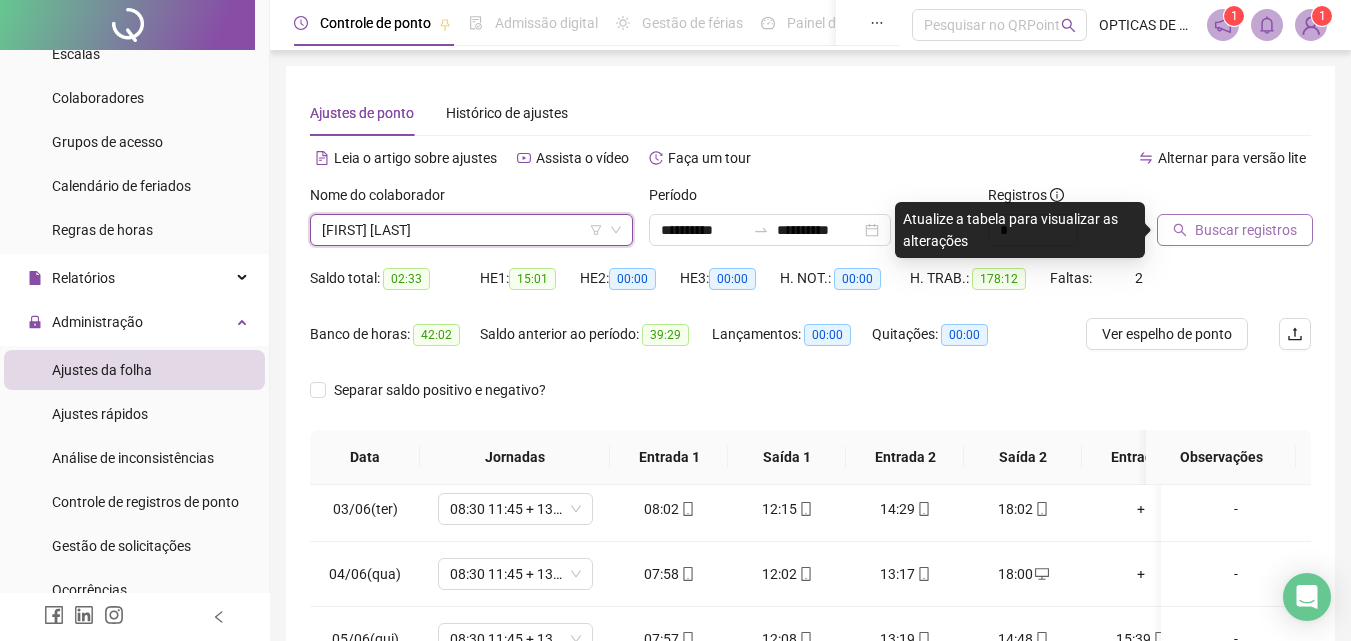 click on "Buscar registros" at bounding box center [1246, 230] 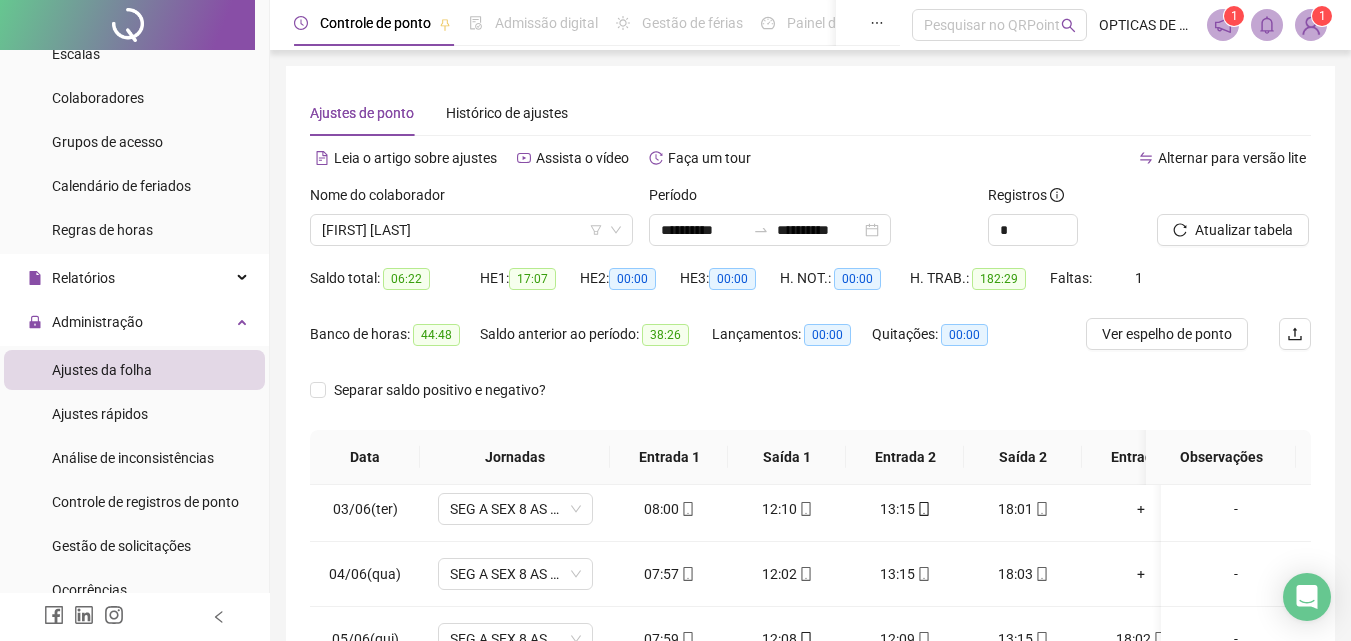 click on "06:22" at bounding box center [406, 279] 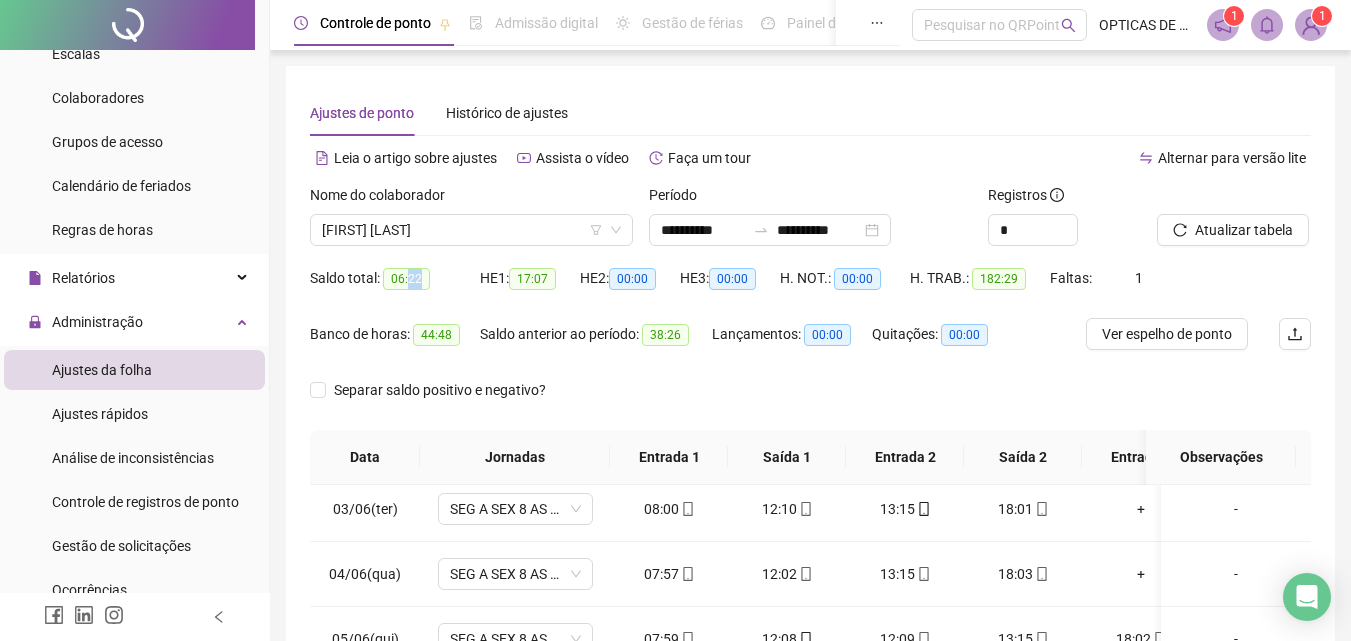 click on "06:22" at bounding box center (406, 279) 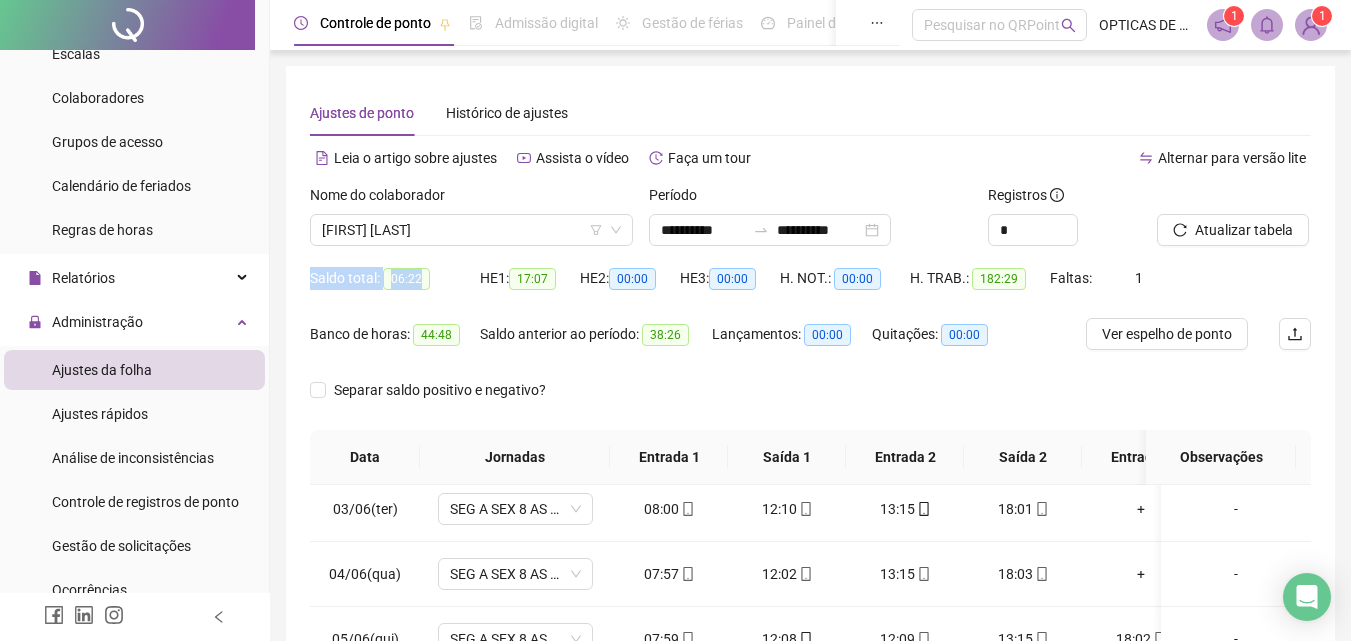 click on "06:22" at bounding box center [406, 279] 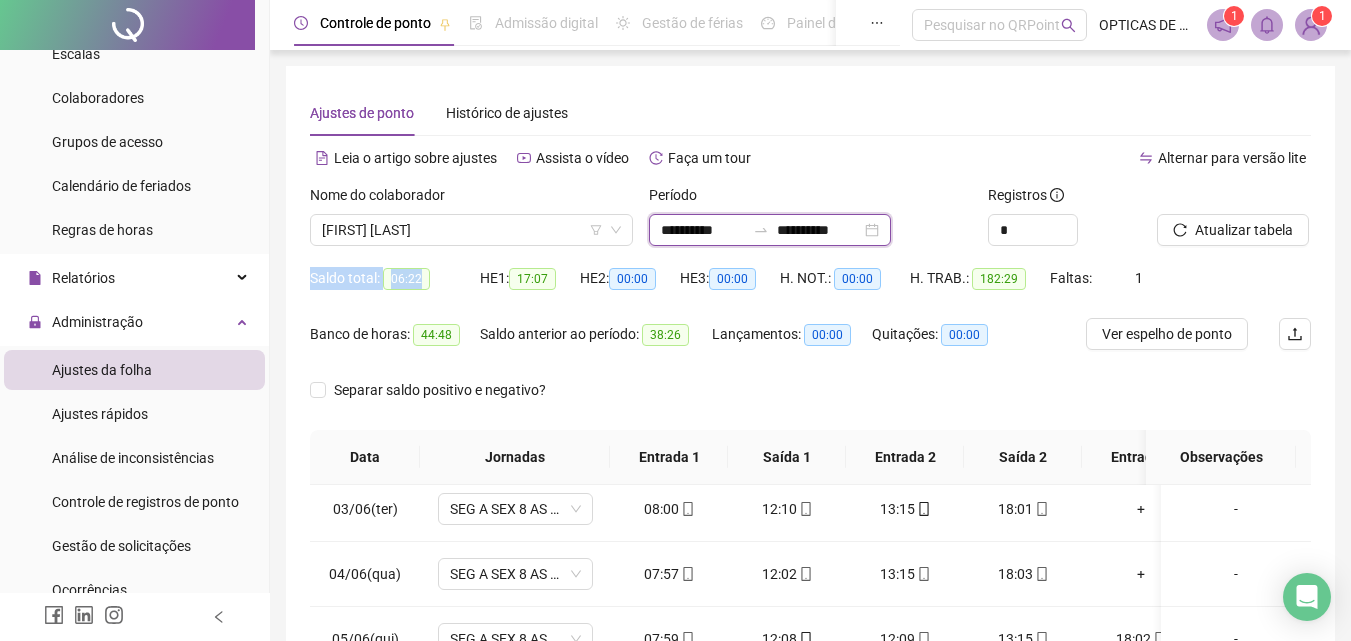 click on "**********" at bounding box center (703, 230) 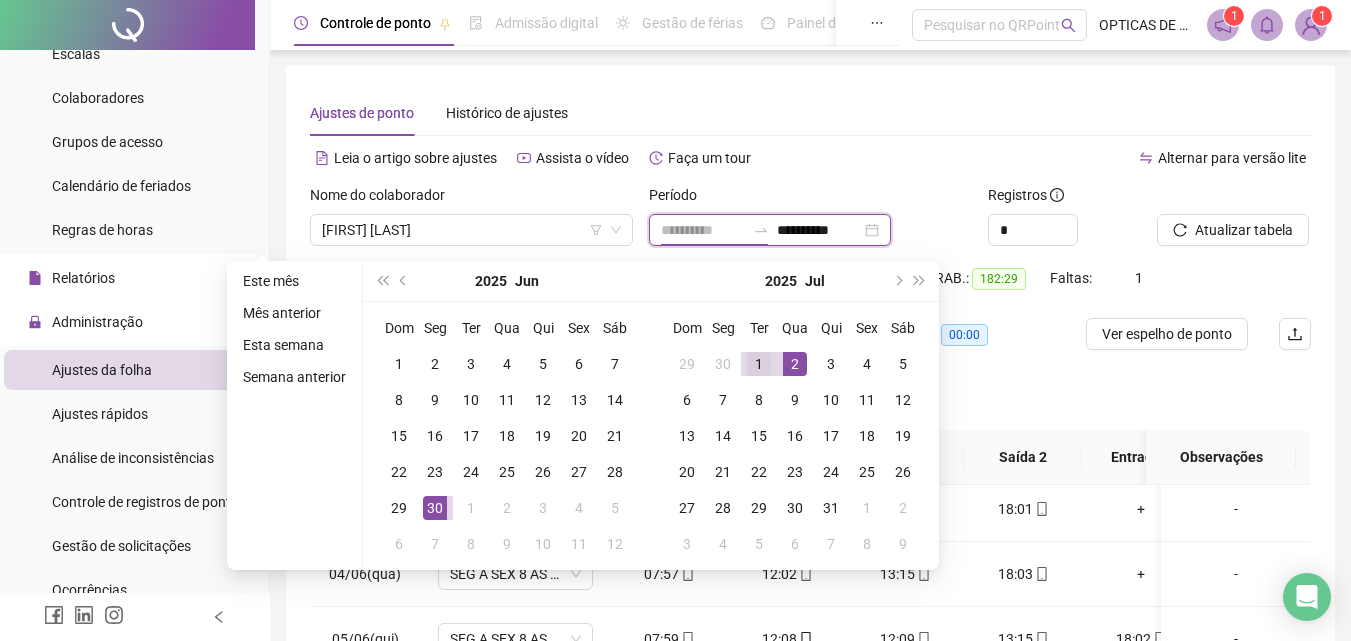 type on "**********" 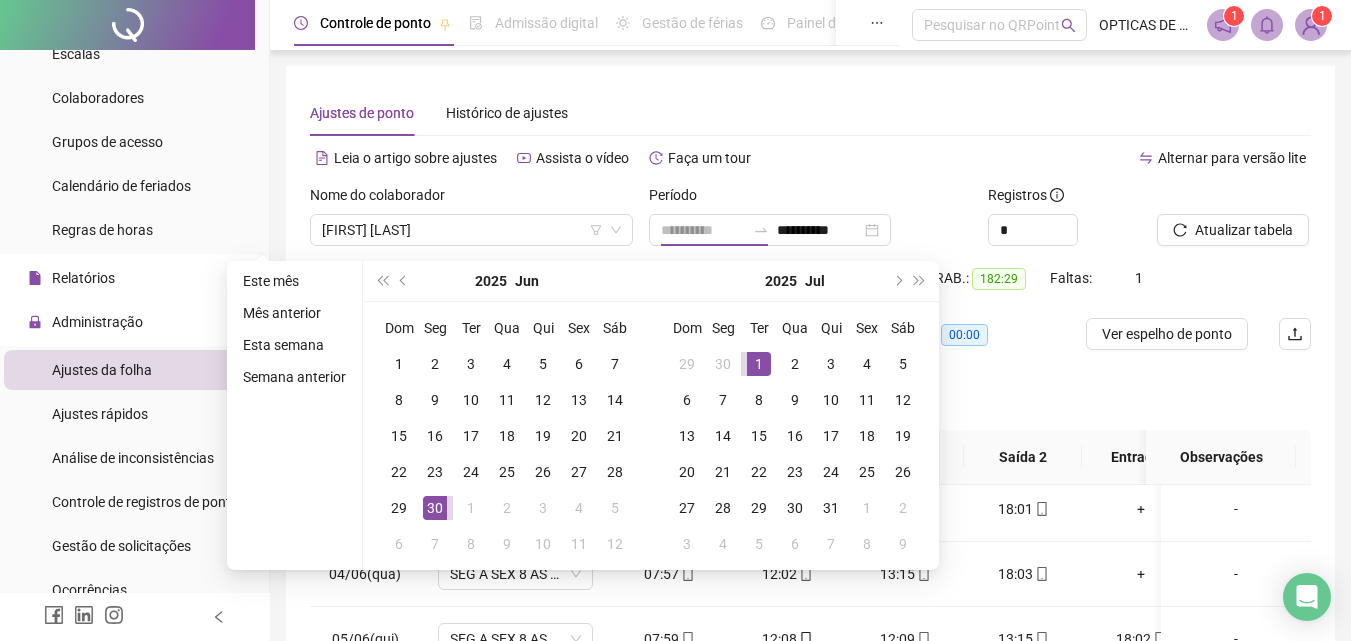 click on "1" at bounding box center [759, 364] 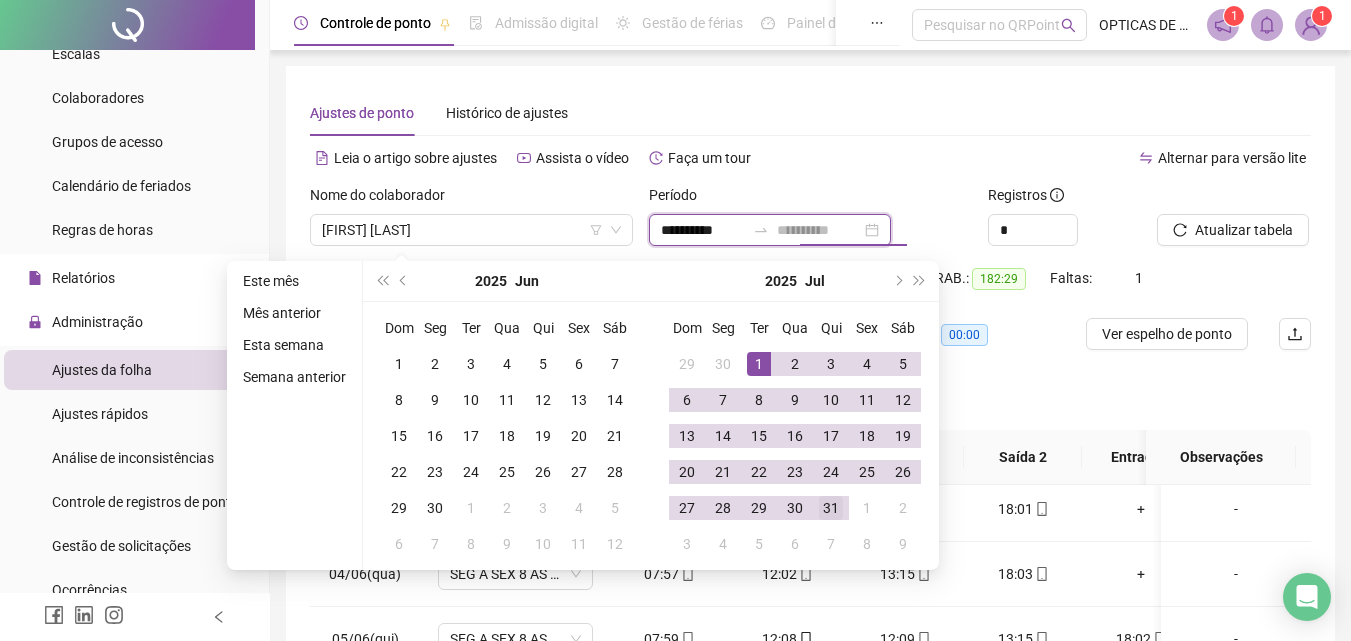 type on "**********" 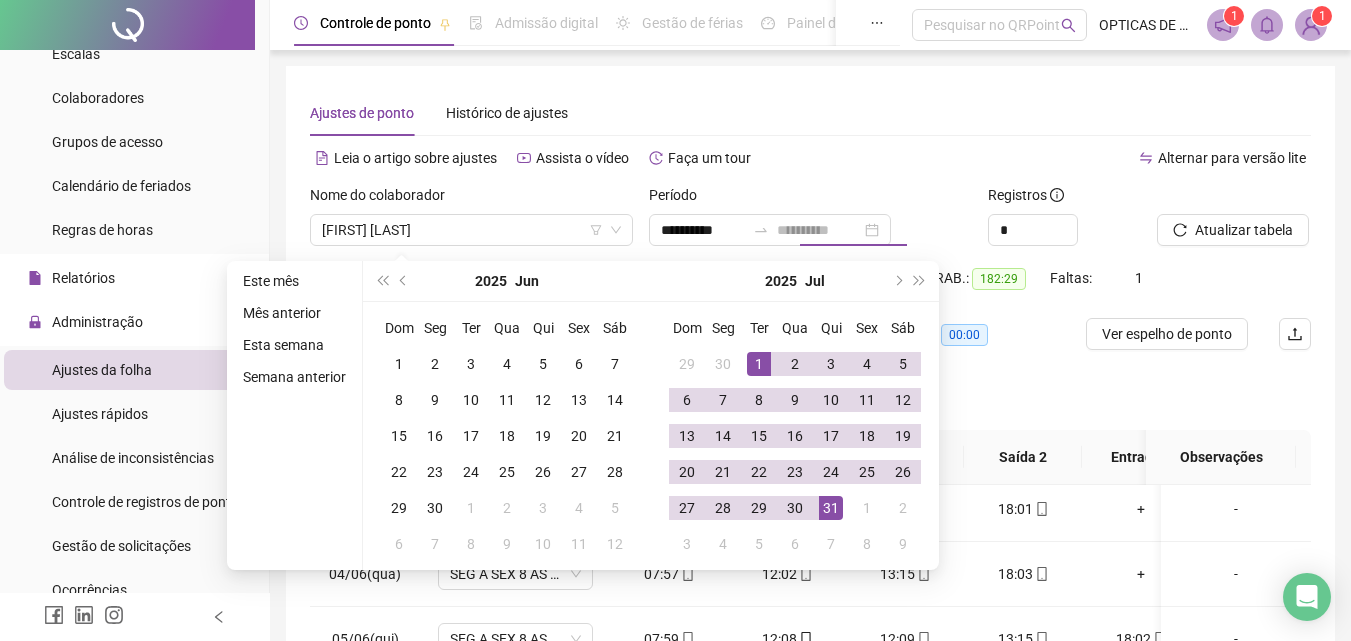 click on "31" at bounding box center [831, 508] 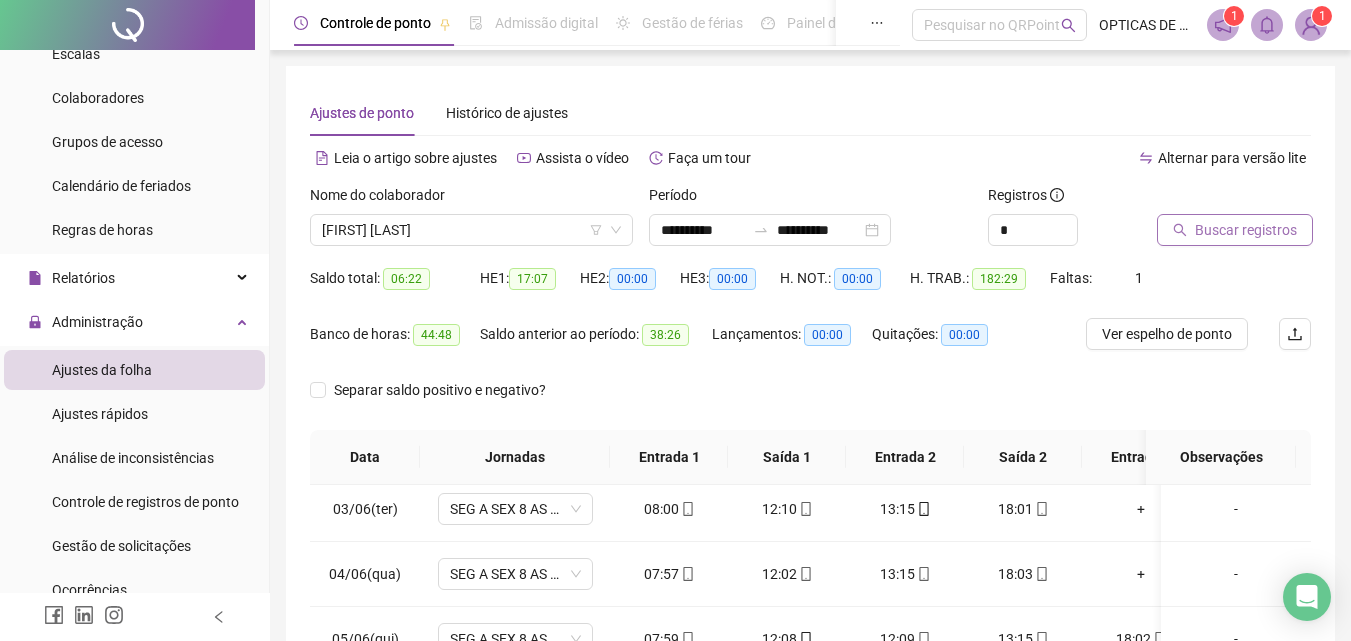 click on "Buscar registros" at bounding box center [1246, 230] 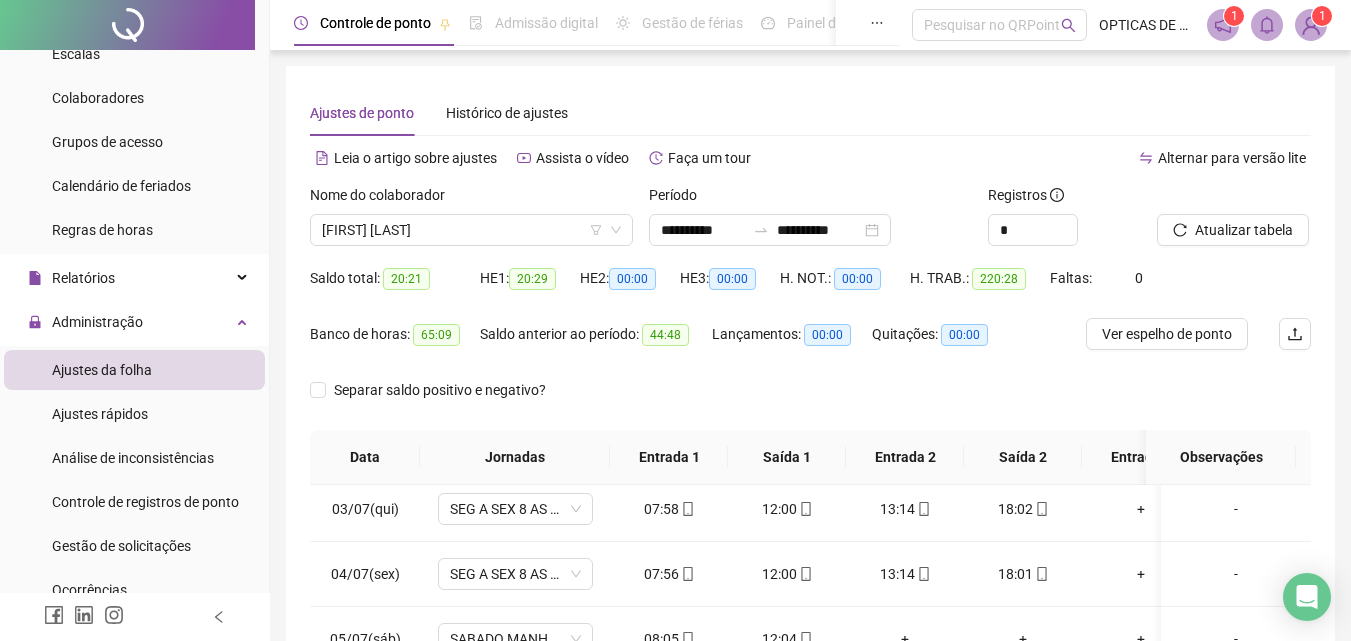 click on "65:09" at bounding box center (436, 335) 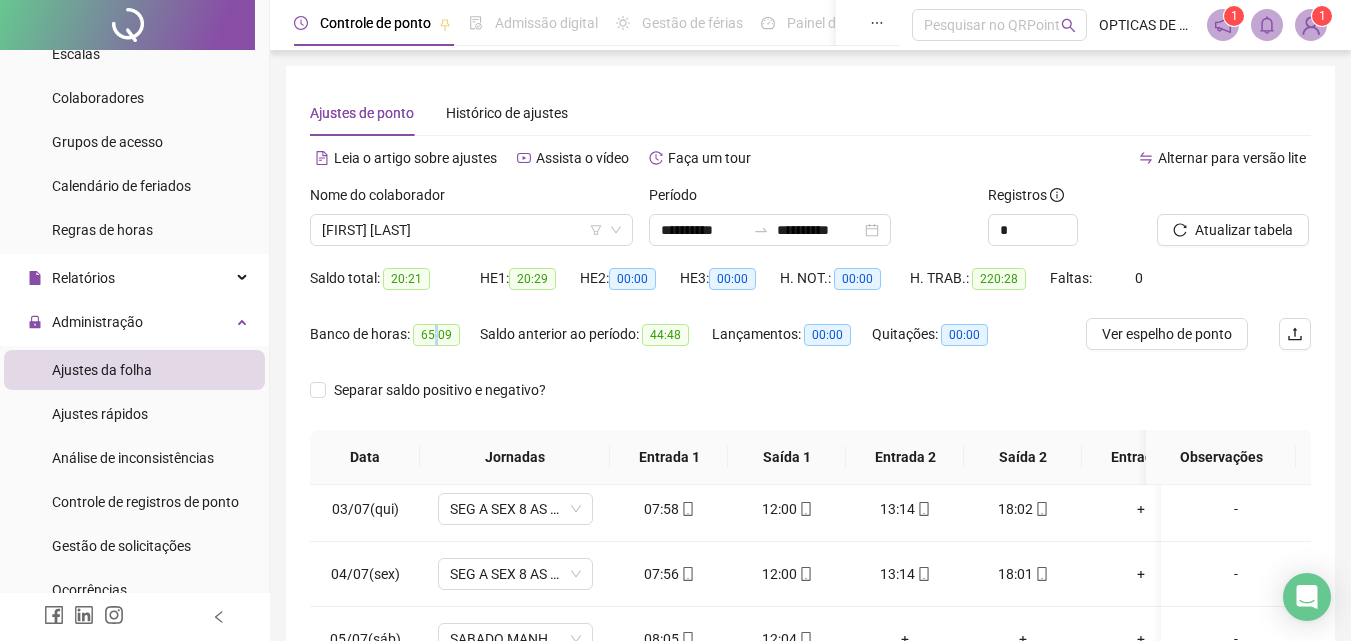 click on "65:09" at bounding box center [436, 335] 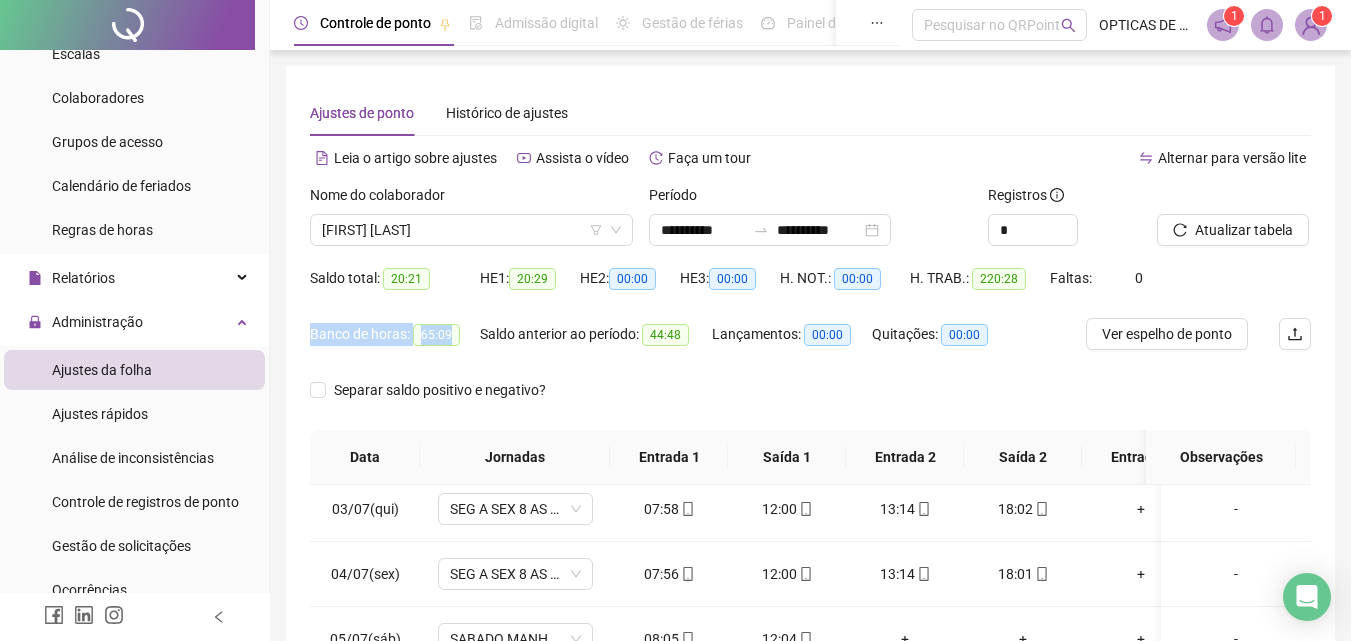 click on "65:09" at bounding box center (436, 335) 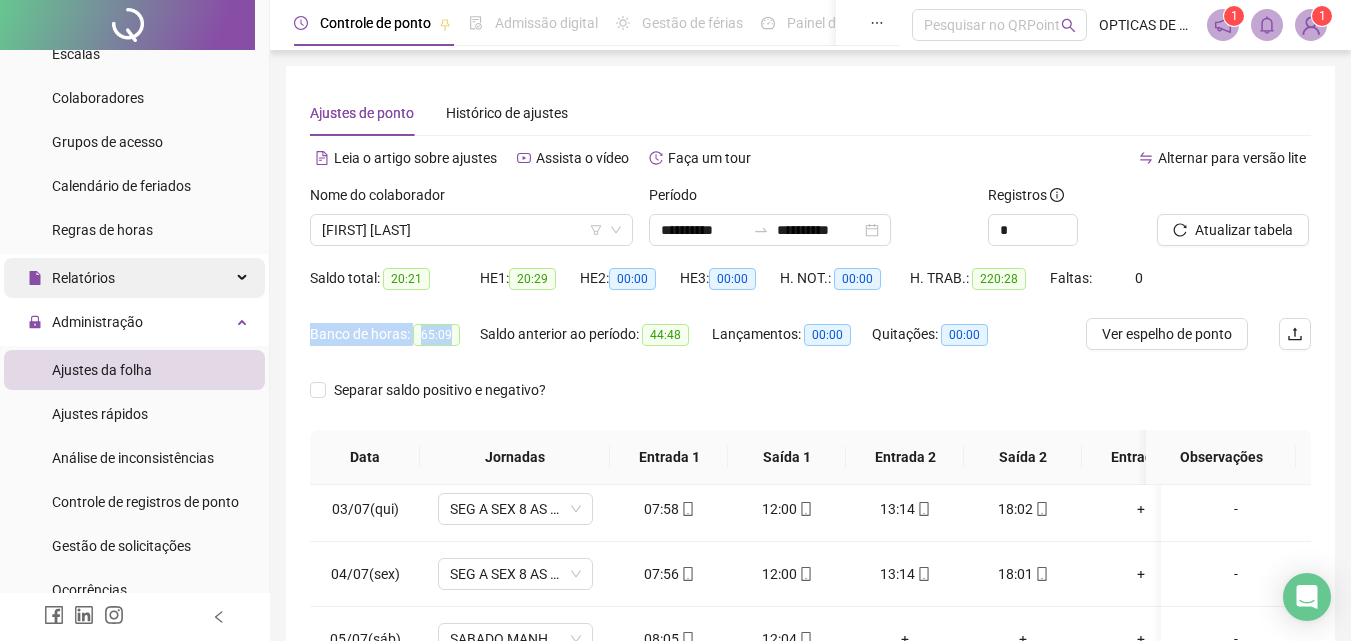 scroll, scrollTop: 0, scrollLeft: 0, axis: both 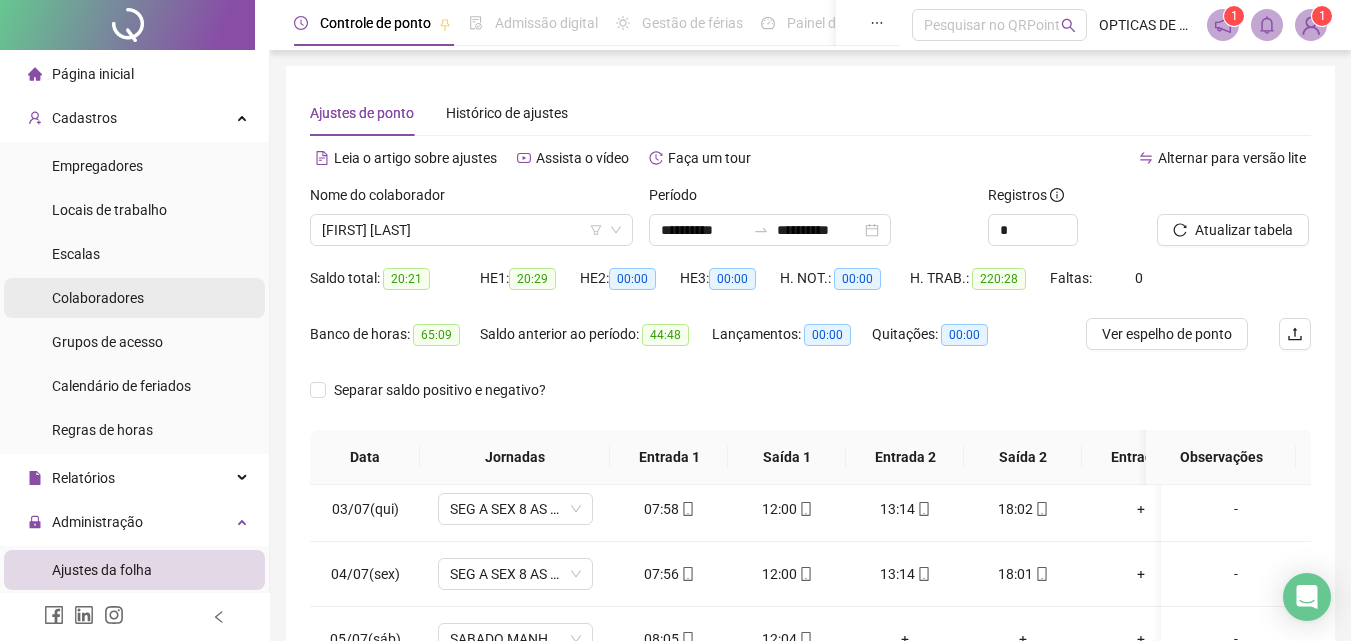 click on "Colaboradores" at bounding box center (98, 298) 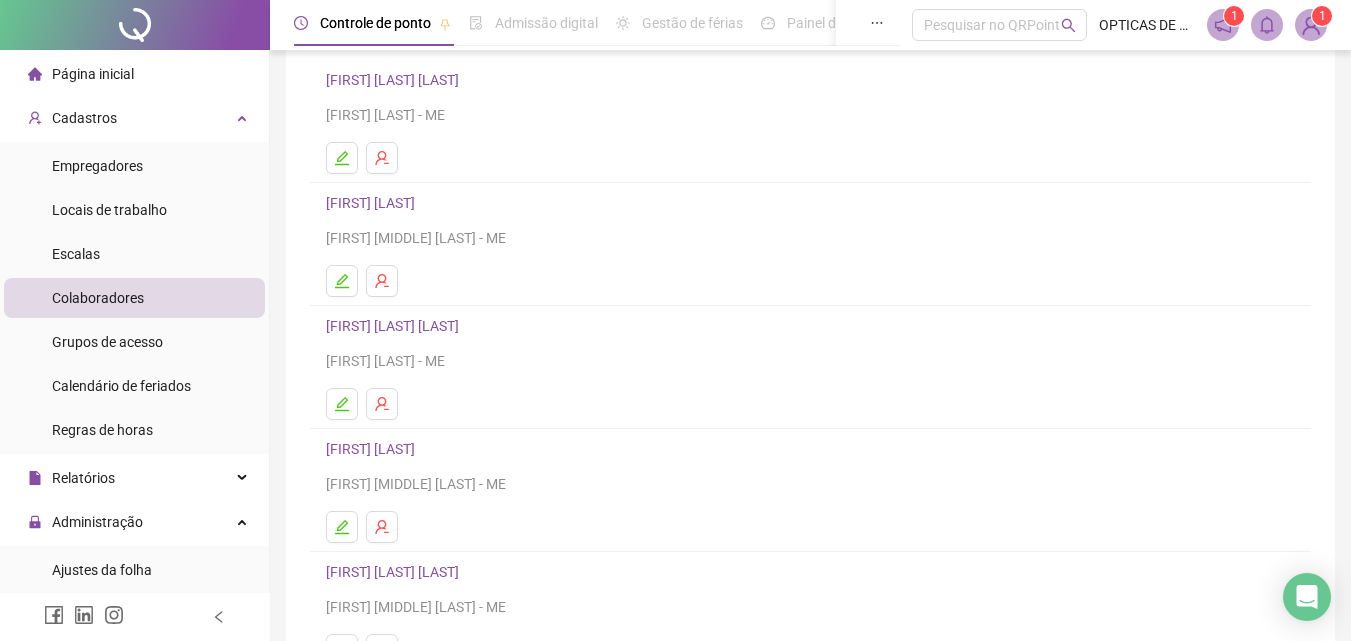 scroll, scrollTop: 200, scrollLeft: 0, axis: vertical 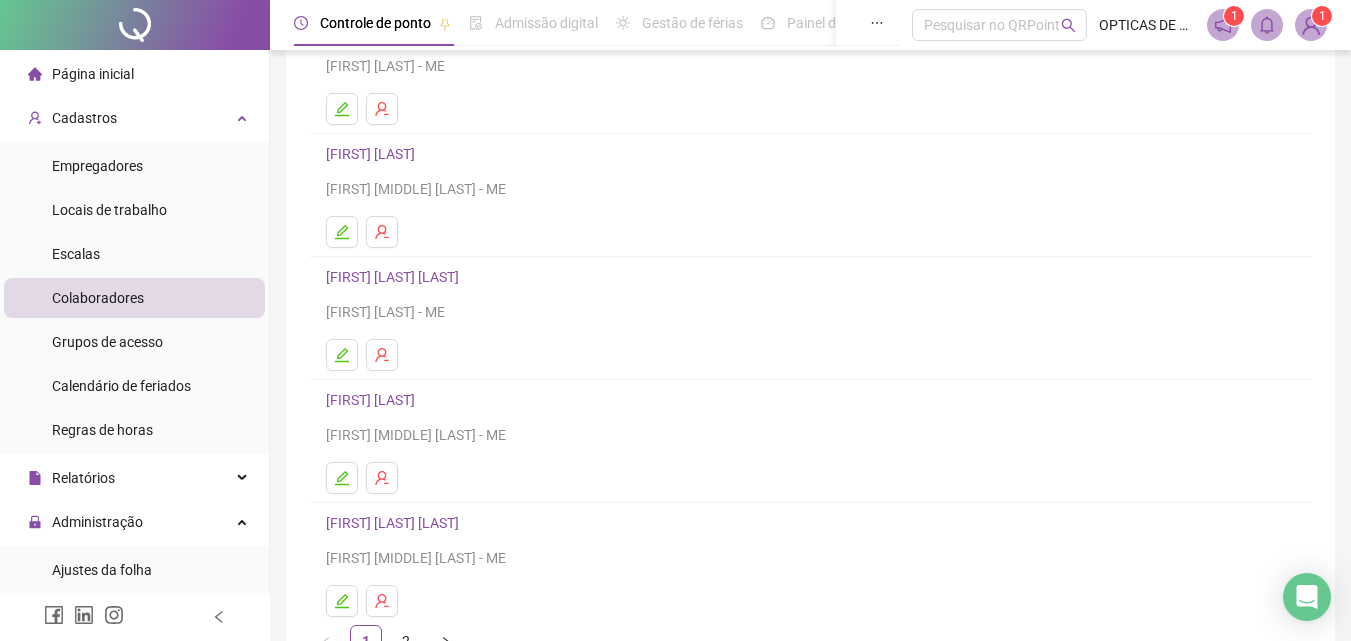click on "[FIRST] [LAST]" at bounding box center (373, 400) 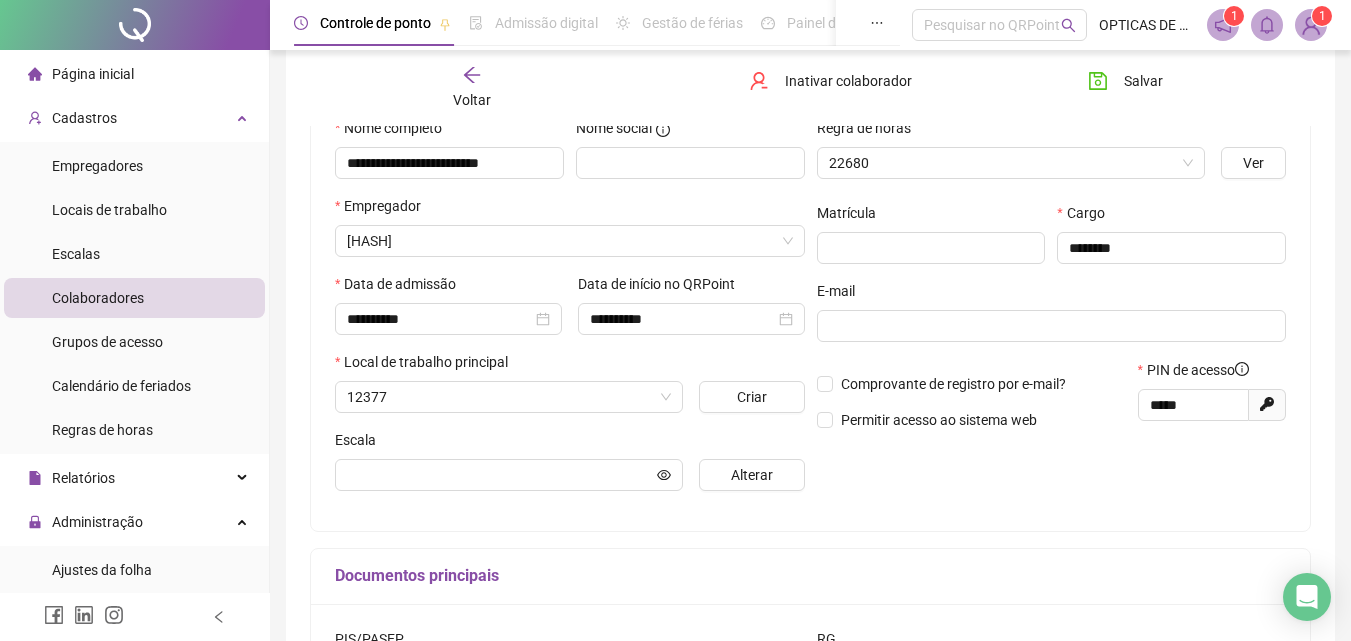 type on "**********" 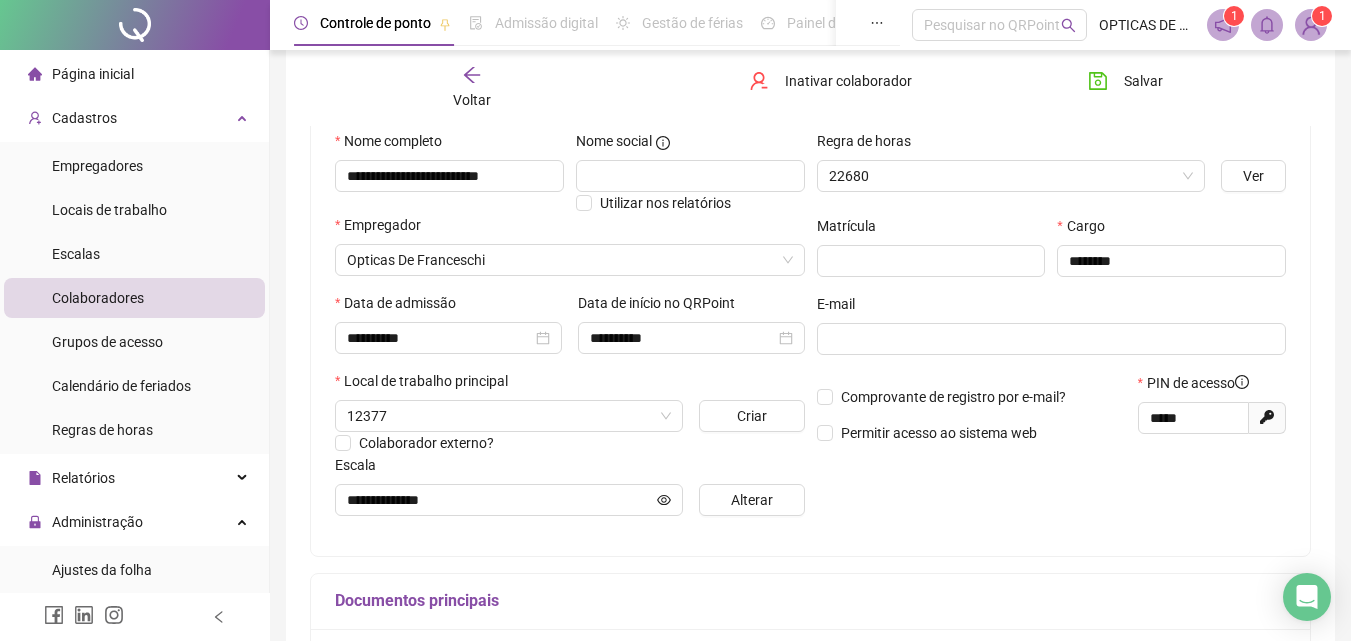 scroll, scrollTop: 10, scrollLeft: 0, axis: vertical 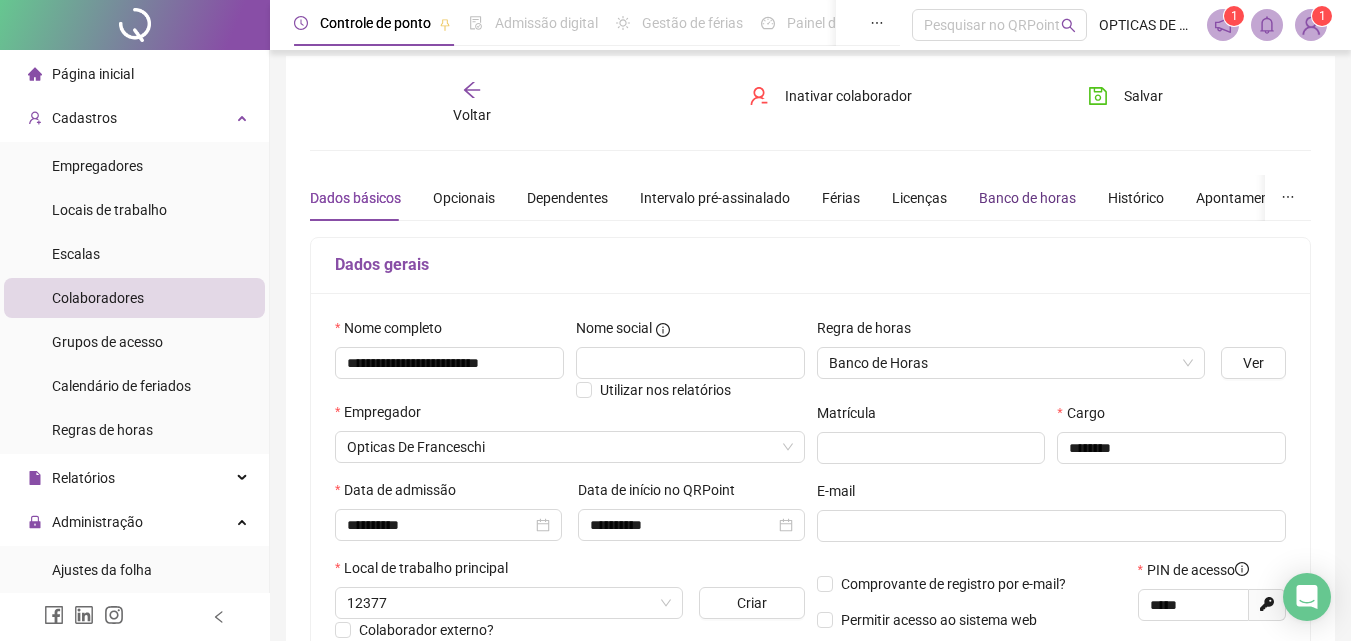 click on "Banco de horas" at bounding box center (1027, 198) 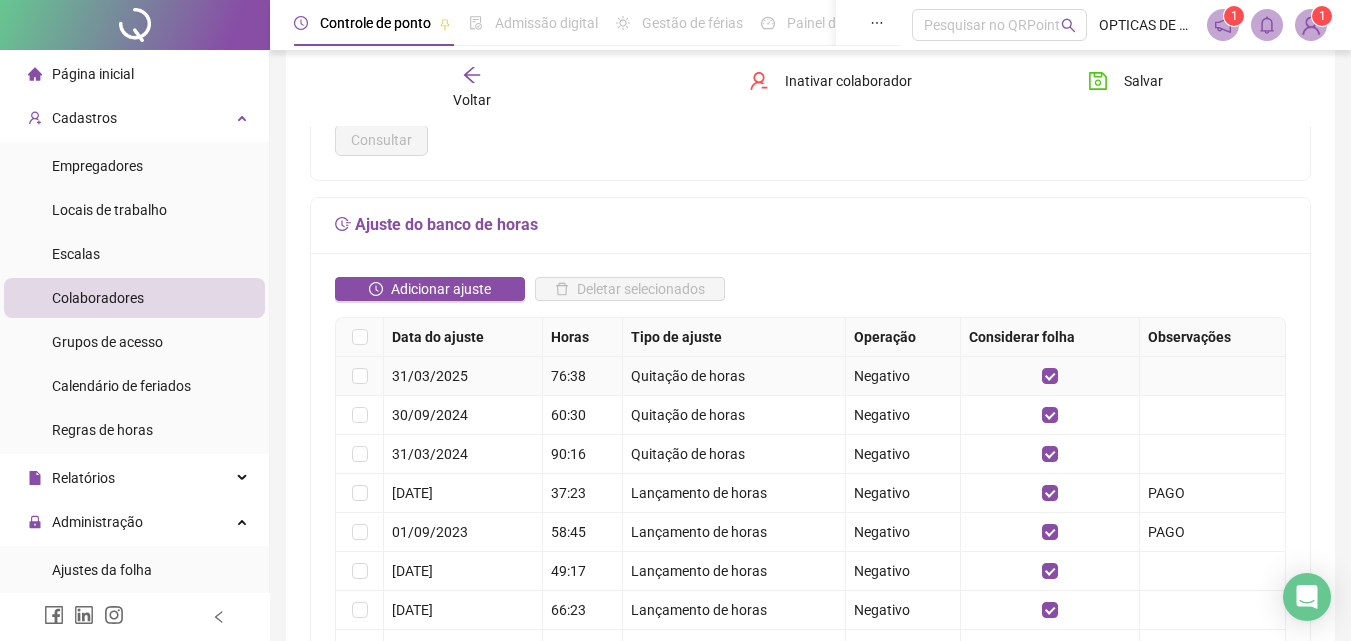 scroll, scrollTop: 310, scrollLeft: 0, axis: vertical 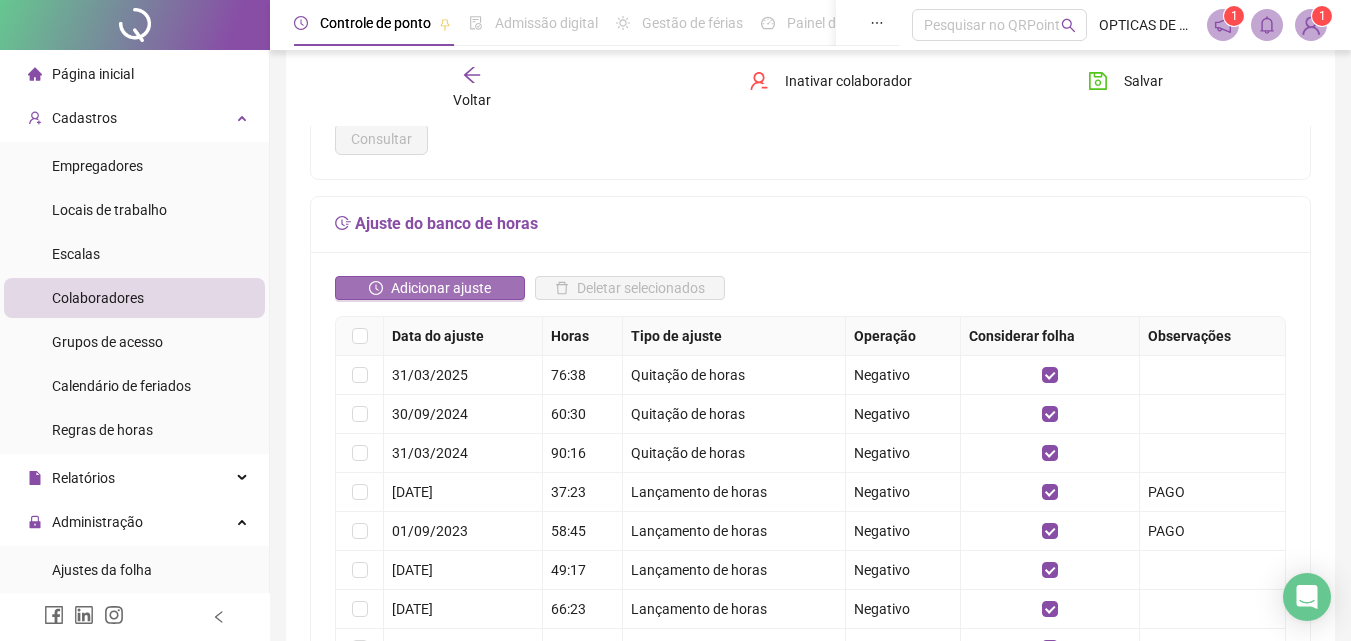 click on "Adicionar ajuste" at bounding box center (441, 288) 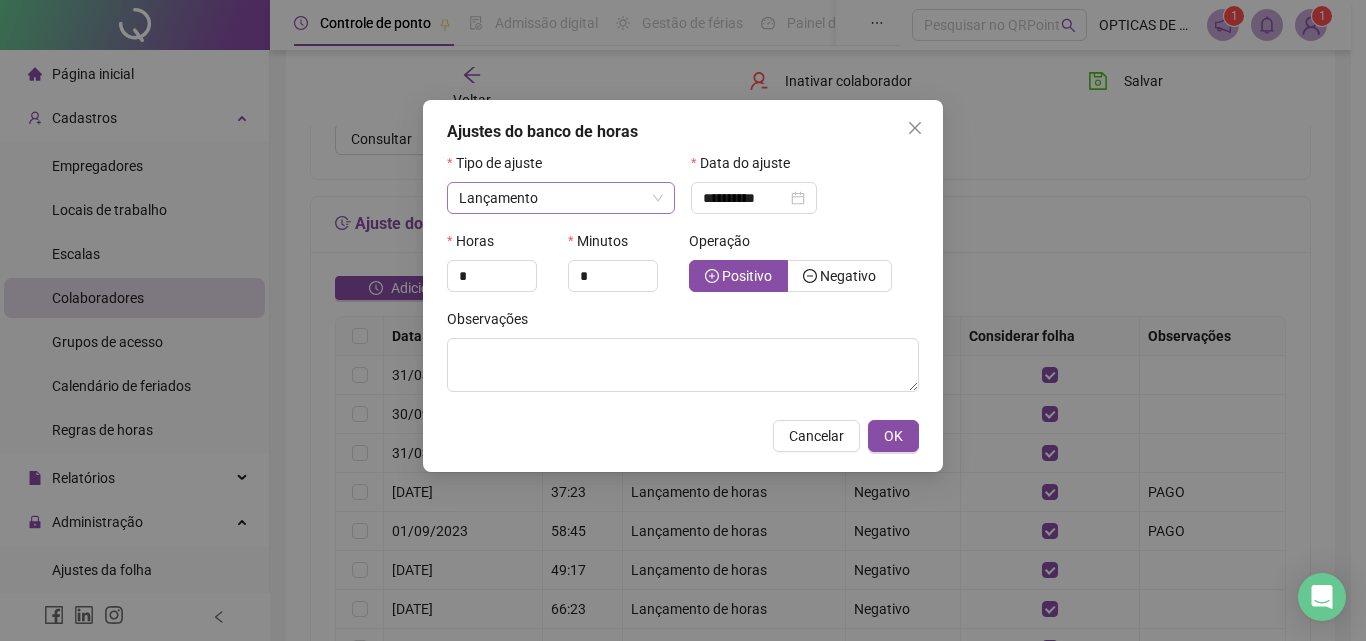 click on "Lançamento" at bounding box center [561, 198] 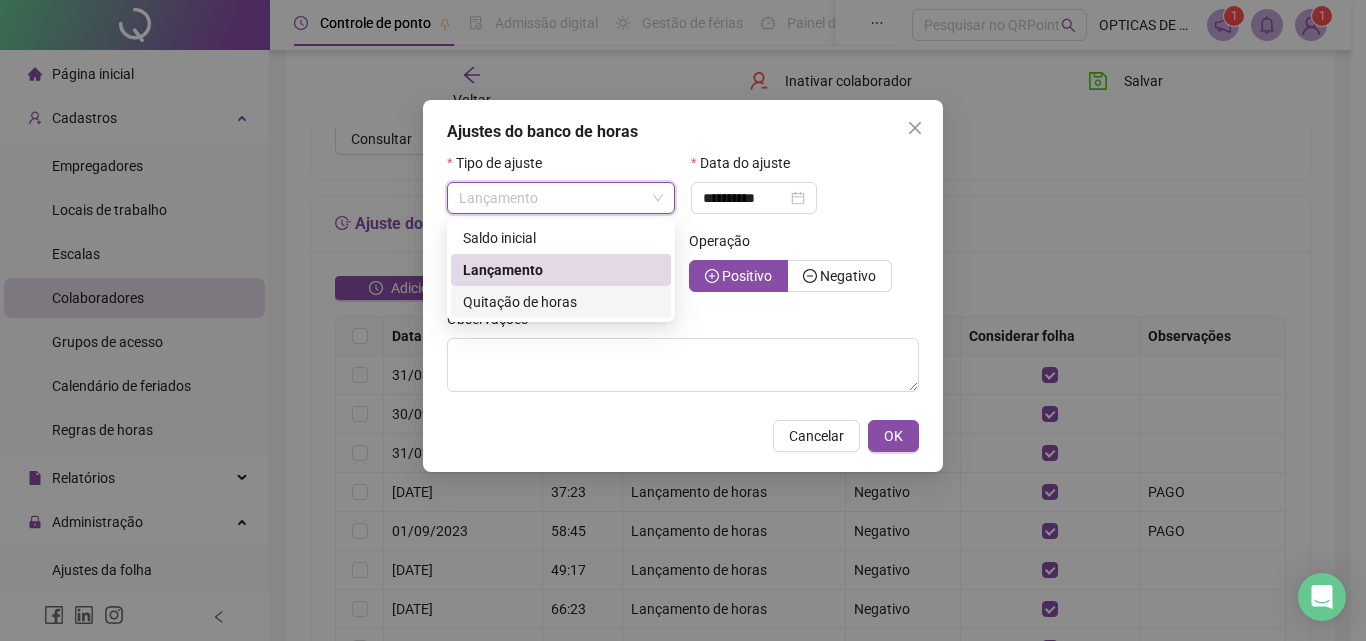click on "Quitação de horas" at bounding box center [520, 302] 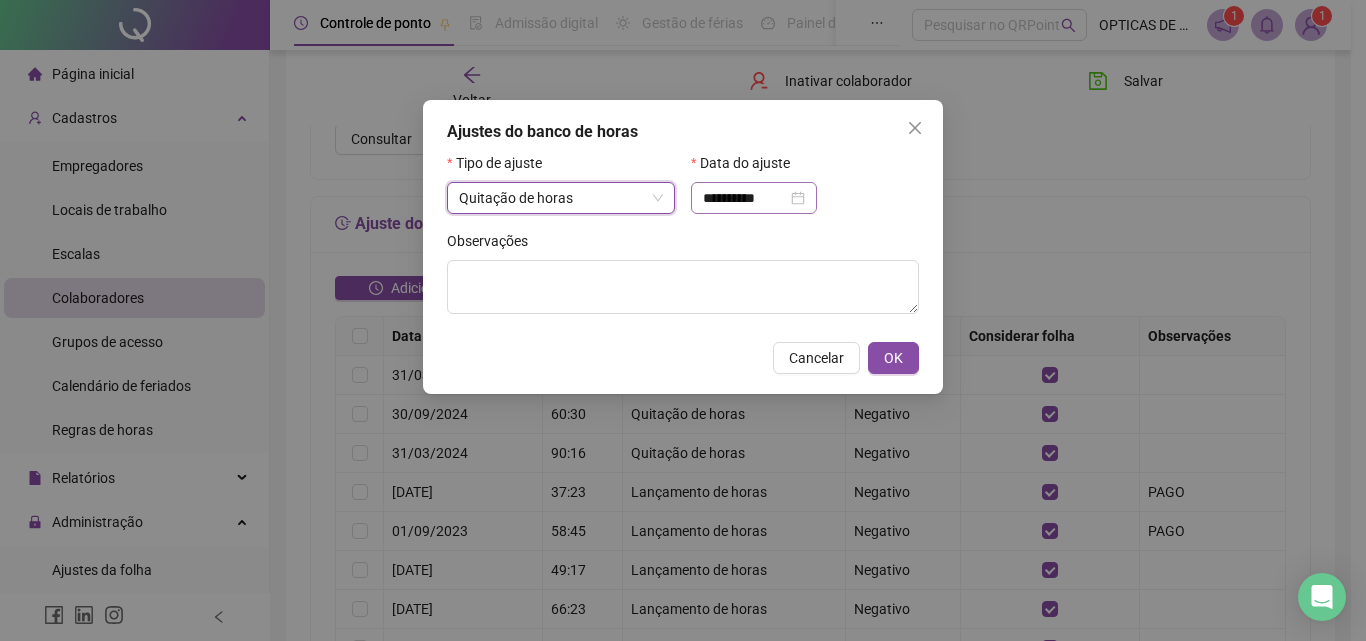 click on "**********" at bounding box center (754, 198) 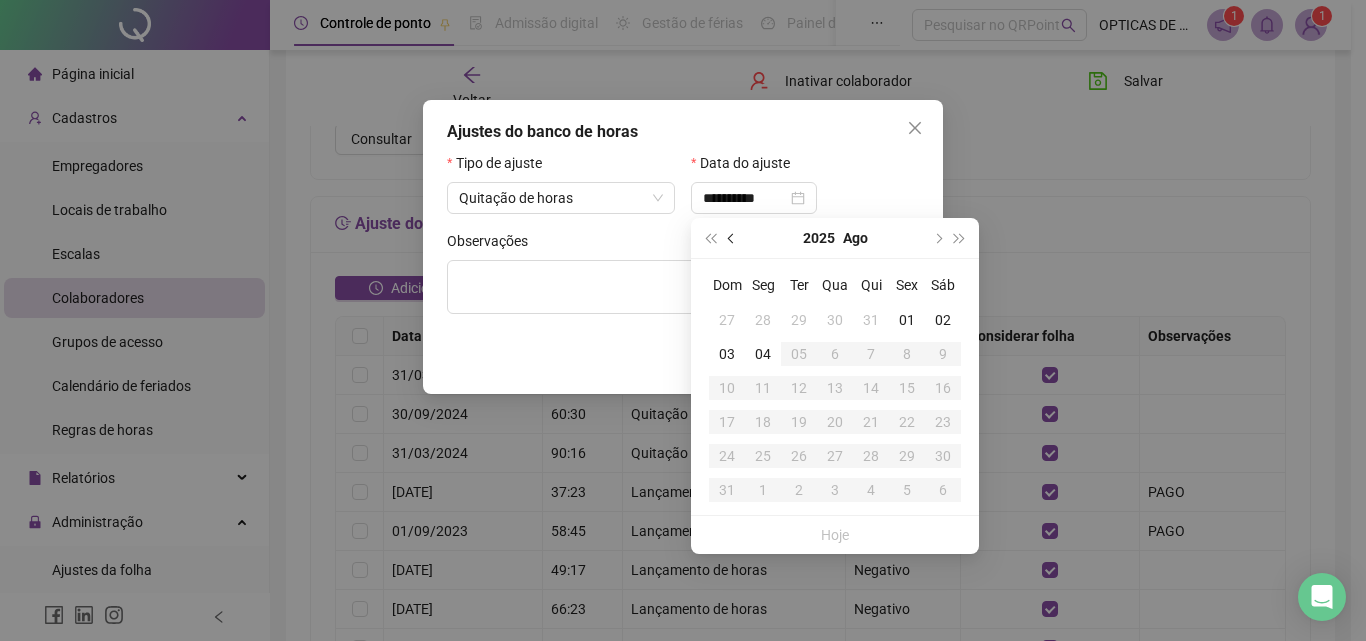 click at bounding box center (733, 238) 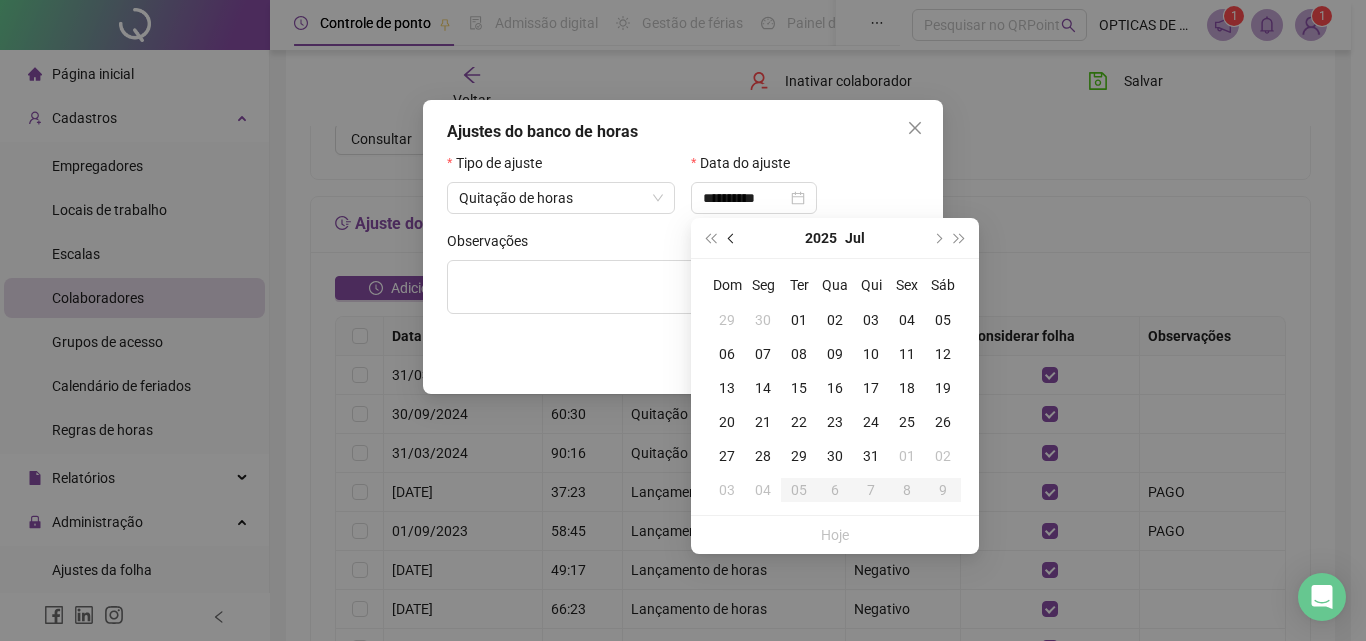 click at bounding box center [733, 238] 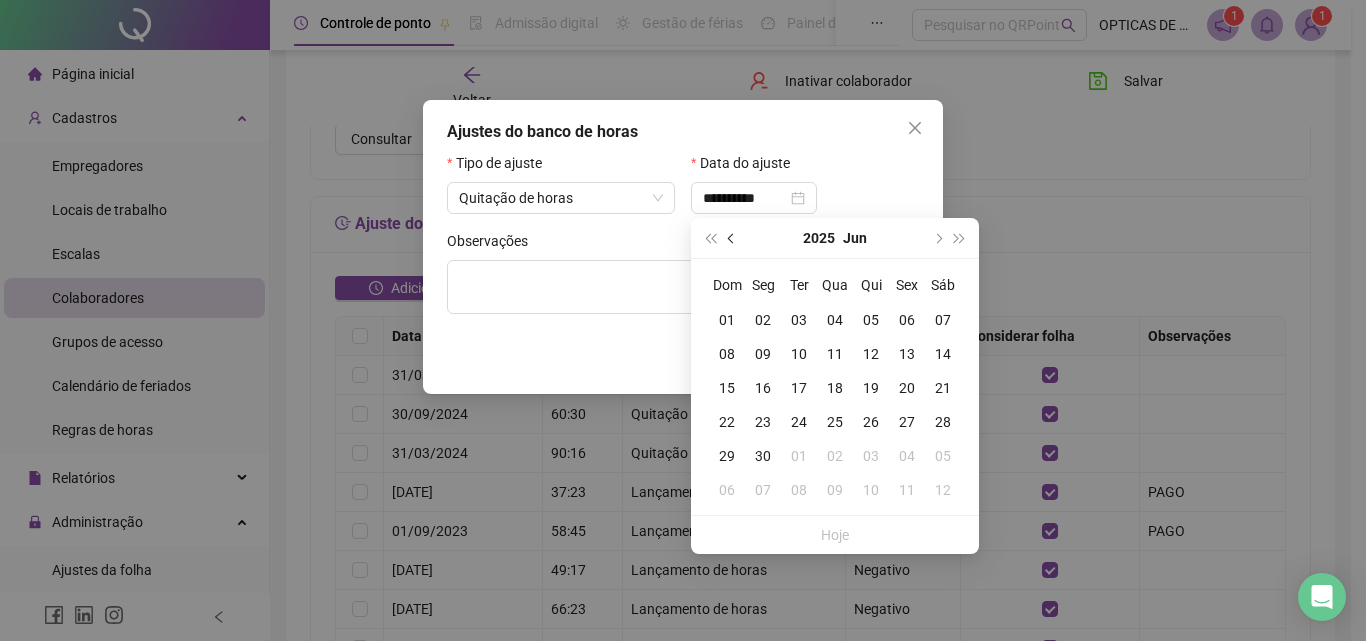 click at bounding box center [733, 238] 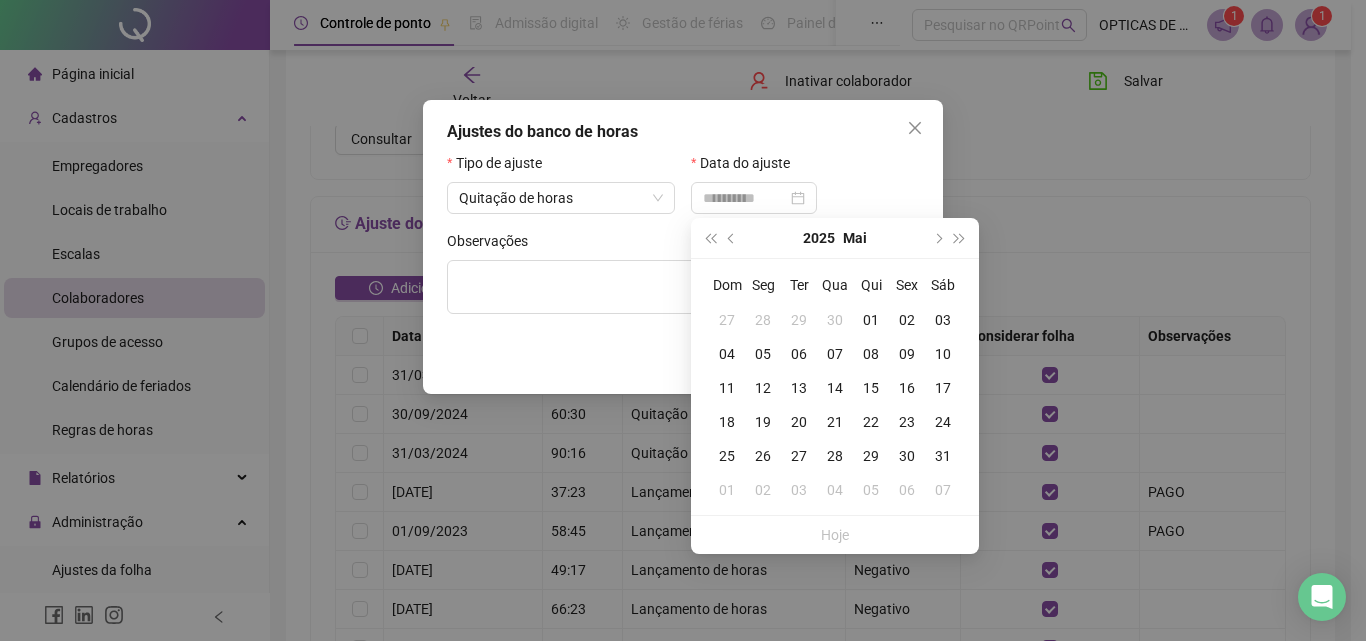 type on "**********" 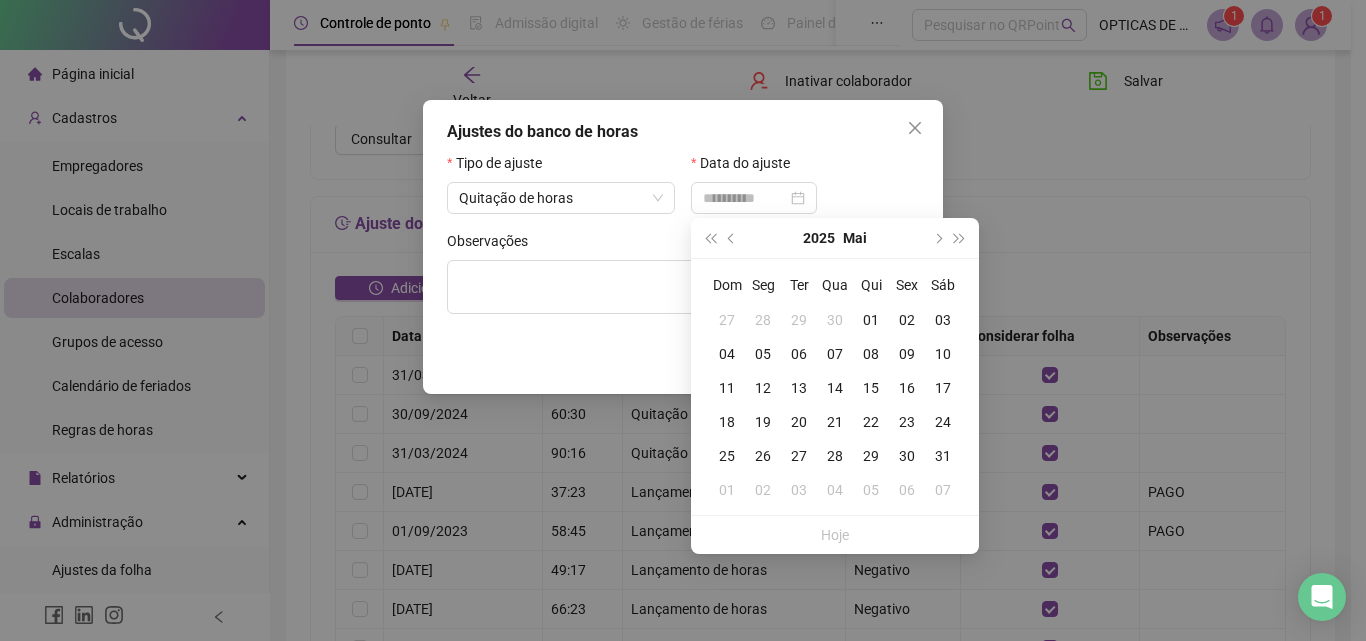 click on "31" at bounding box center (943, 456) 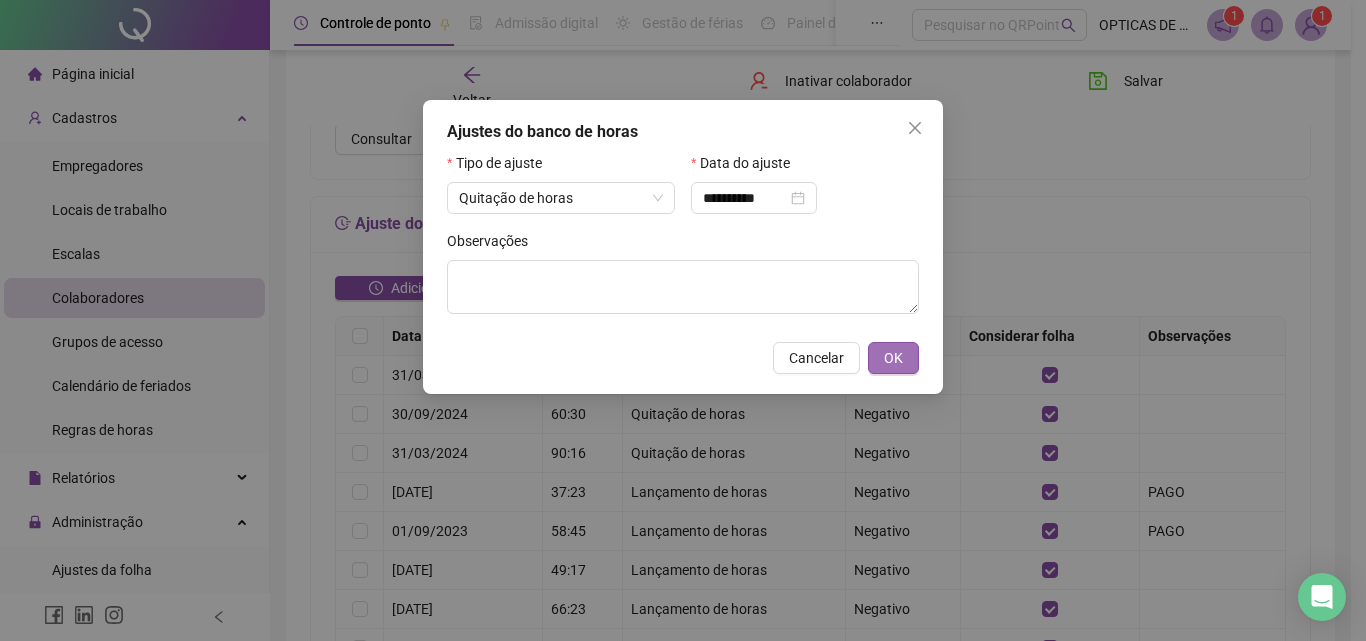 click on "OK" at bounding box center (893, 358) 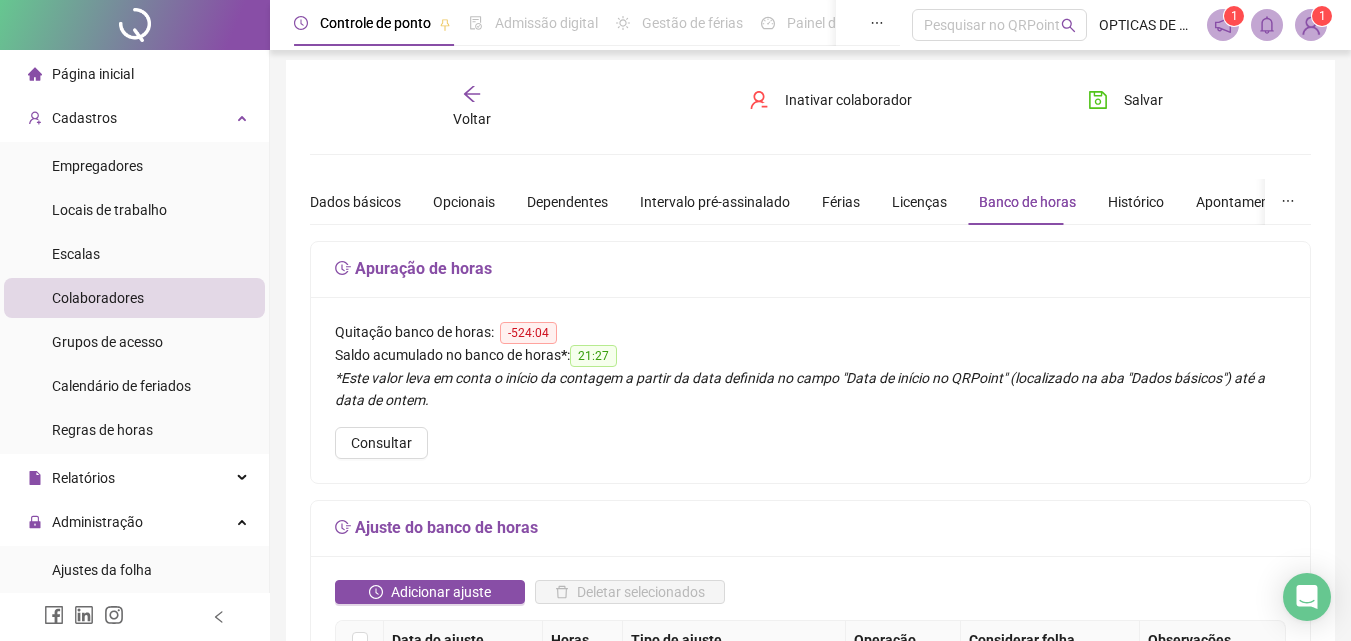 scroll, scrollTop: 0, scrollLeft: 0, axis: both 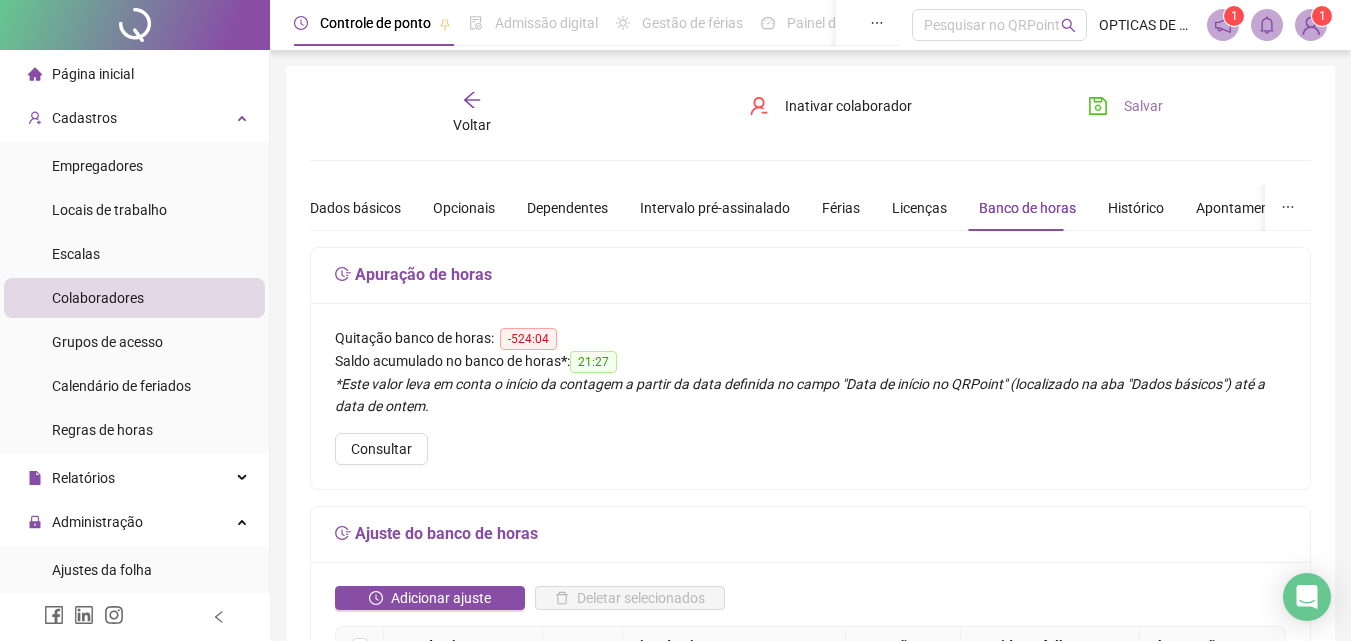 click on "Salvar" at bounding box center [1143, 106] 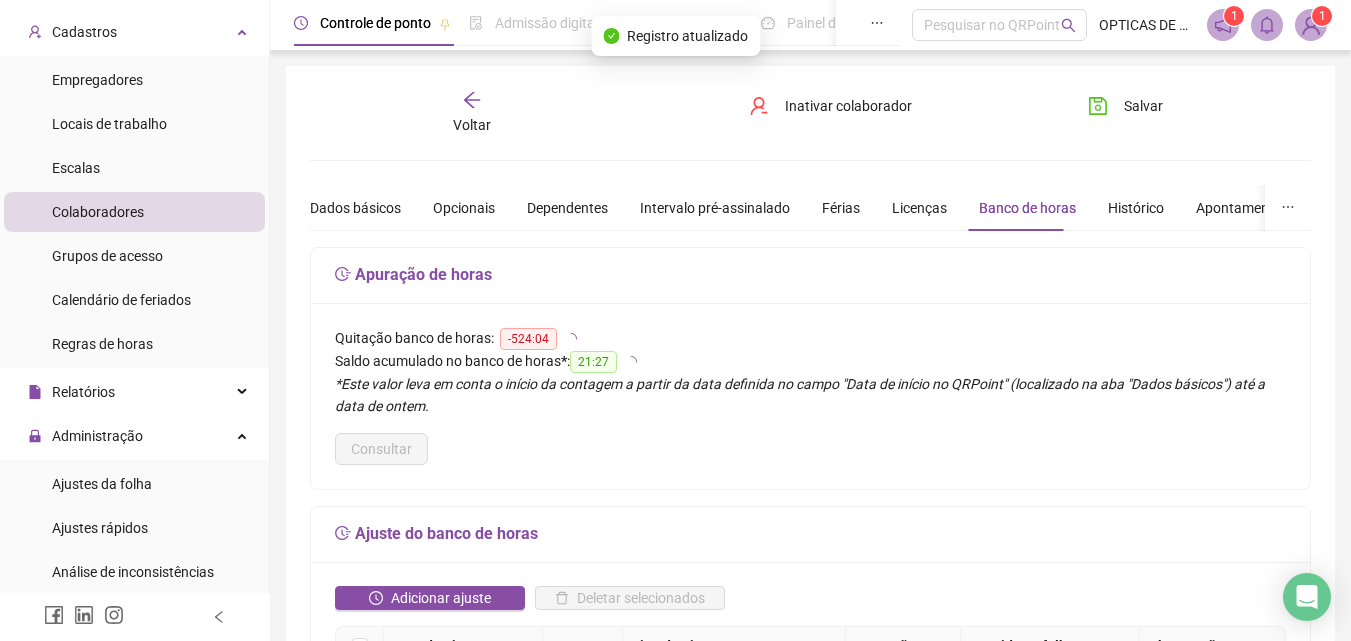 scroll, scrollTop: 300, scrollLeft: 0, axis: vertical 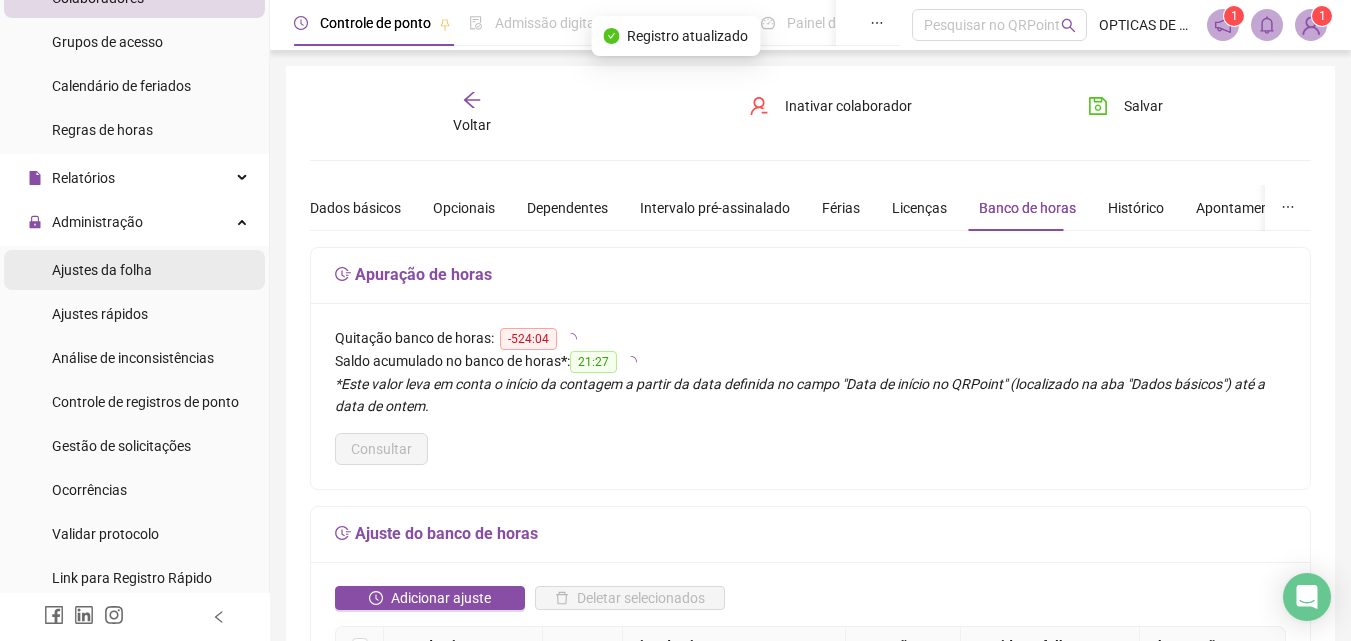 click on "Ajustes da folha" at bounding box center (102, 270) 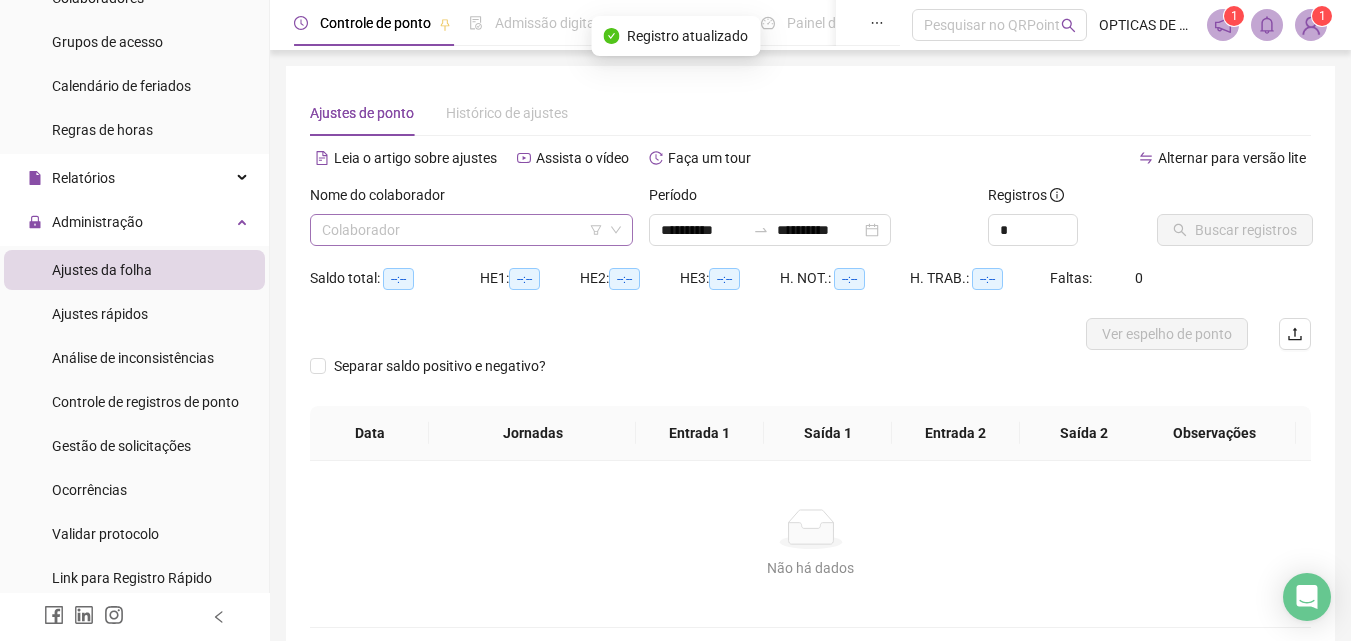 click at bounding box center [462, 230] 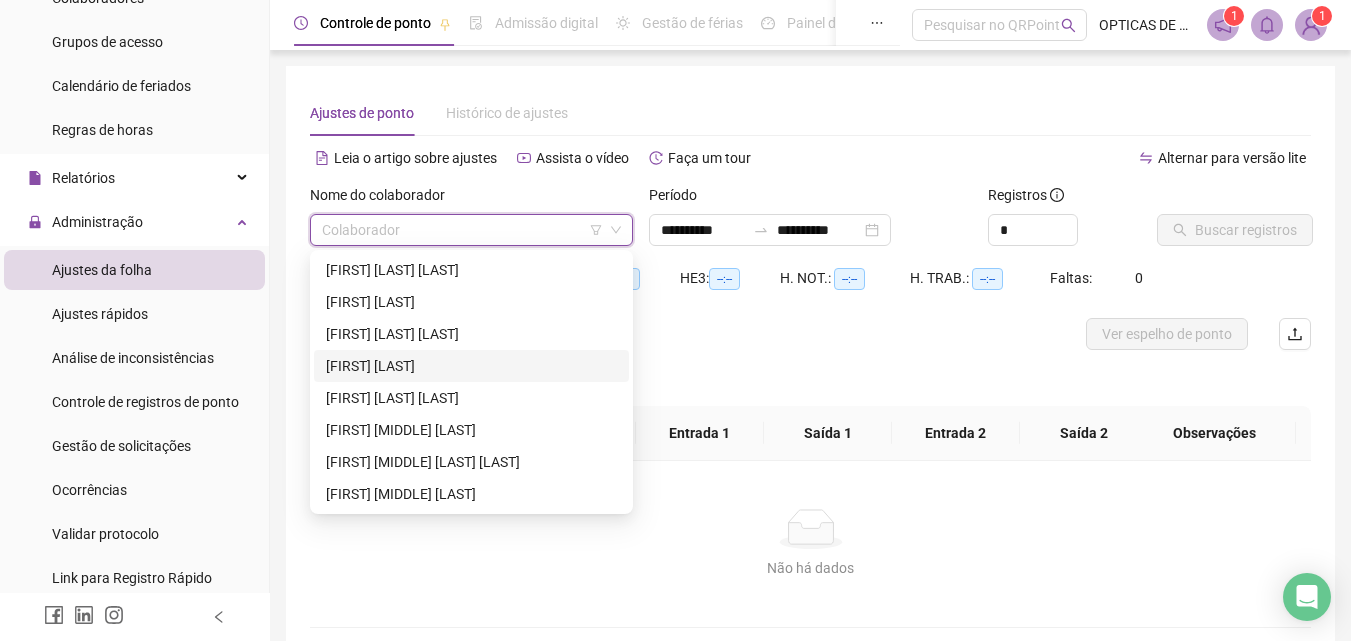 click on "[FIRST] [LAST]" at bounding box center [471, 366] 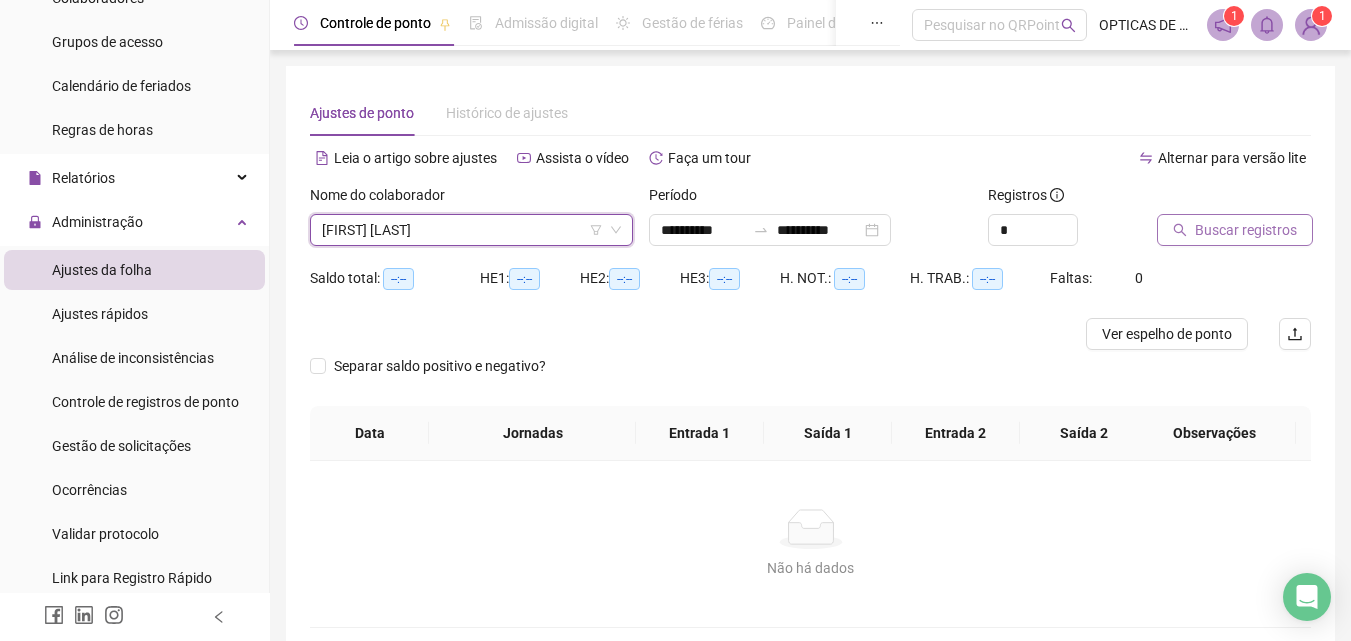 click on "Buscar registros" at bounding box center [1246, 230] 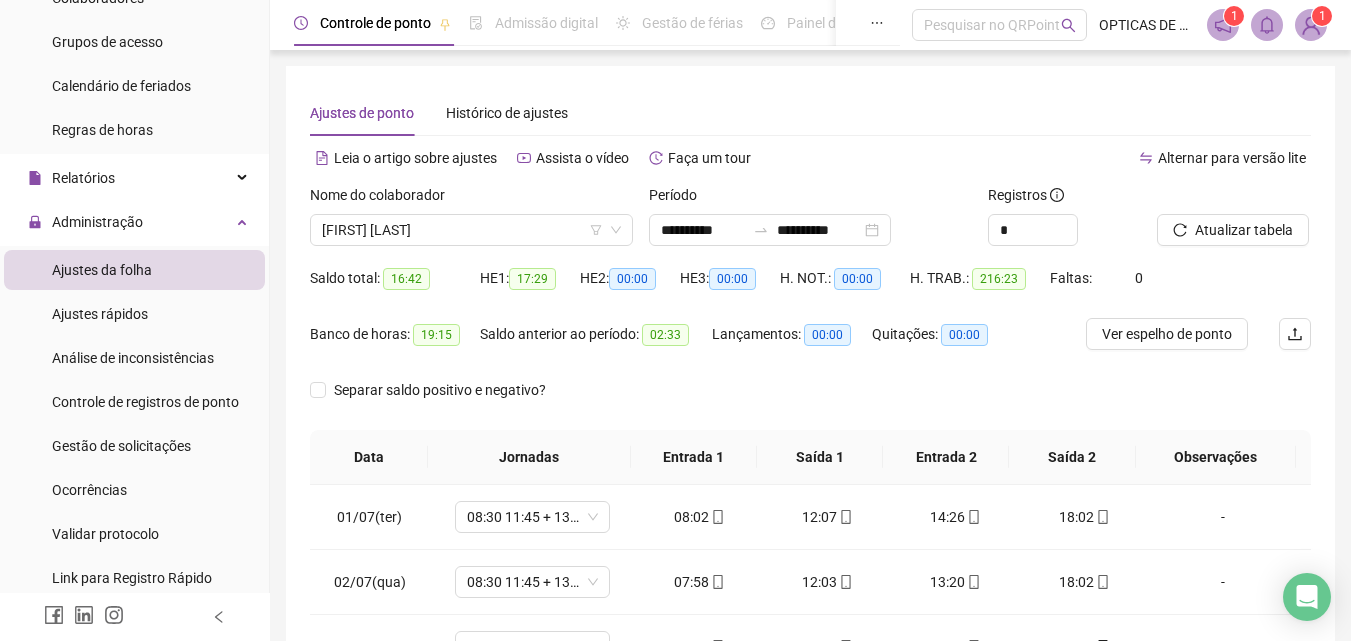 click on "19:15" at bounding box center (436, 335) 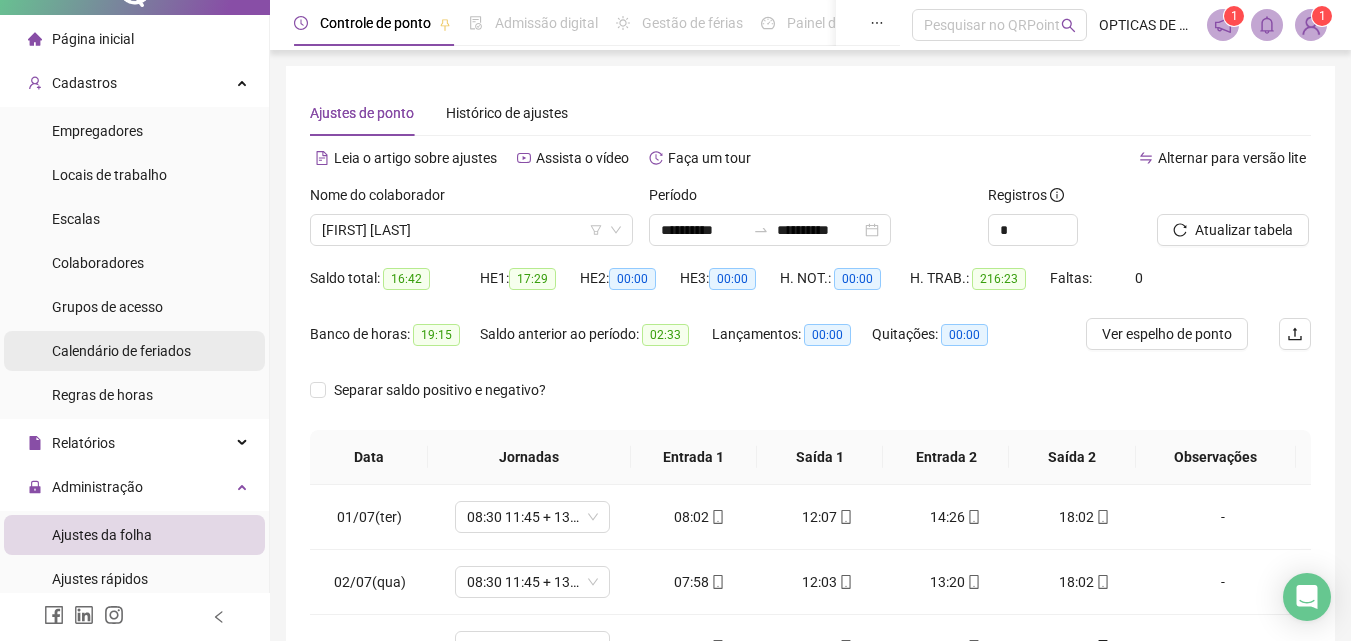 scroll, scrollTop: 0, scrollLeft: 0, axis: both 